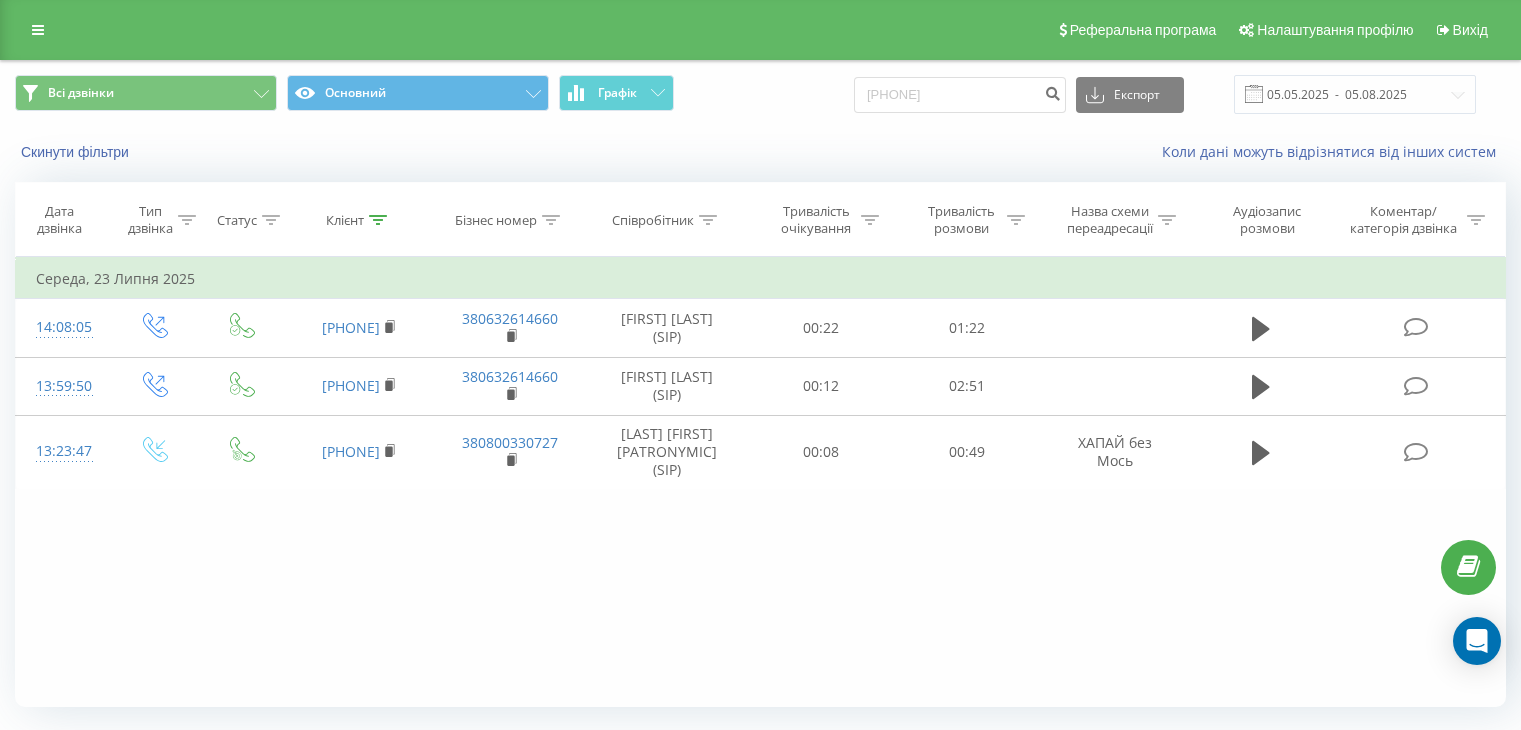 click on "Всі дзвінки Основний Графік 0987223546 Експорт .csv .xls .xlsx 05.05.2025  -  05.08.2025 Скинути фільтри Коли дані можуть відрізнятися вiд інших систем" at bounding box center [760, 118] 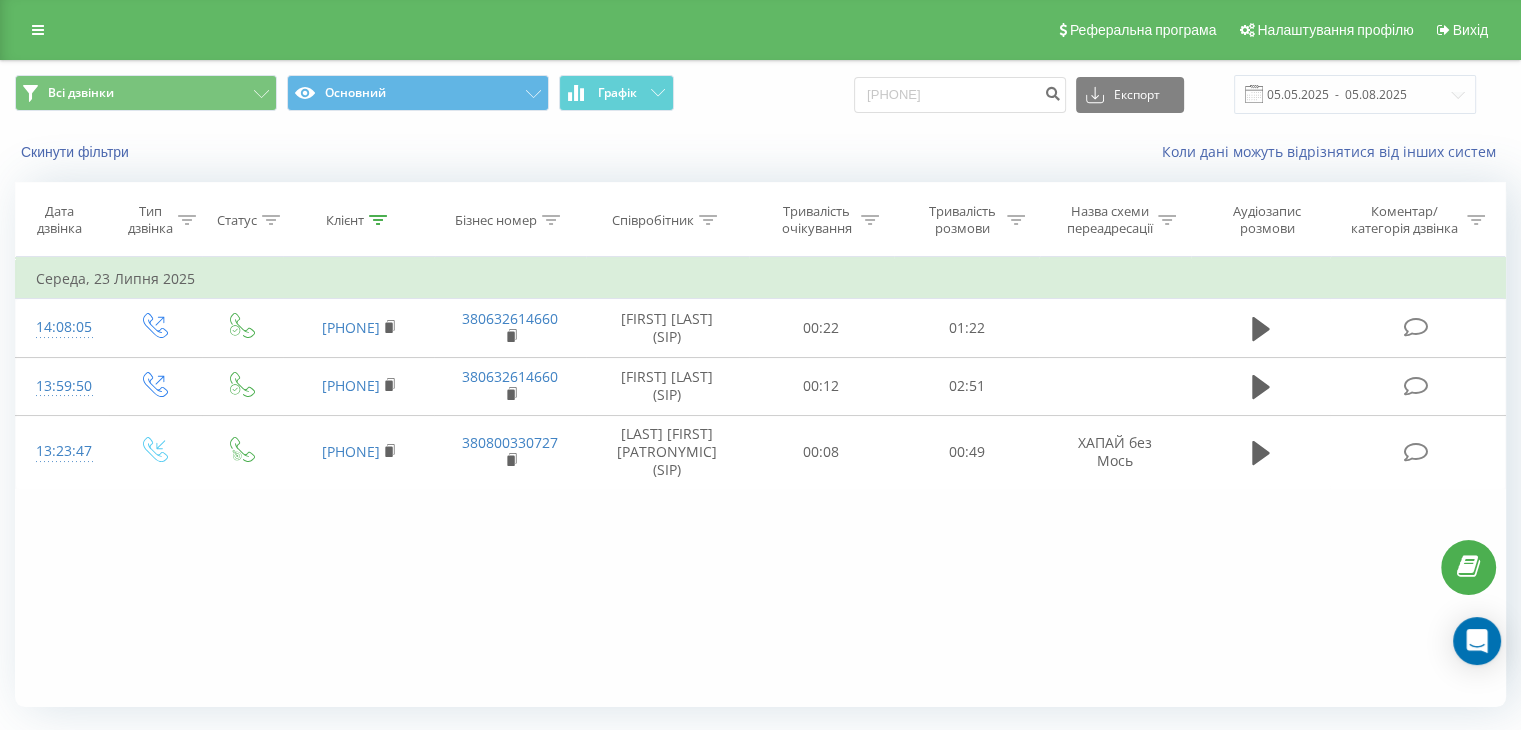 scroll, scrollTop: 0, scrollLeft: 0, axis: both 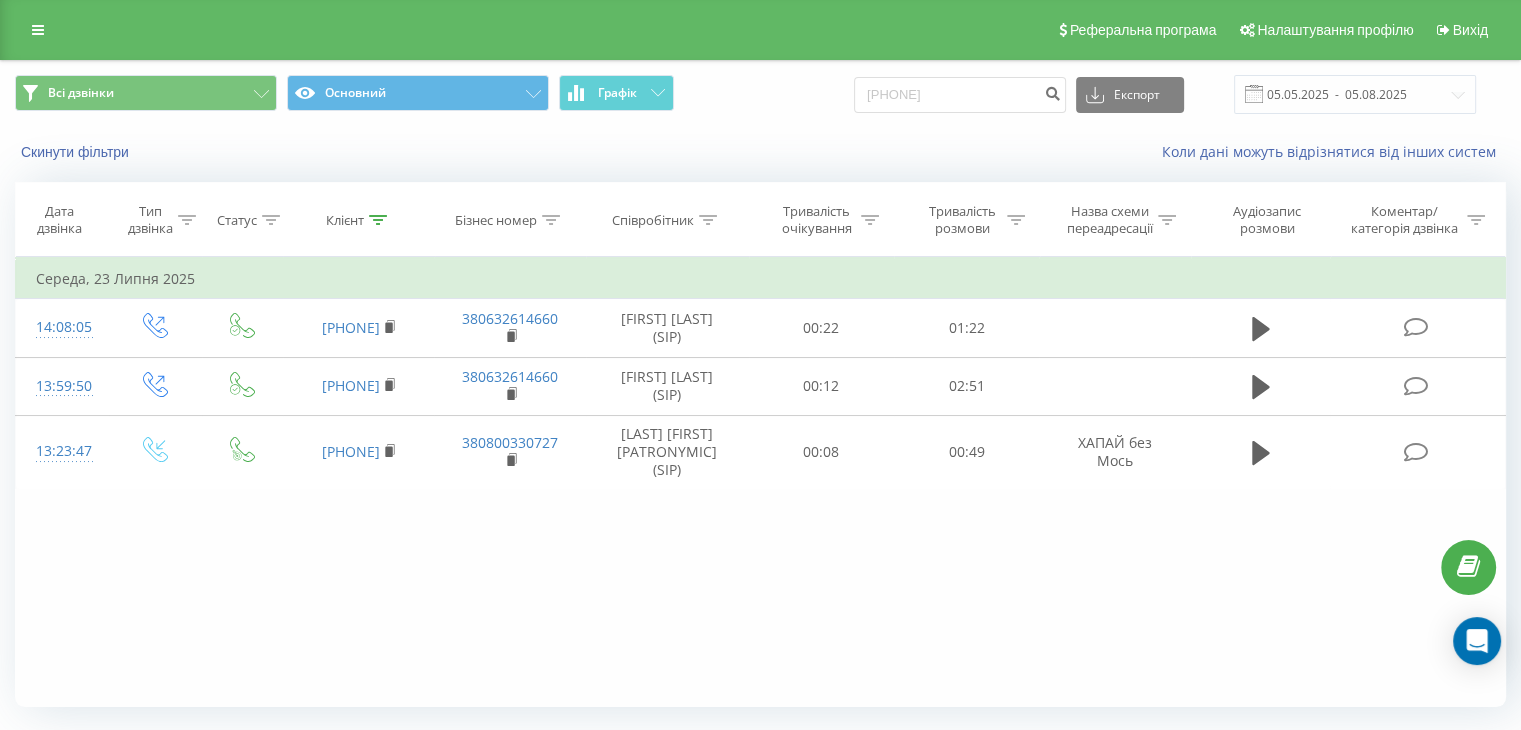 type on "[PHONE]" 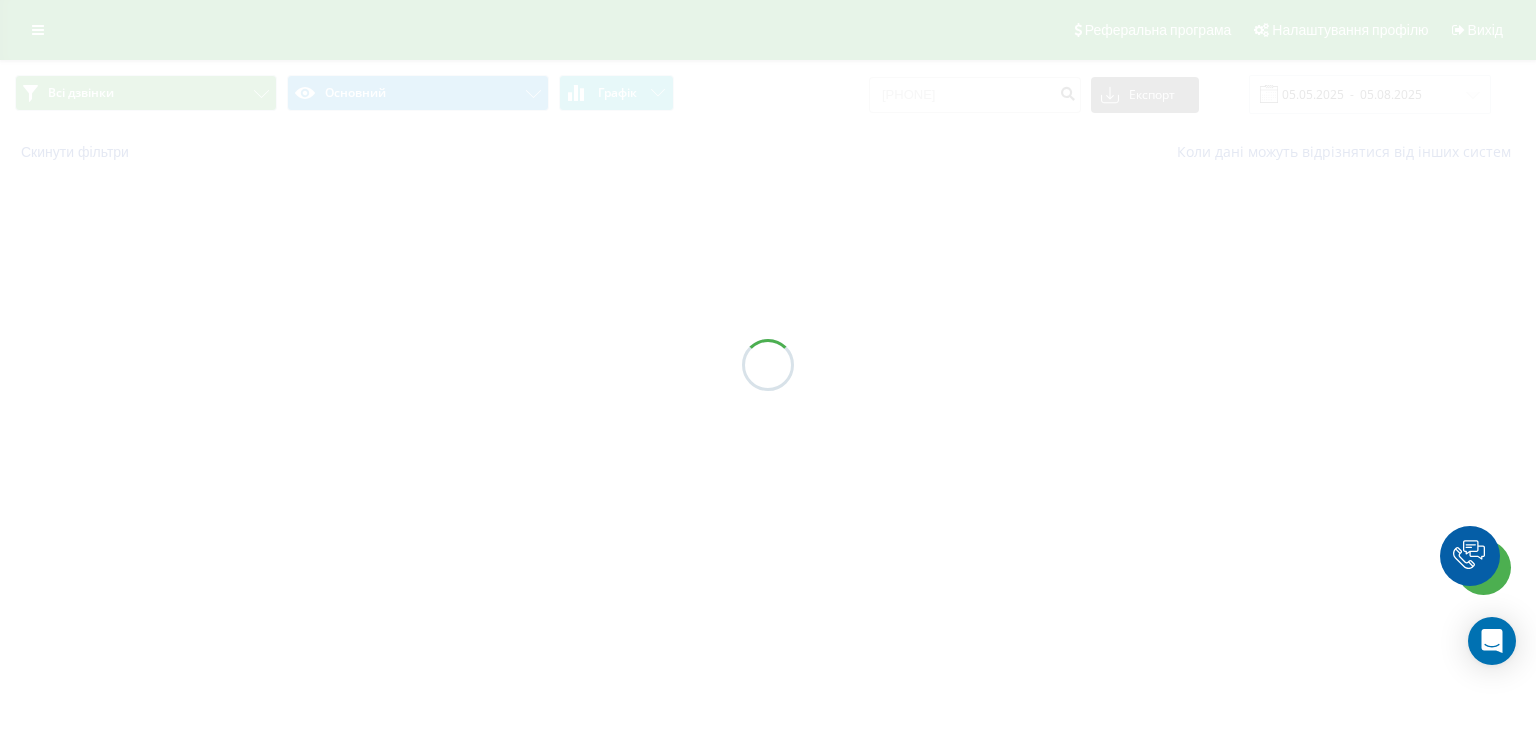 scroll, scrollTop: 0, scrollLeft: 0, axis: both 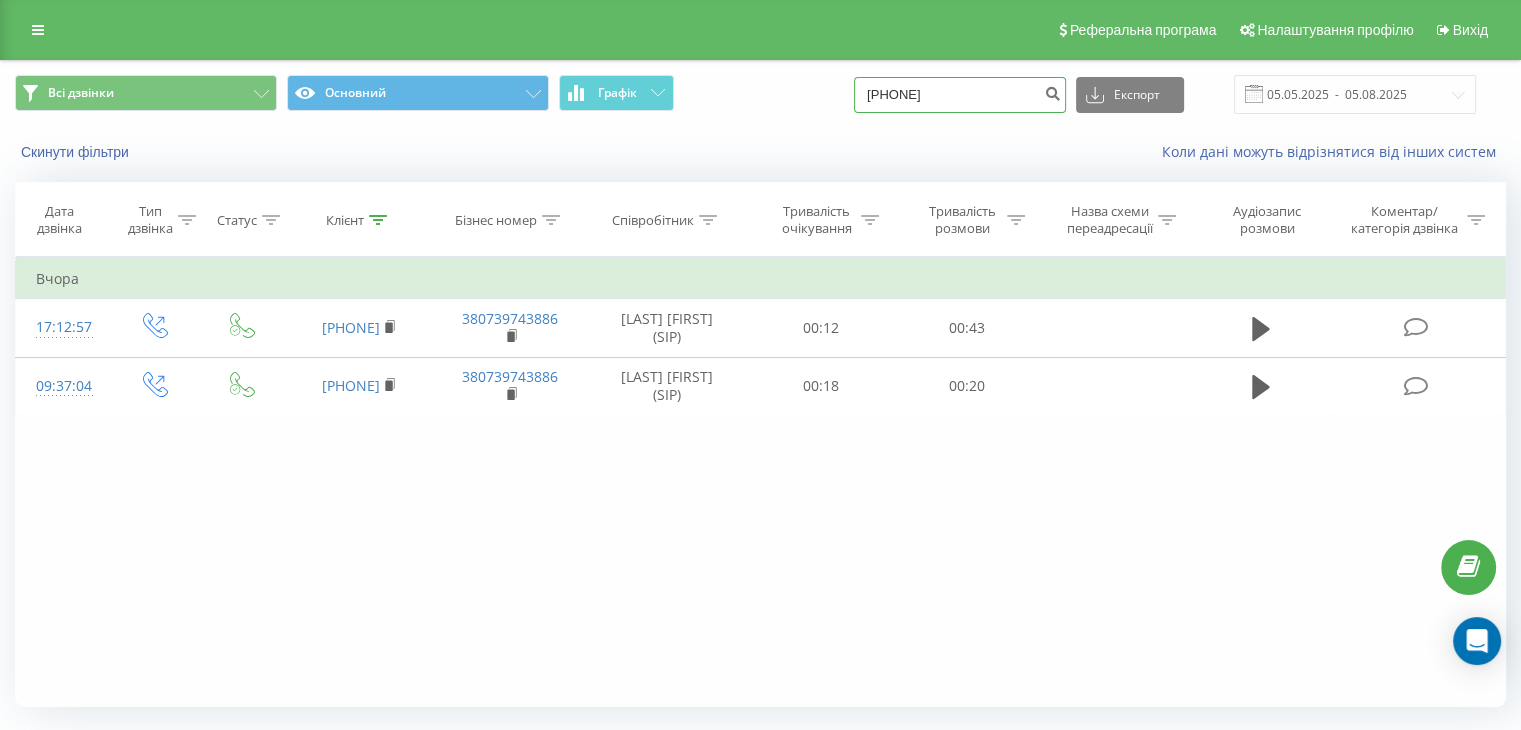drag, startPoint x: 987, startPoint y: 89, endPoint x: 260, endPoint y: 121, distance: 727.7039 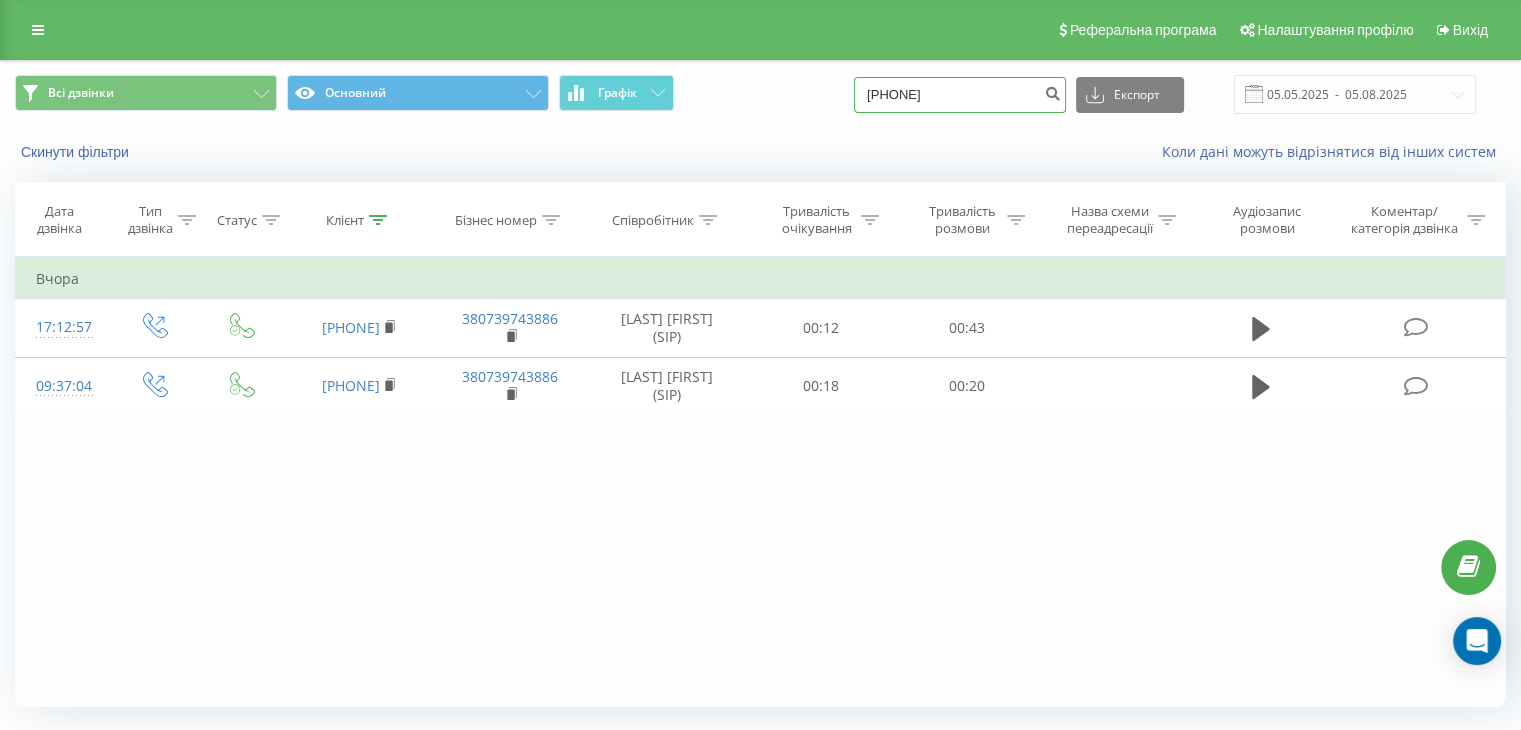type on "[PHONE]" 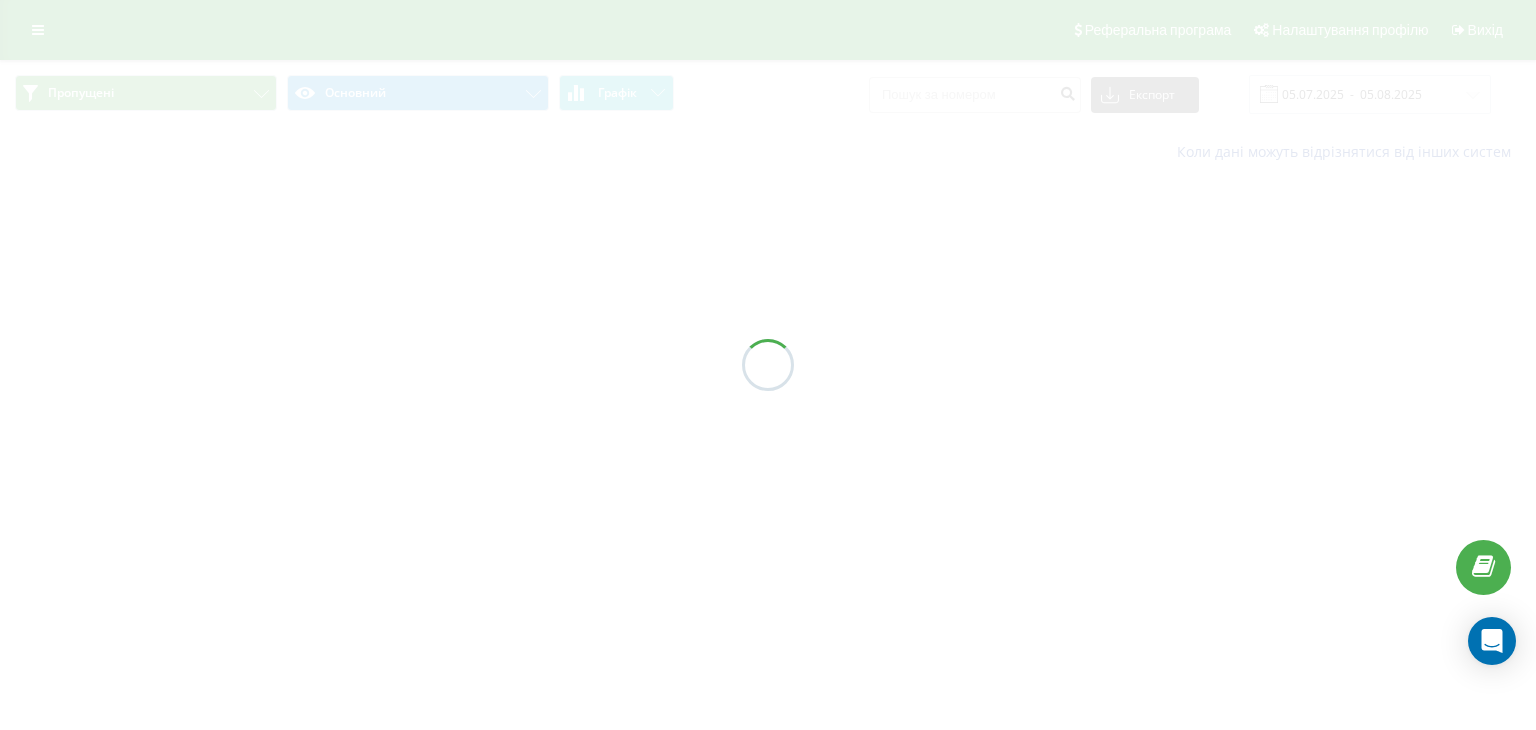 scroll, scrollTop: 0, scrollLeft: 0, axis: both 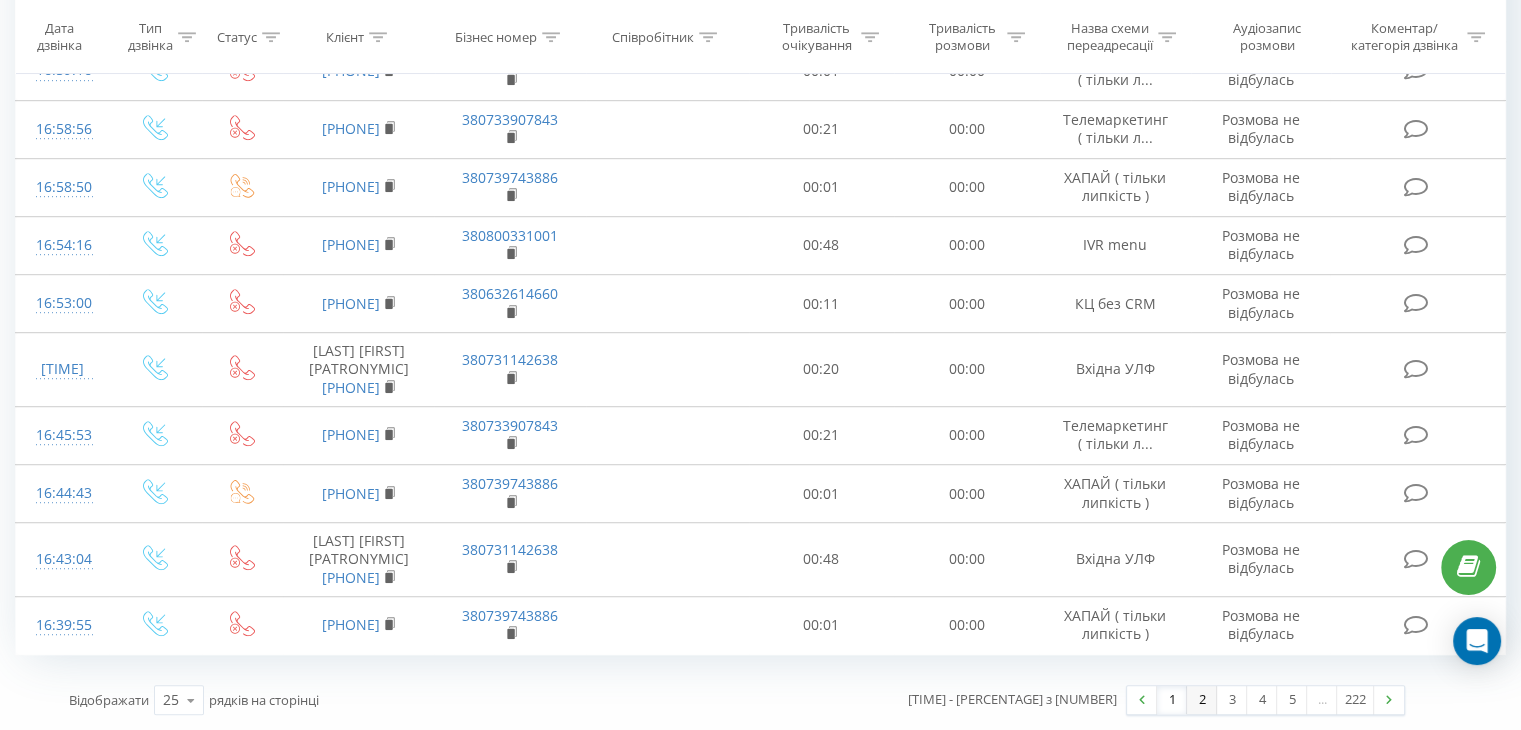 click on "2" at bounding box center [1202, 700] 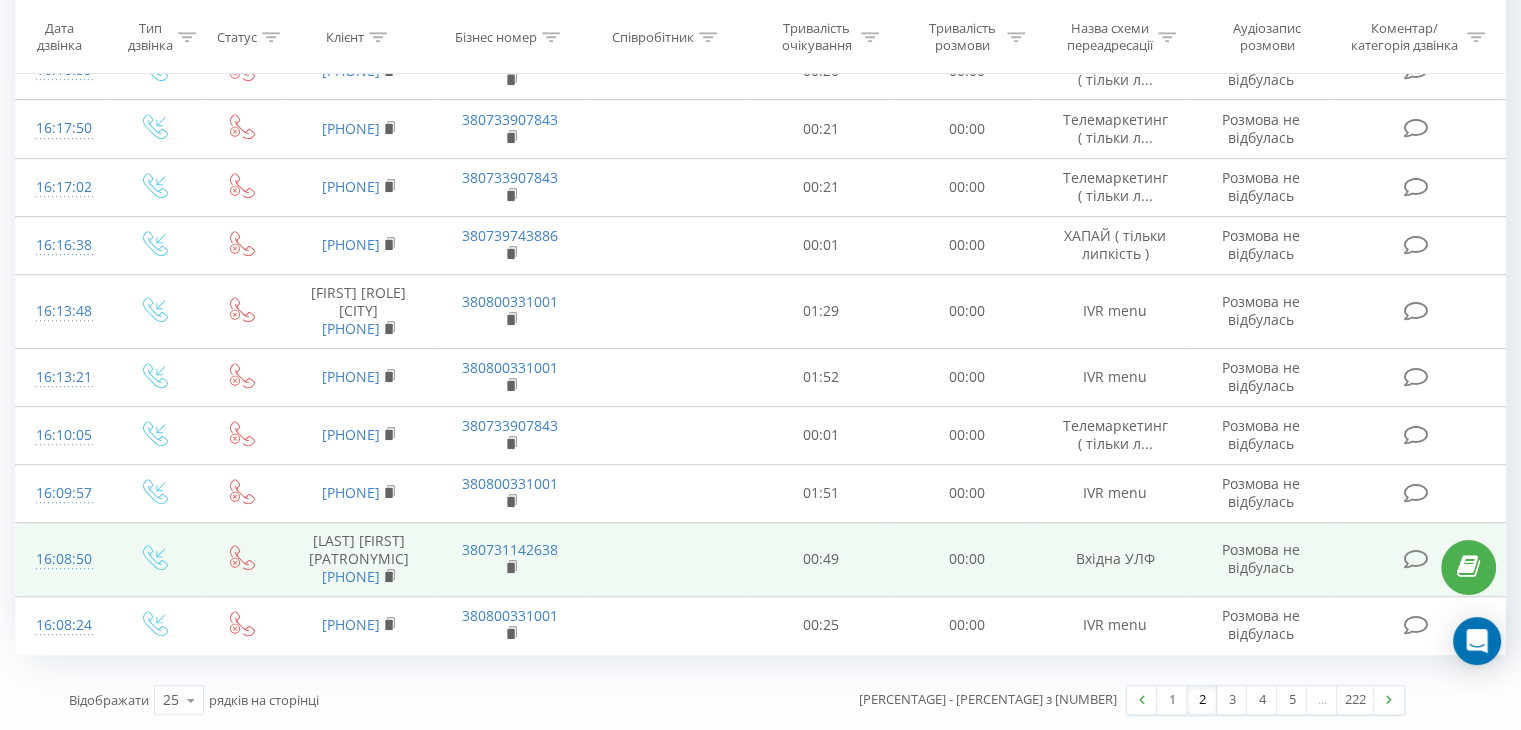 scroll, scrollTop: 1196, scrollLeft: 0, axis: vertical 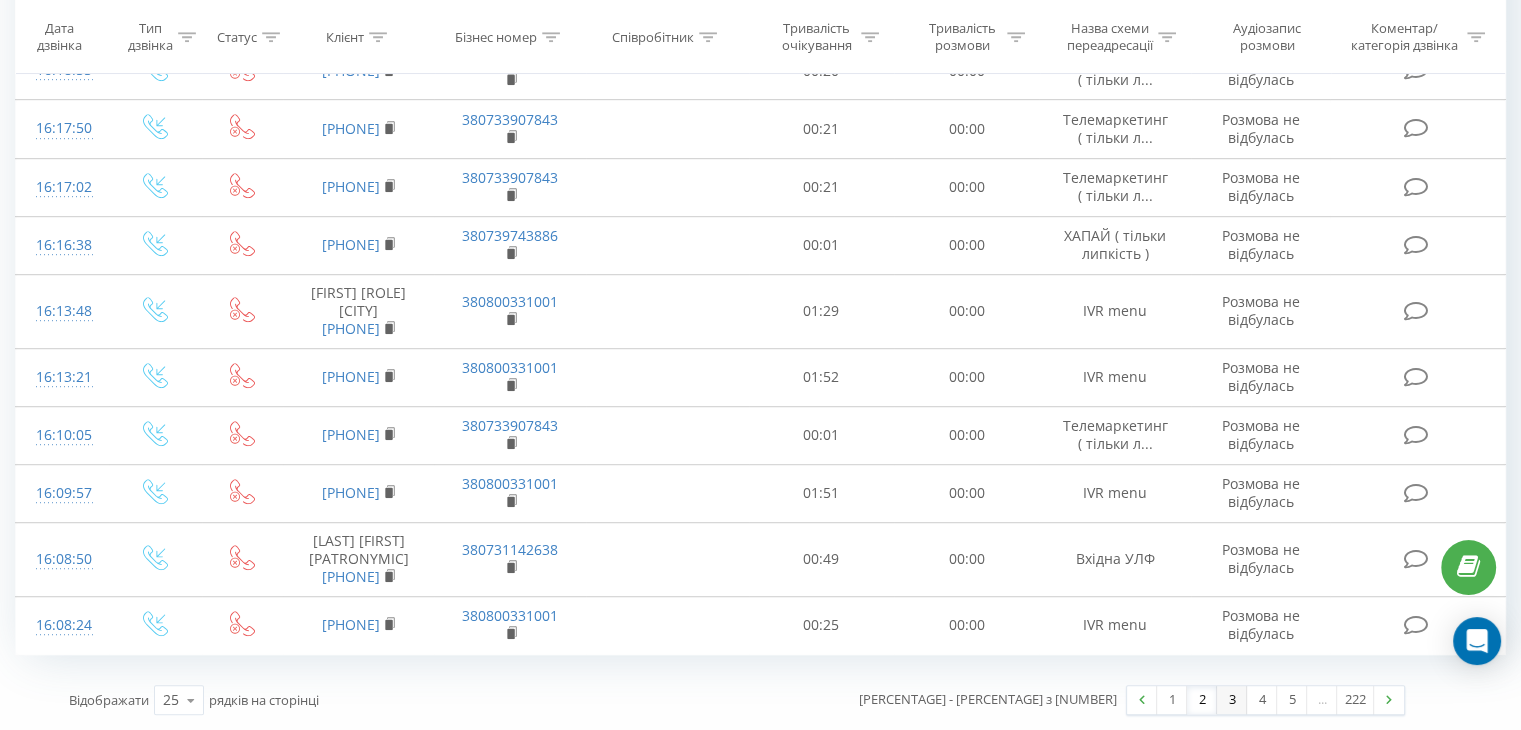 click on "3" at bounding box center [1232, 700] 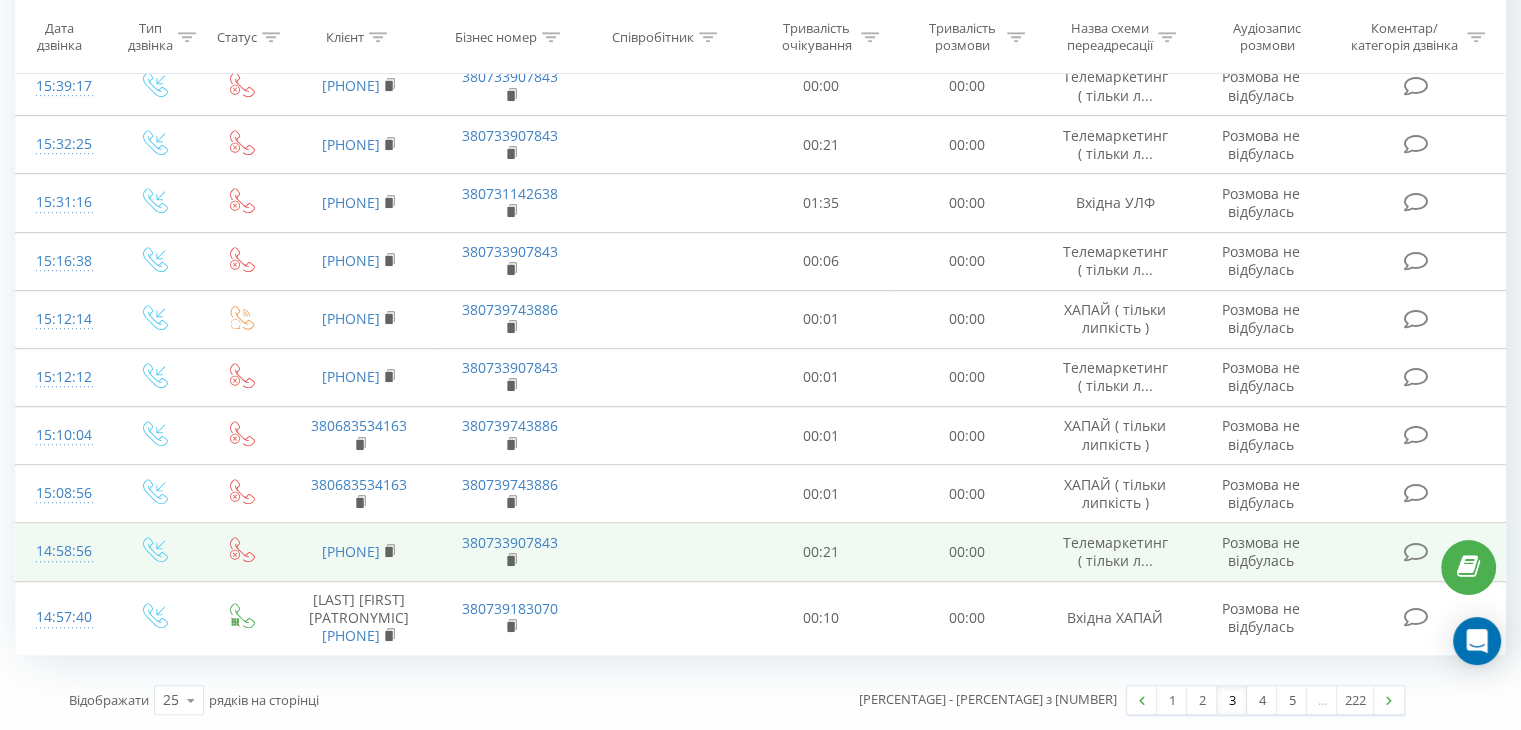 scroll, scrollTop: 1212, scrollLeft: 0, axis: vertical 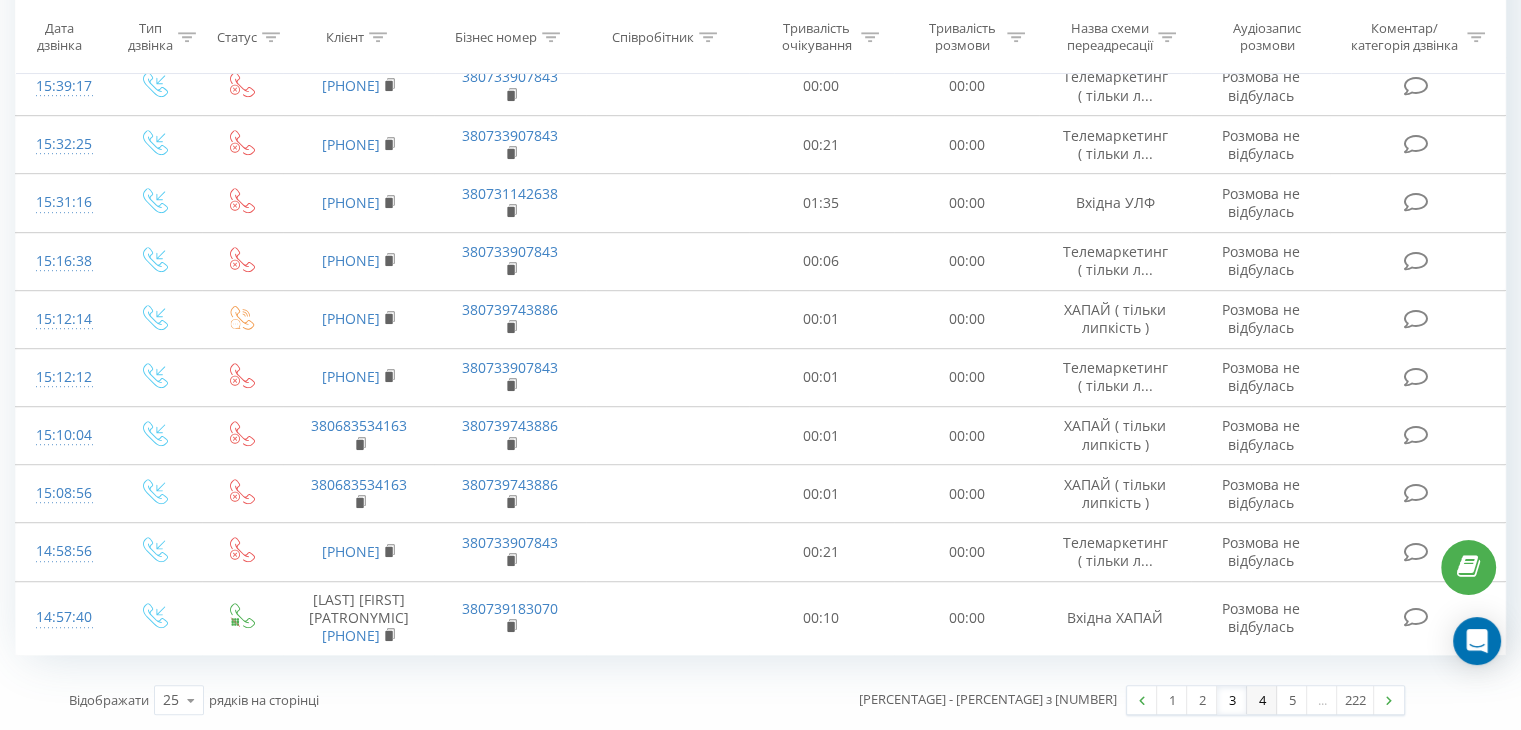click on "4" at bounding box center [1262, 700] 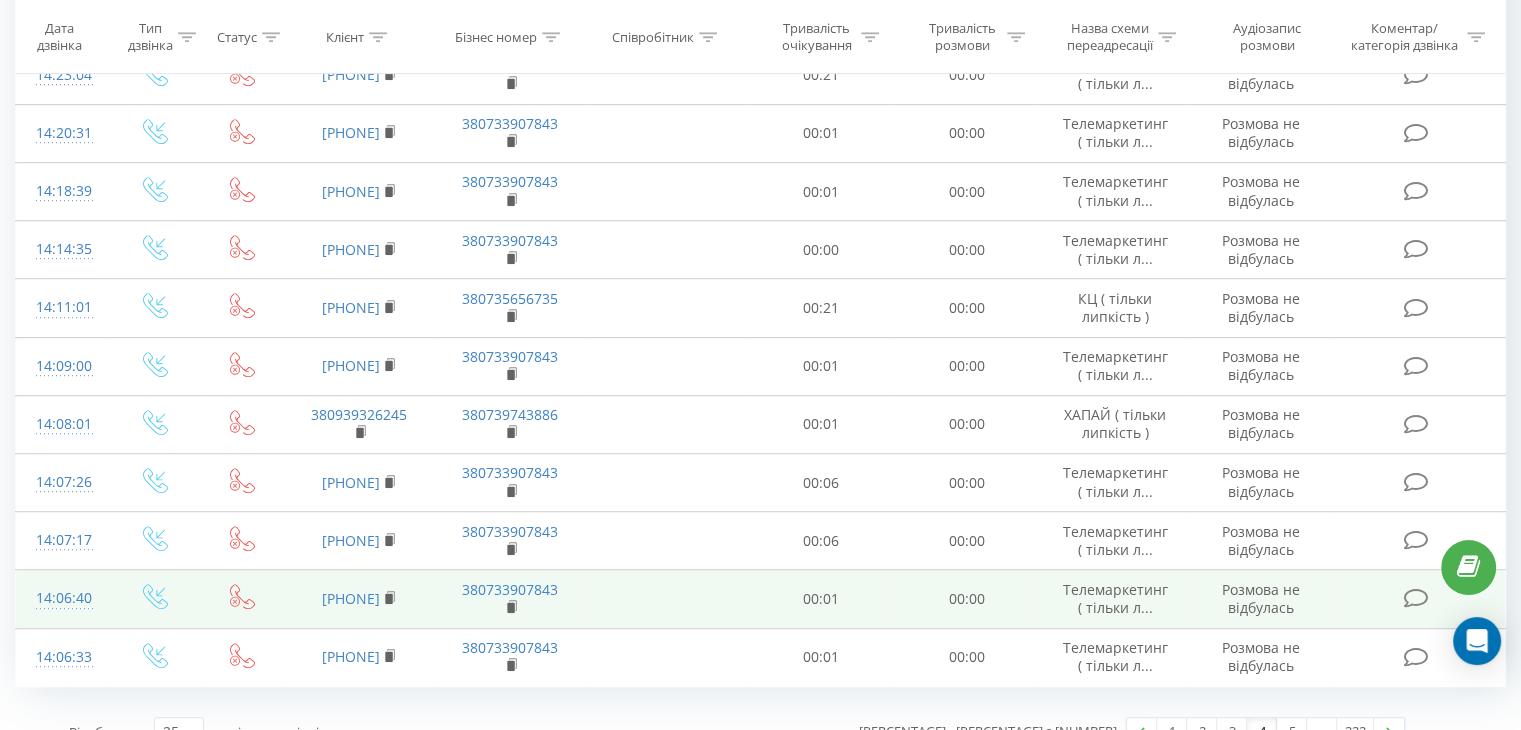 scroll, scrollTop: 1267, scrollLeft: 0, axis: vertical 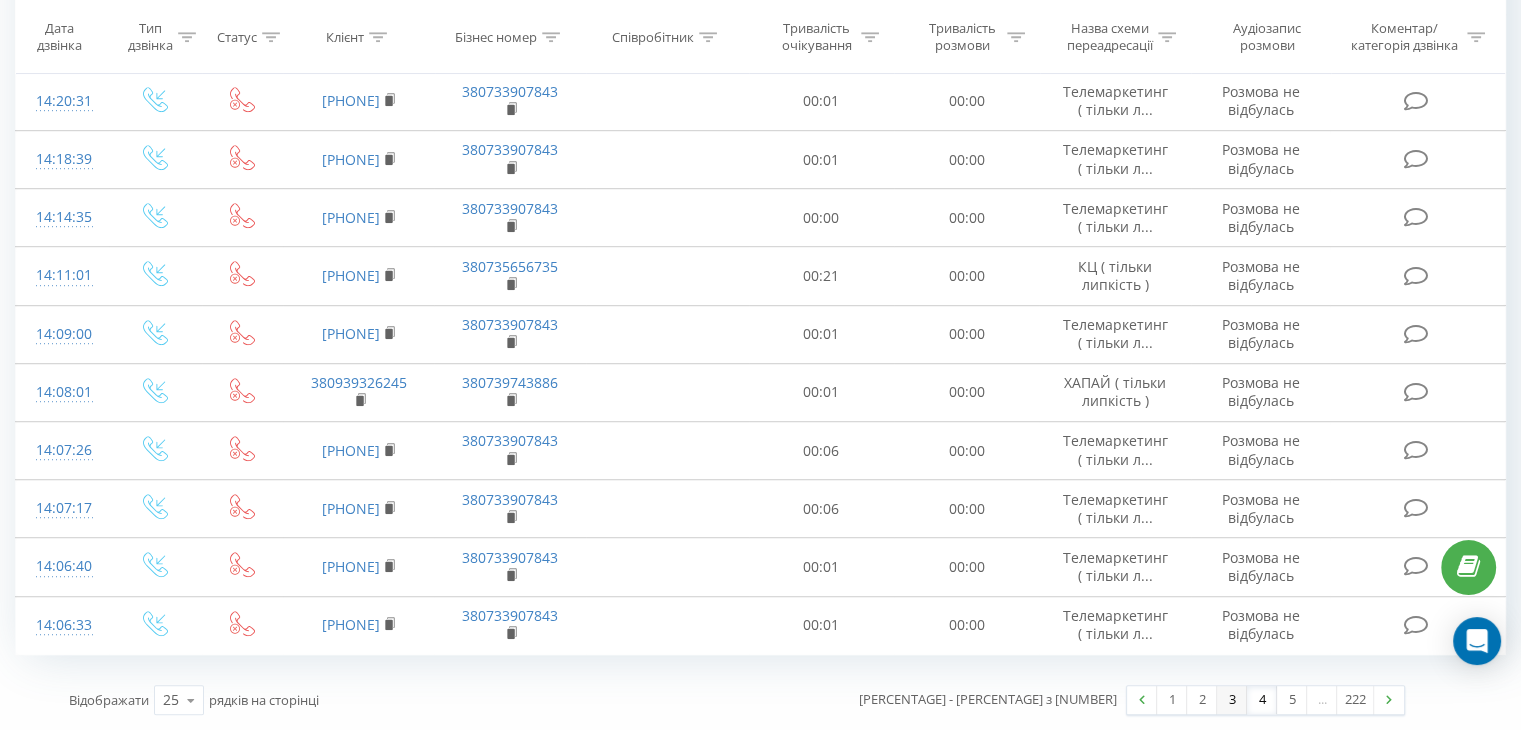 click on "3" at bounding box center (1232, 700) 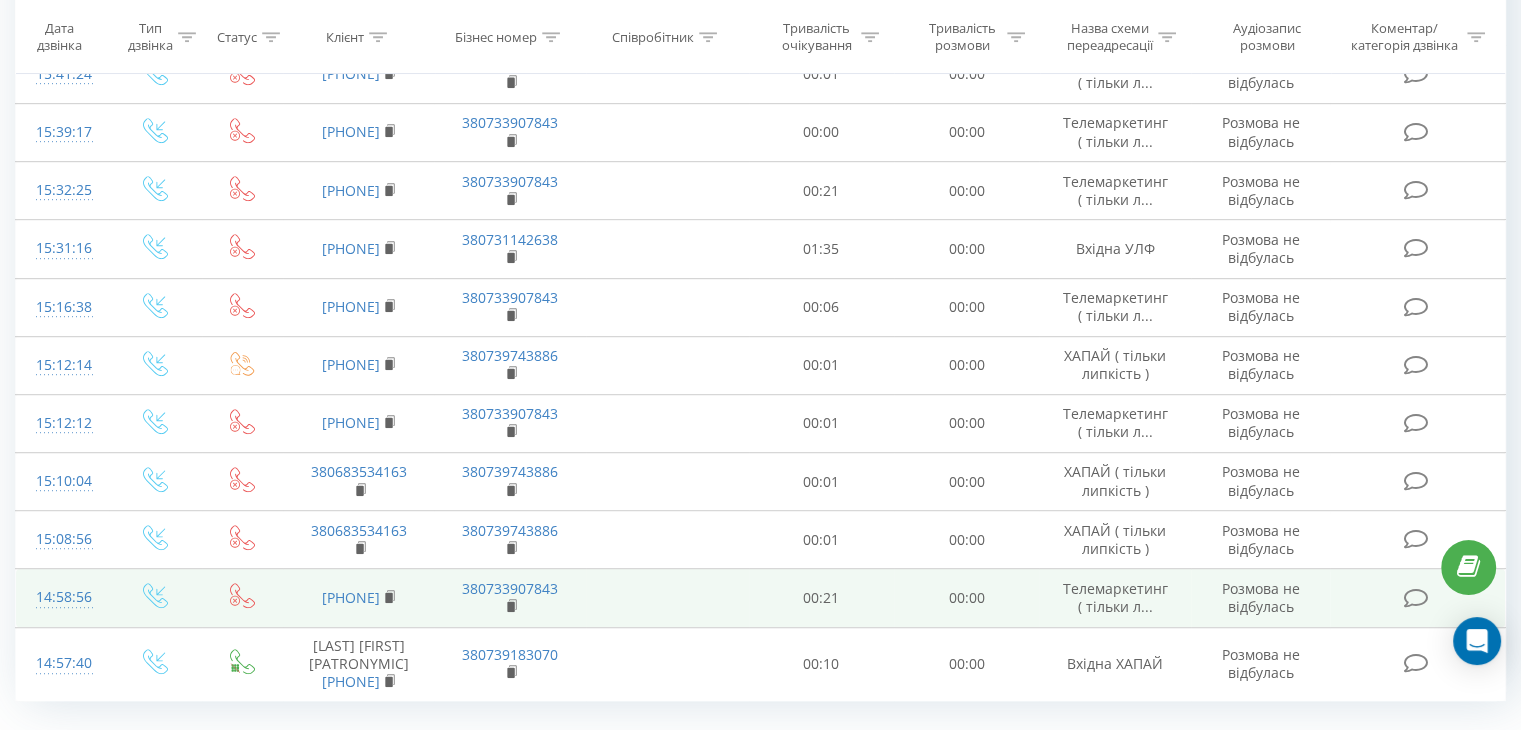 scroll, scrollTop: 1212, scrollLeft: 0, axis: vertical 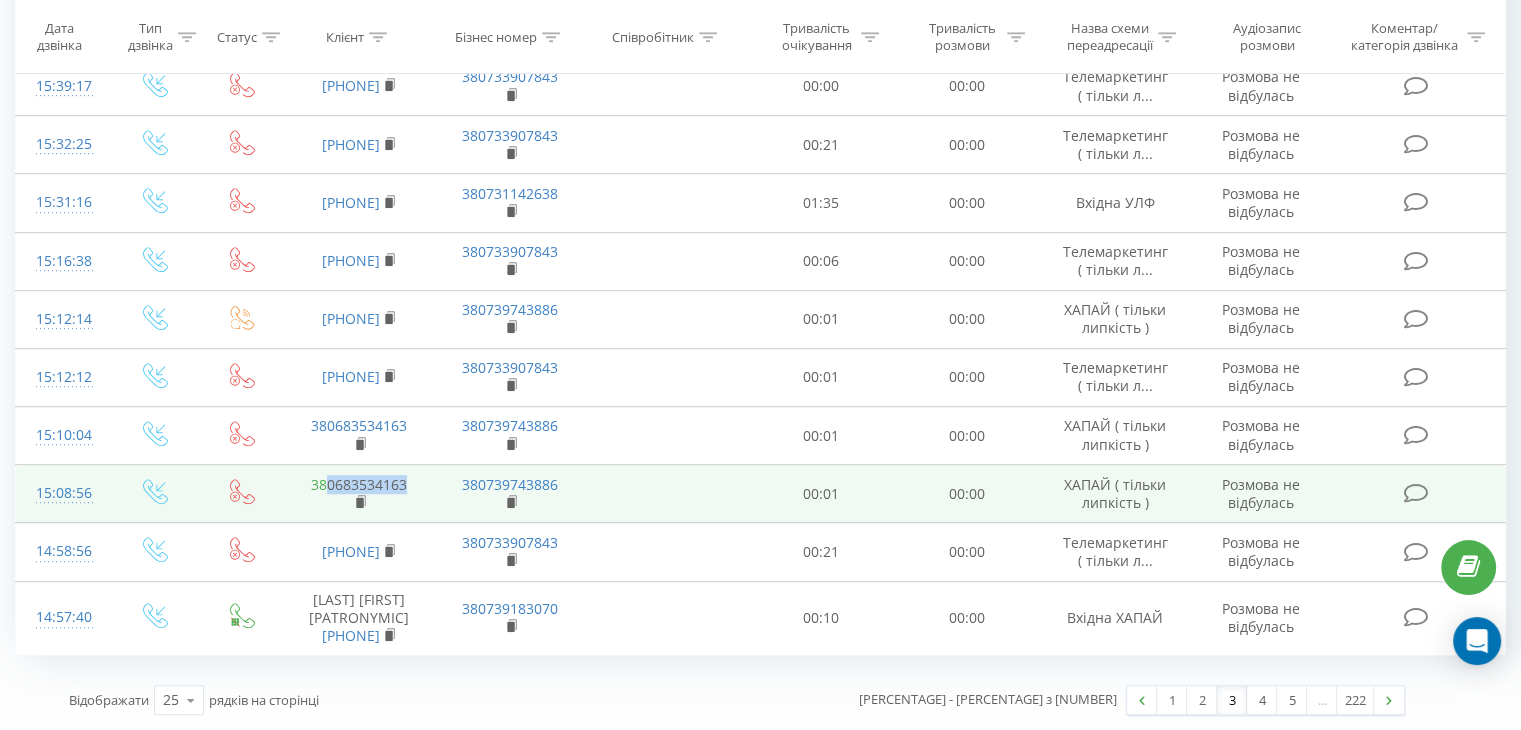 drag, startPoint x: 409, startPoint y: 445, endPoint x: 355, endPoint y: 469, distance: 59.093147 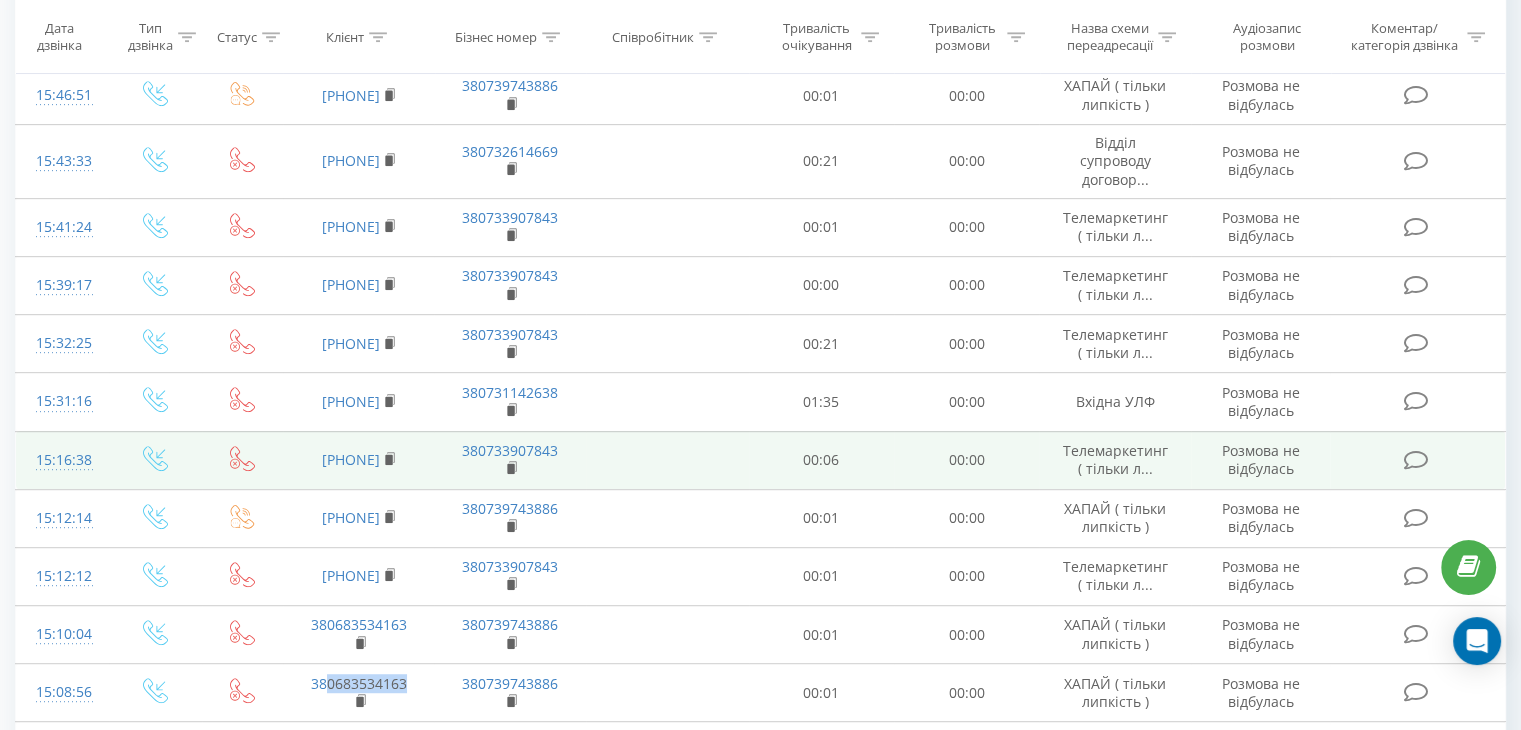 scroll, scrollTop: 1212, scrollLeft: 0, axis: vertical 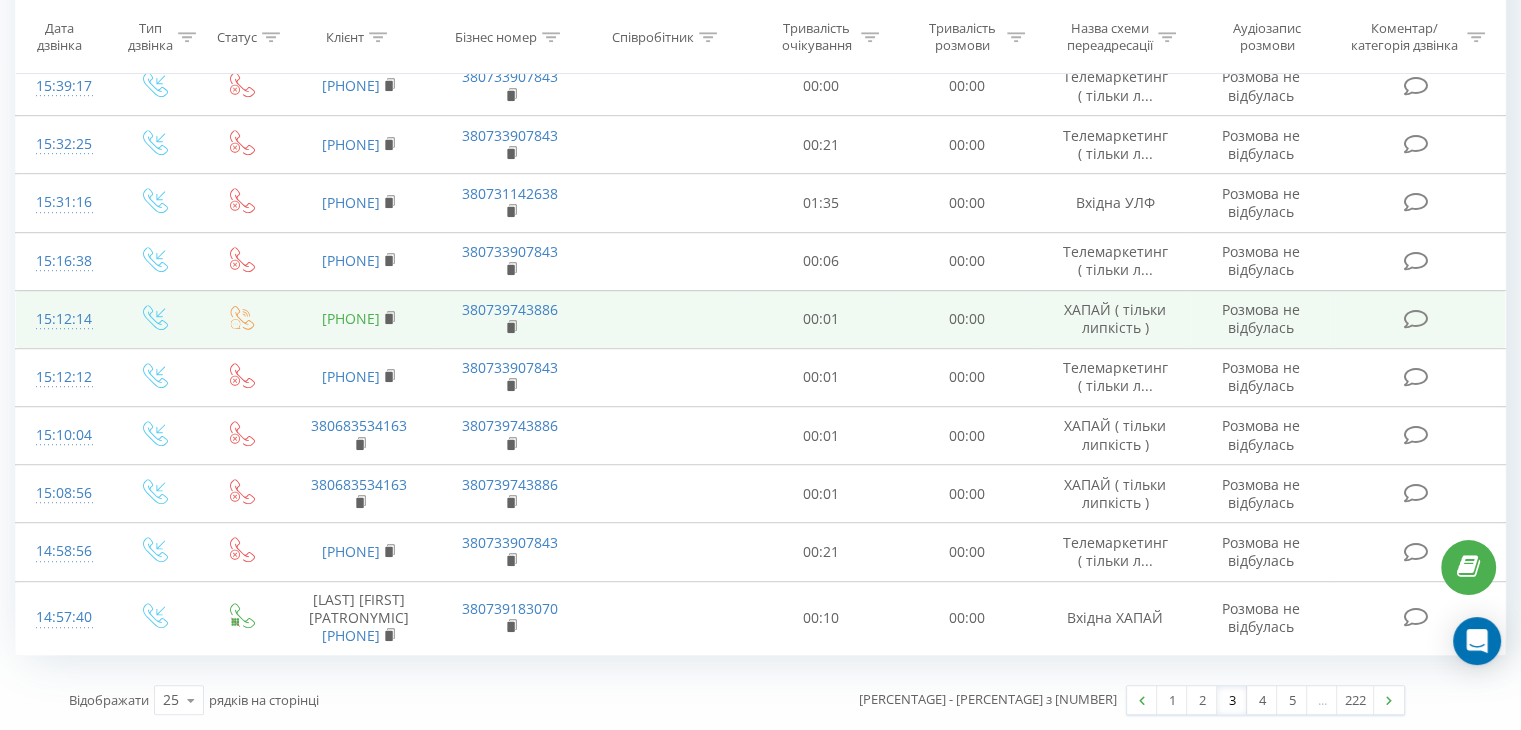 drag, startPoint x: 380, startPoint y: 277, endPoint x: 332, endPoint y: 282, distance: 48.259712 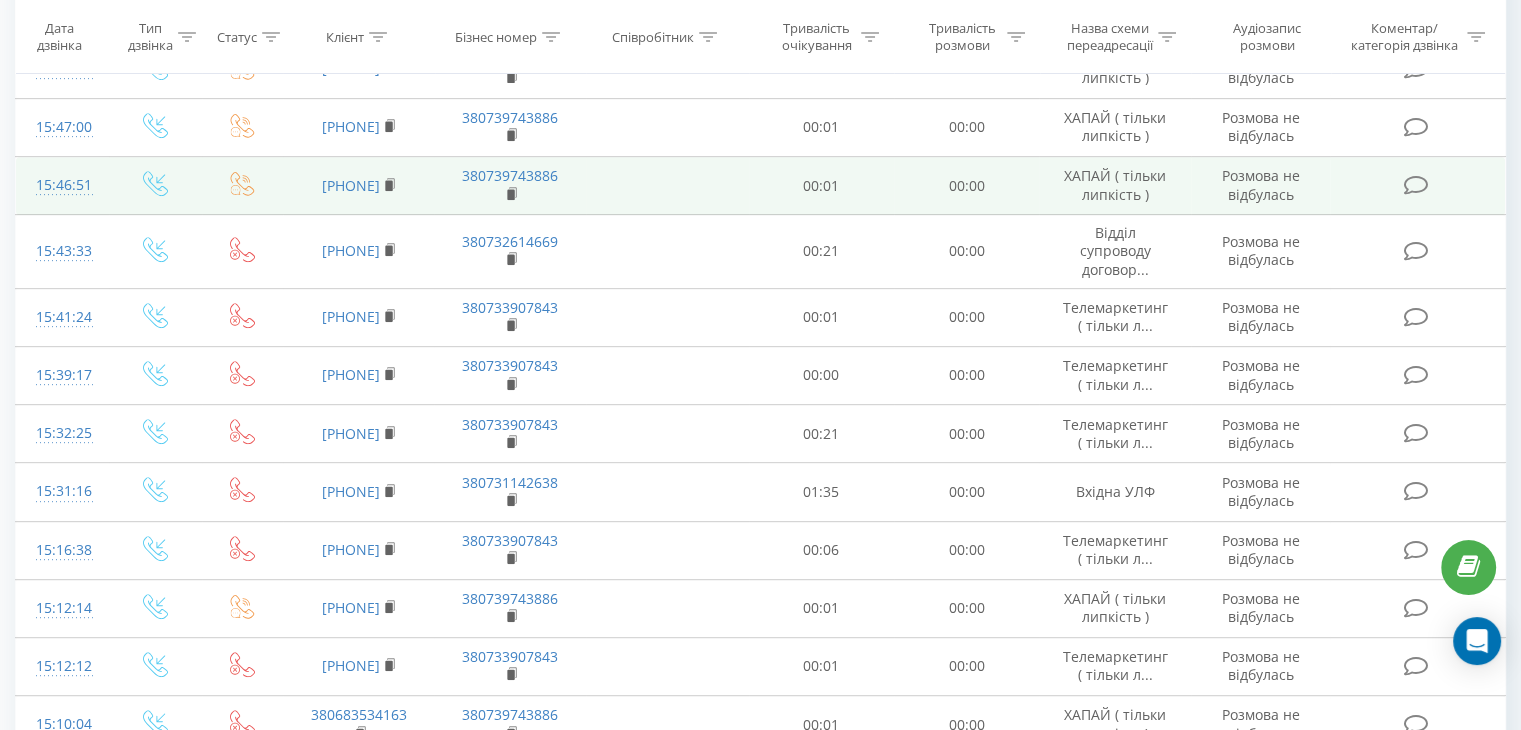 scroll, scrollTop: 812, scrollLeft: 0, axis: vertical 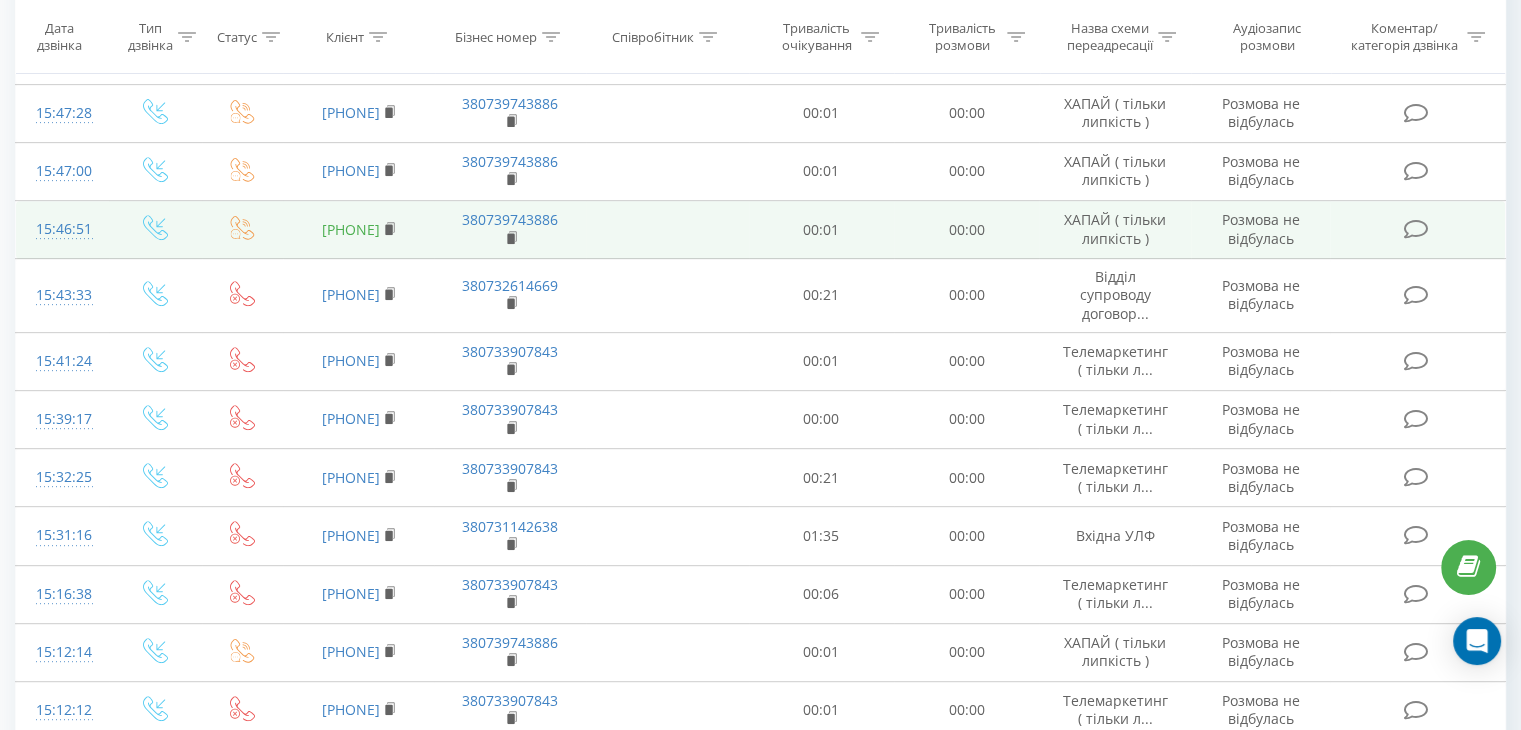 drag, startPoint x: 416, startPoint y: 251, endPoint x: 327, endPoint y: 246, distance: 89.140335 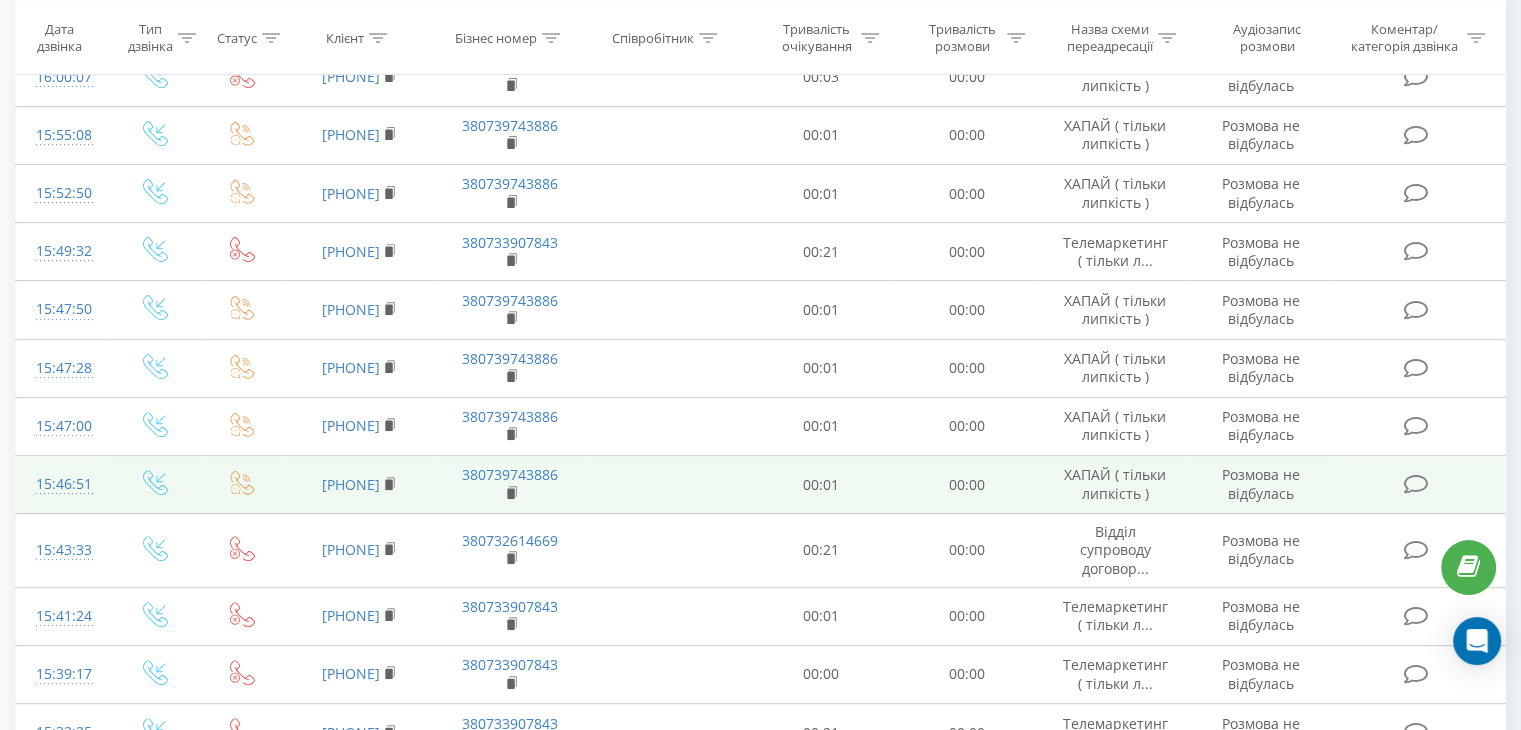 scroll, scrollTop: 512, scrollLeft: 0, axis: vertical 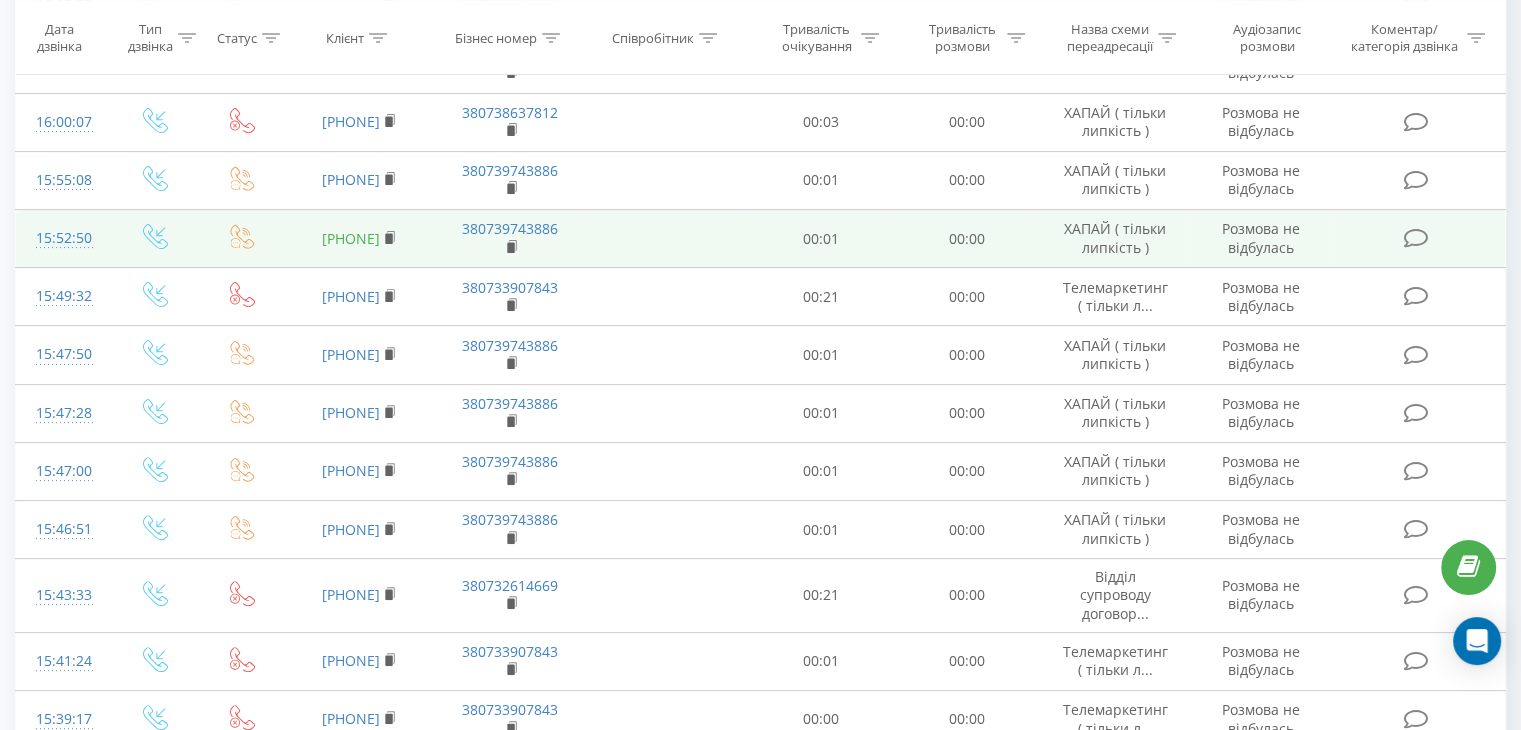 drag, startPoint x: 387, startPoint y: 253, endPoint x: 327, endPoint y: 256, distance: 60.074955 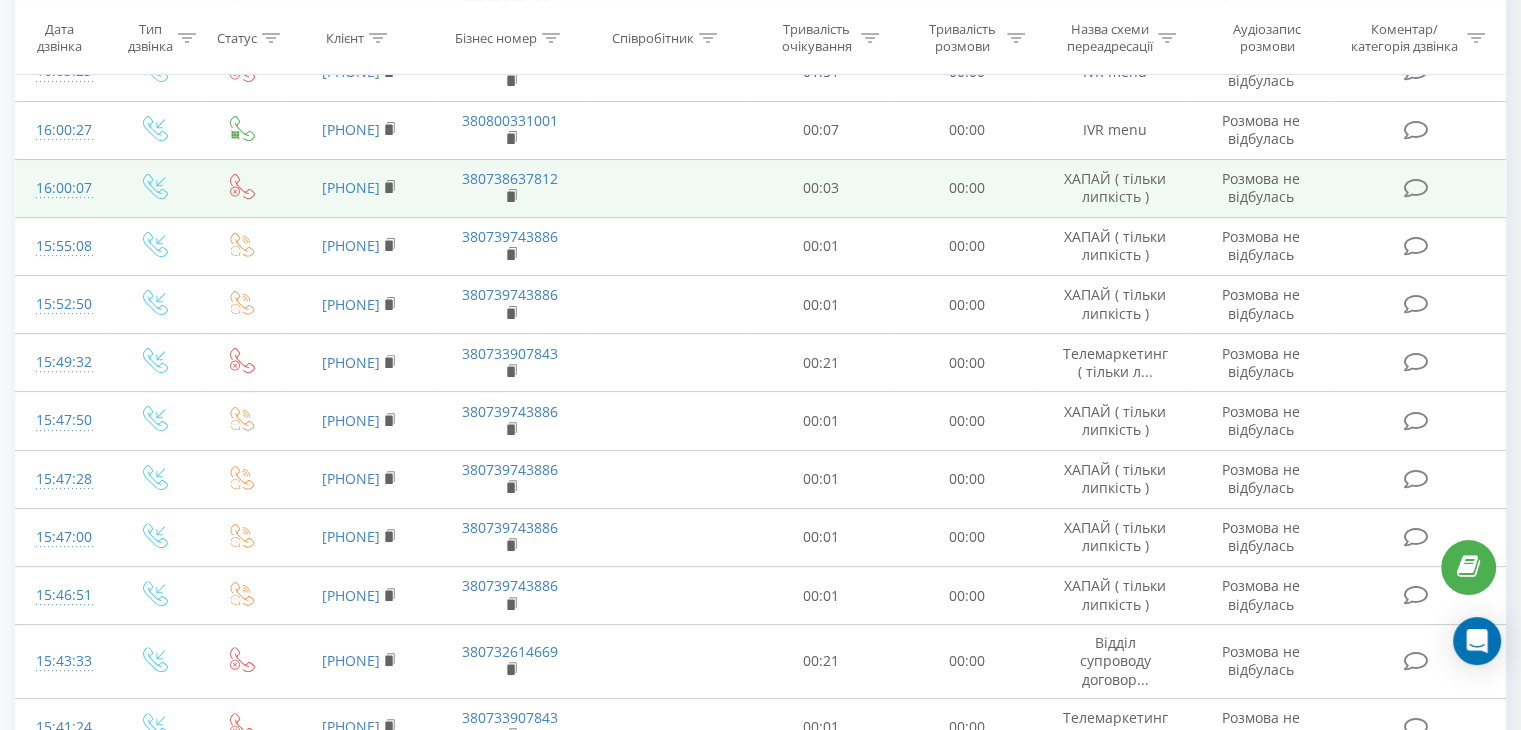 scroll, scrollTop: 412, scrollLeft: 0, axis: vertical 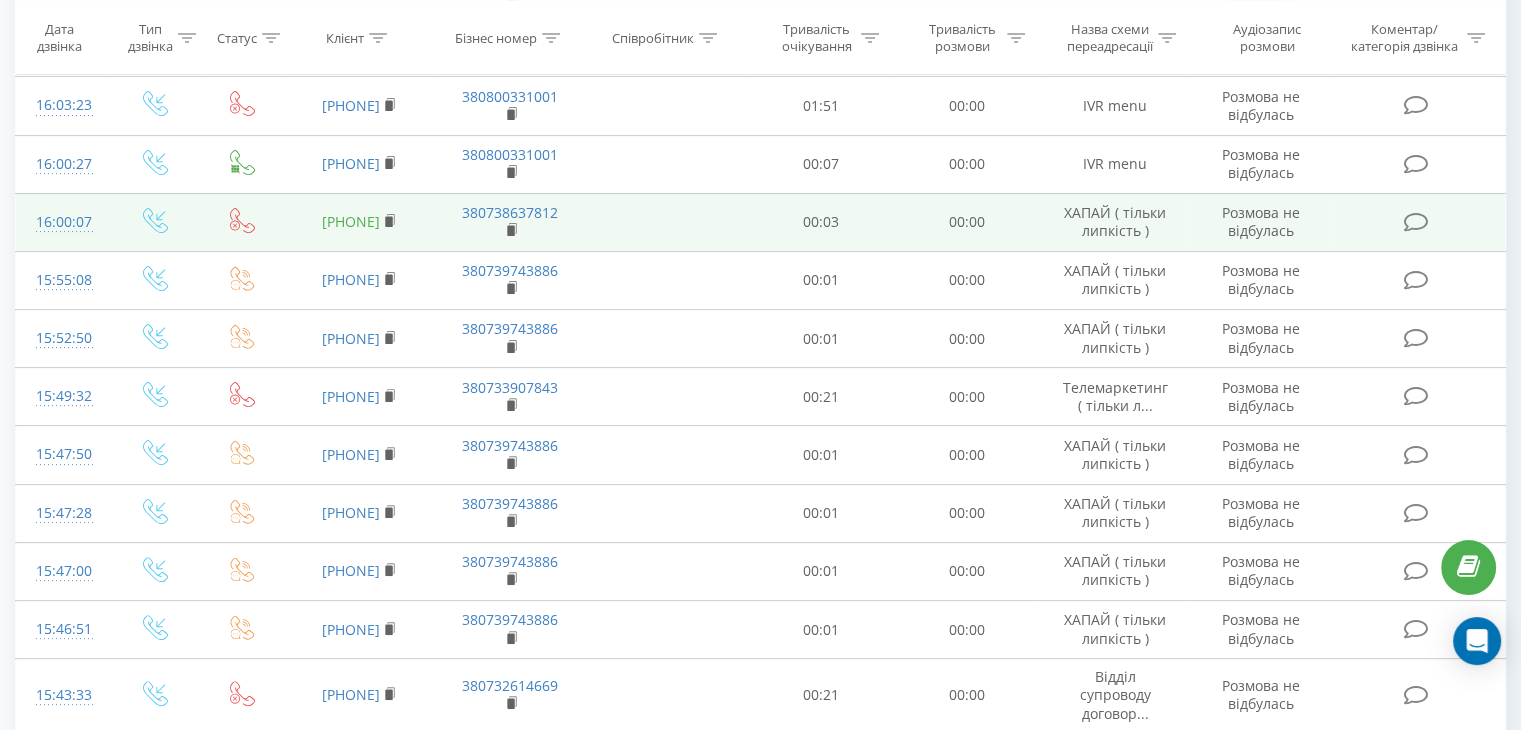 drag, startPoint x: 390, startPoint y: 243, endPoint x: 328, endPoint y: 249, distance: 62.289646 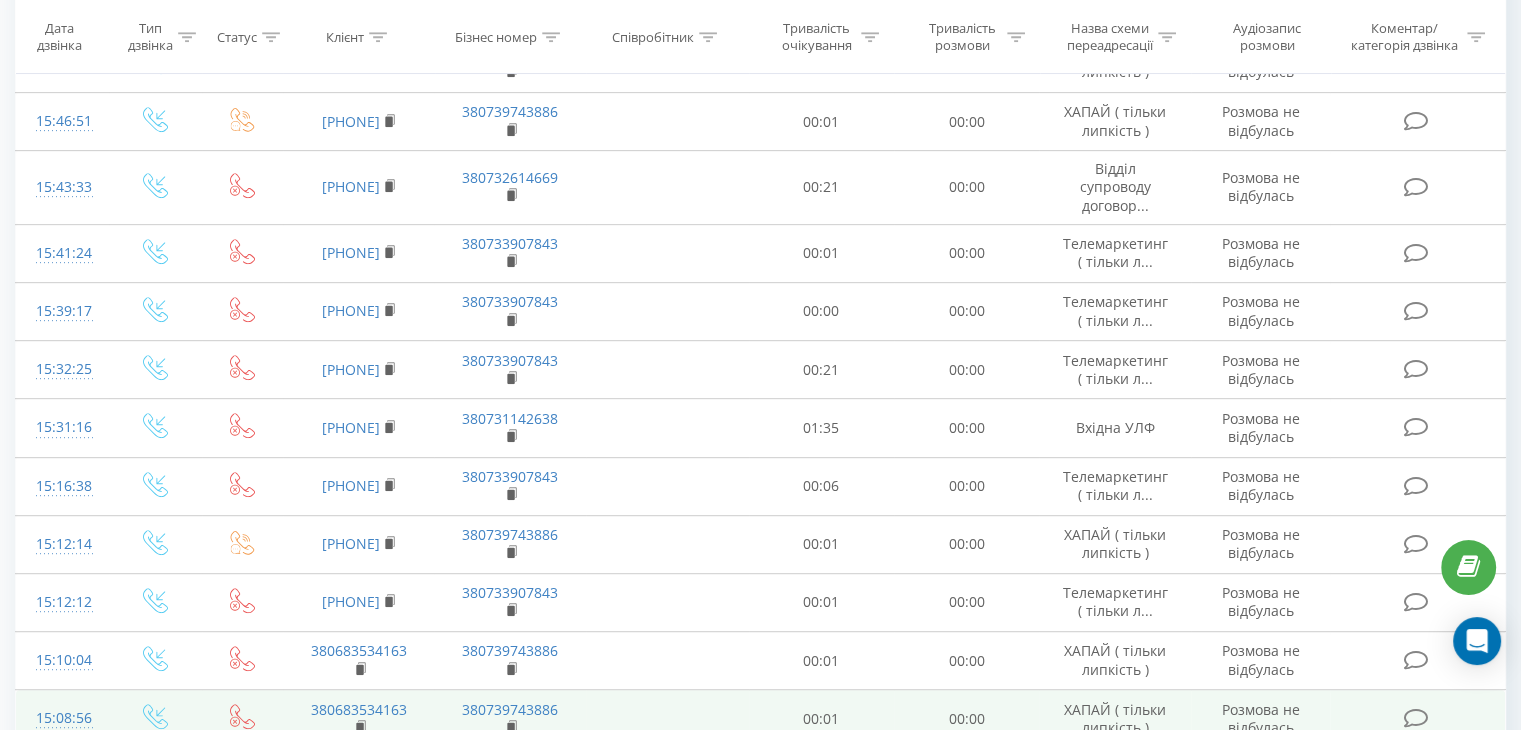 scroll, scrollTop: 1212, scrollLeft: 0, axis: vertical 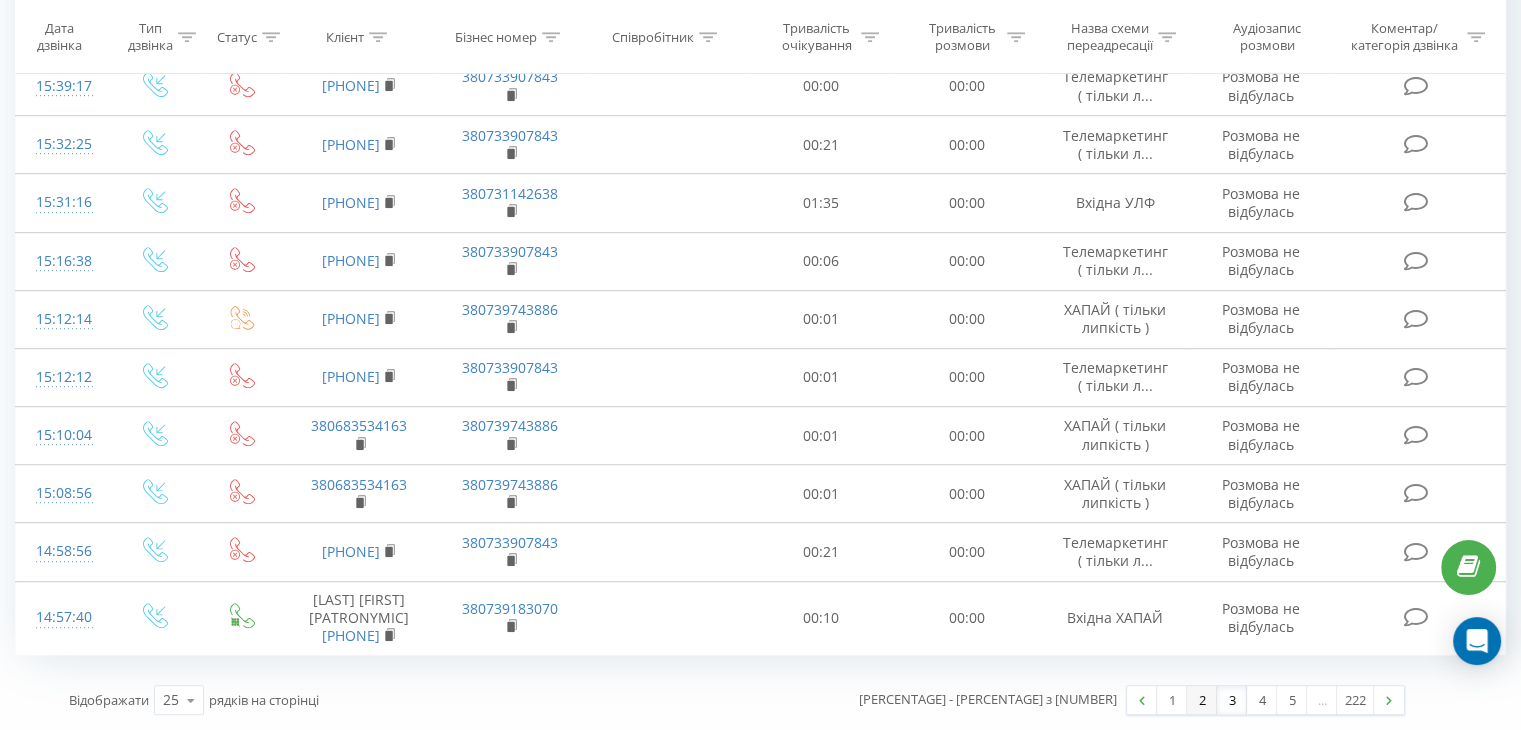 click on "2" at bounding box center [1202, 700] 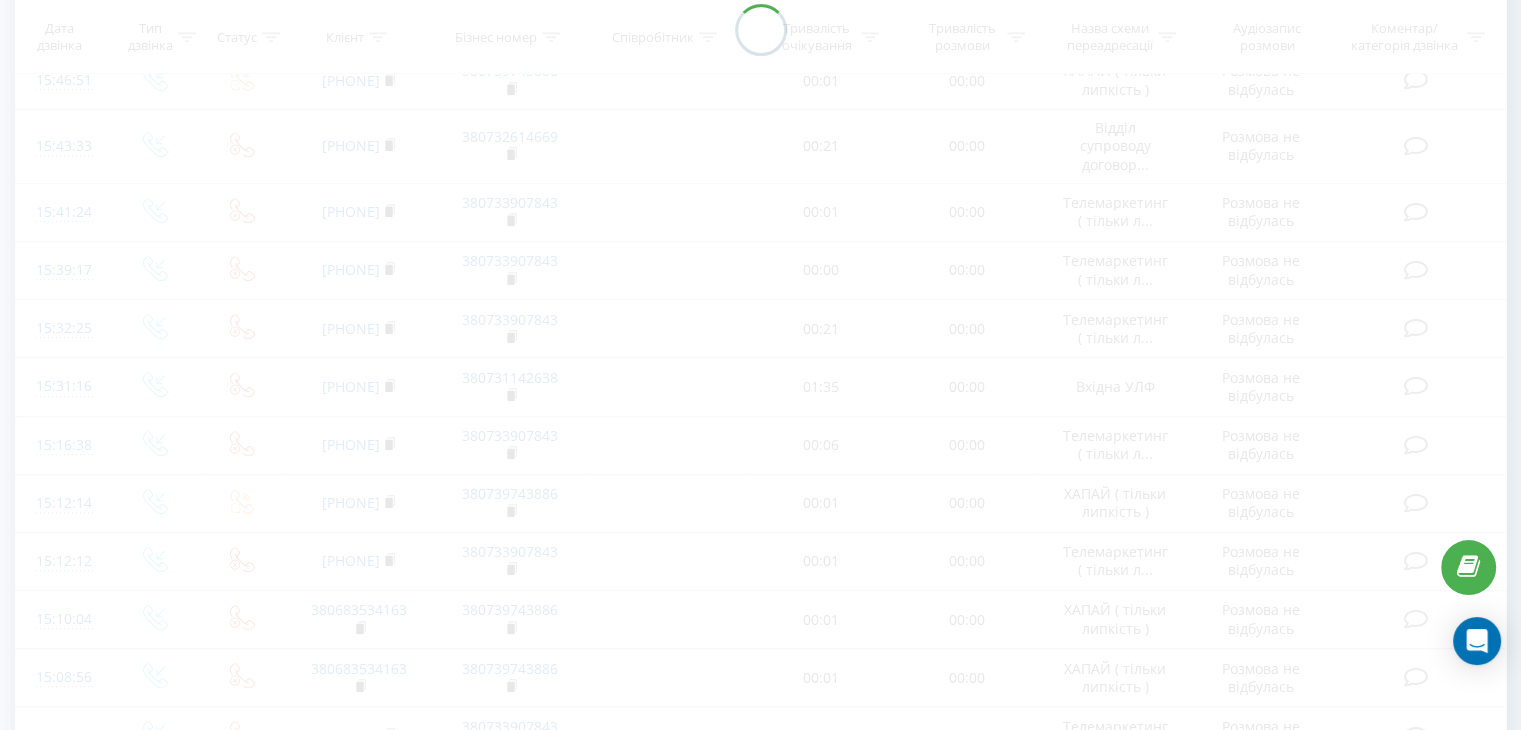 scroll, scrollTop: 1212, scrollLeft: 0, axis: vertical 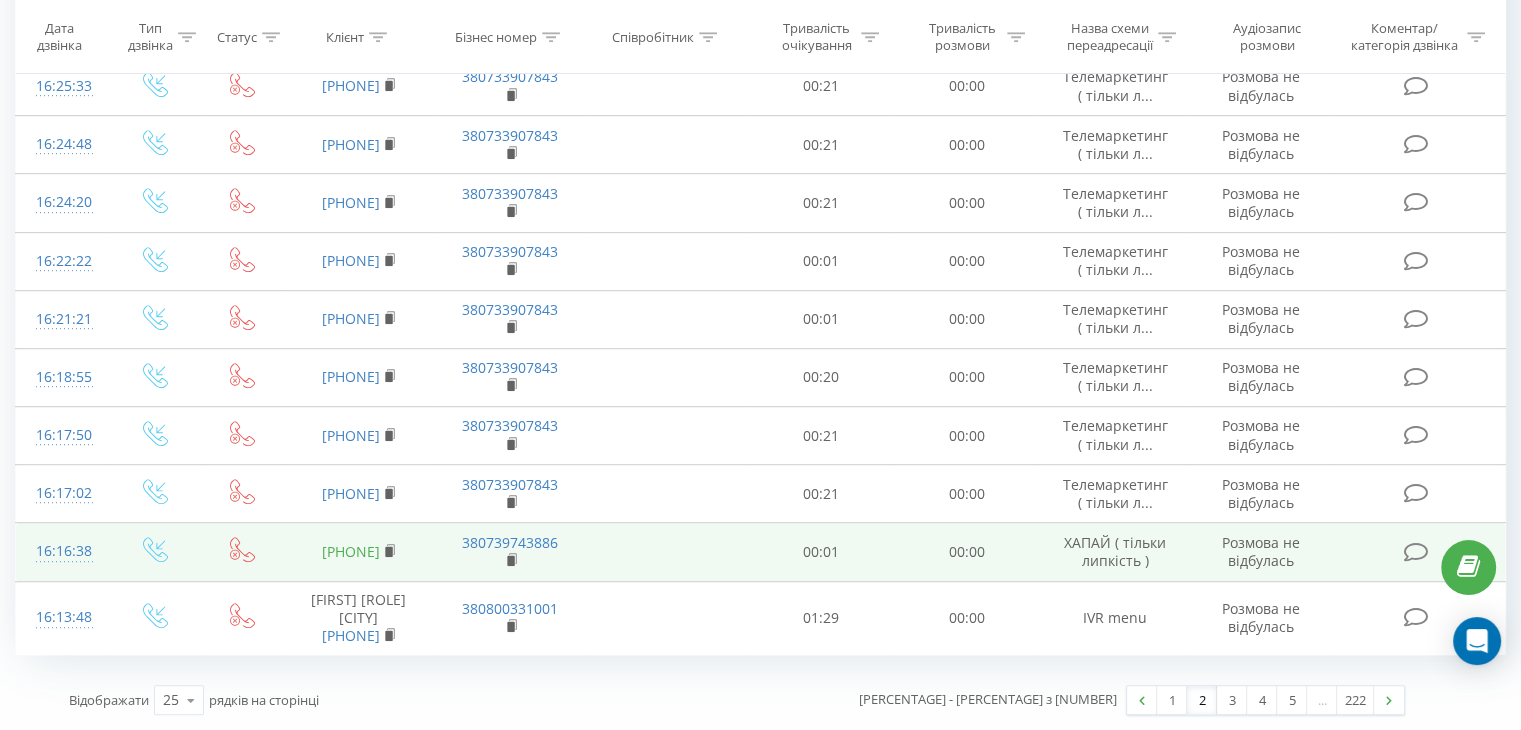 drag, startPoint x: 396, startPoint y: 505, endPoint x: 328, endPoint y: 508, distance: 68.06615 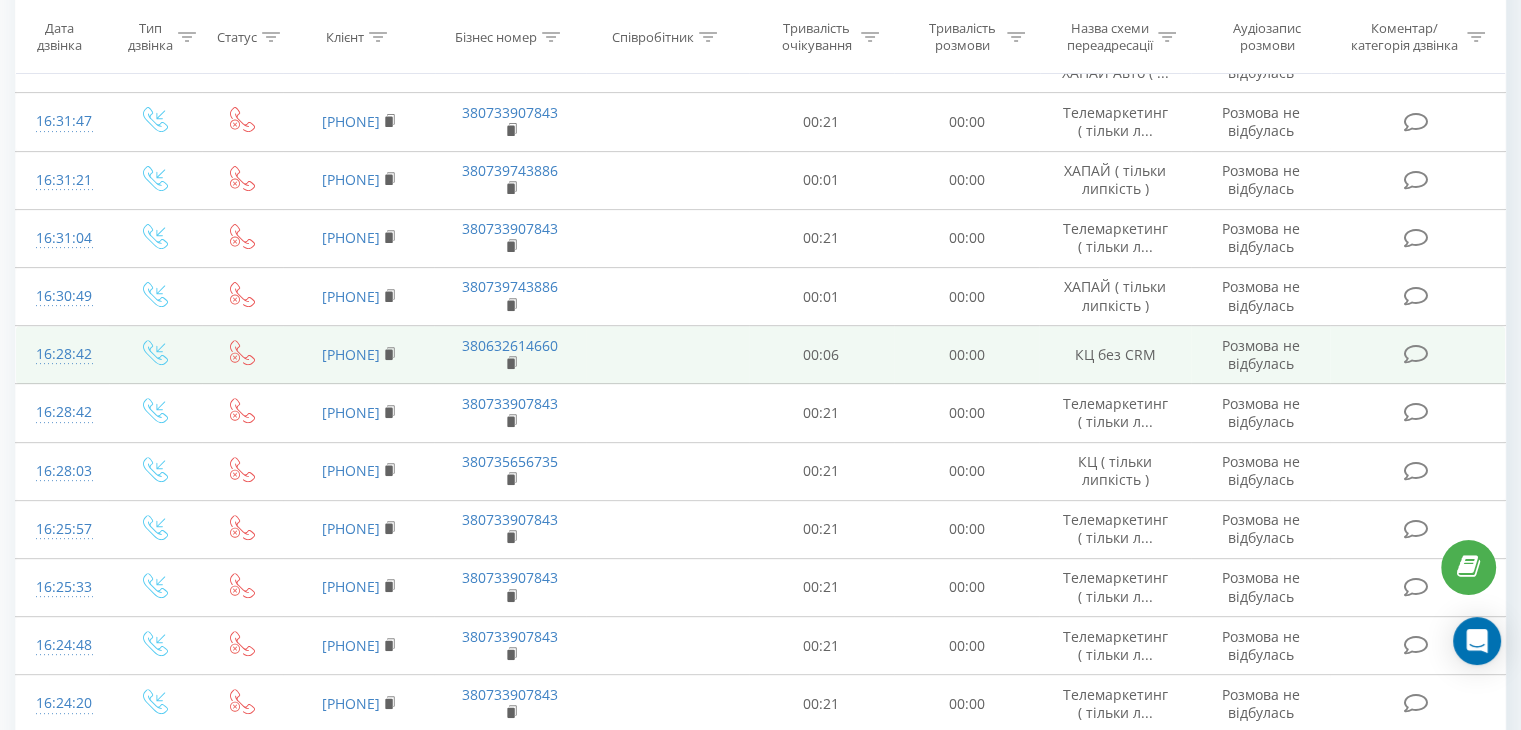 scroll, scrollTop: 612, scrollLeft: 0, axis: vertical 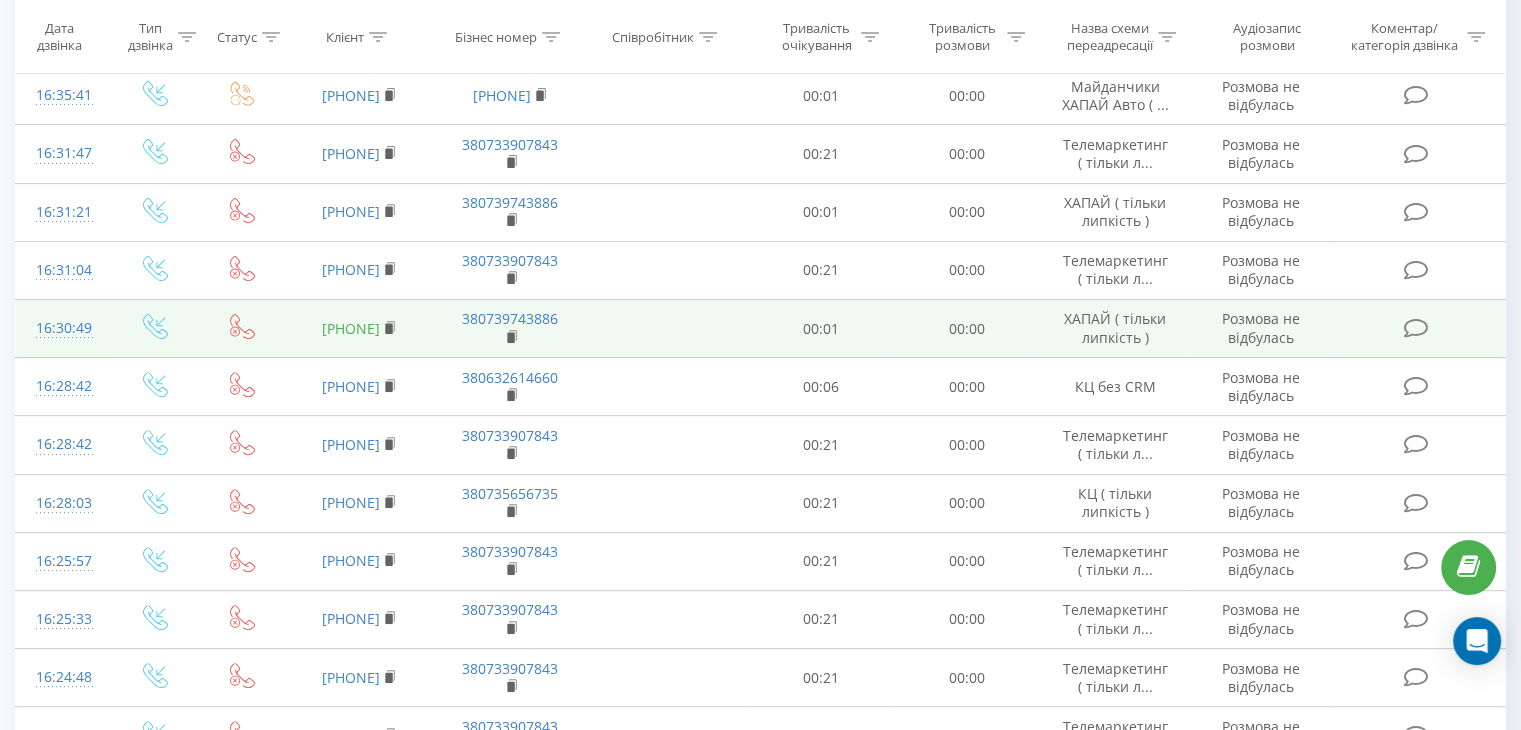 drag, startPoint x: 416, startPoint y: 351, endPoint x: 328, endPoint y: 353, distance: 88.02273 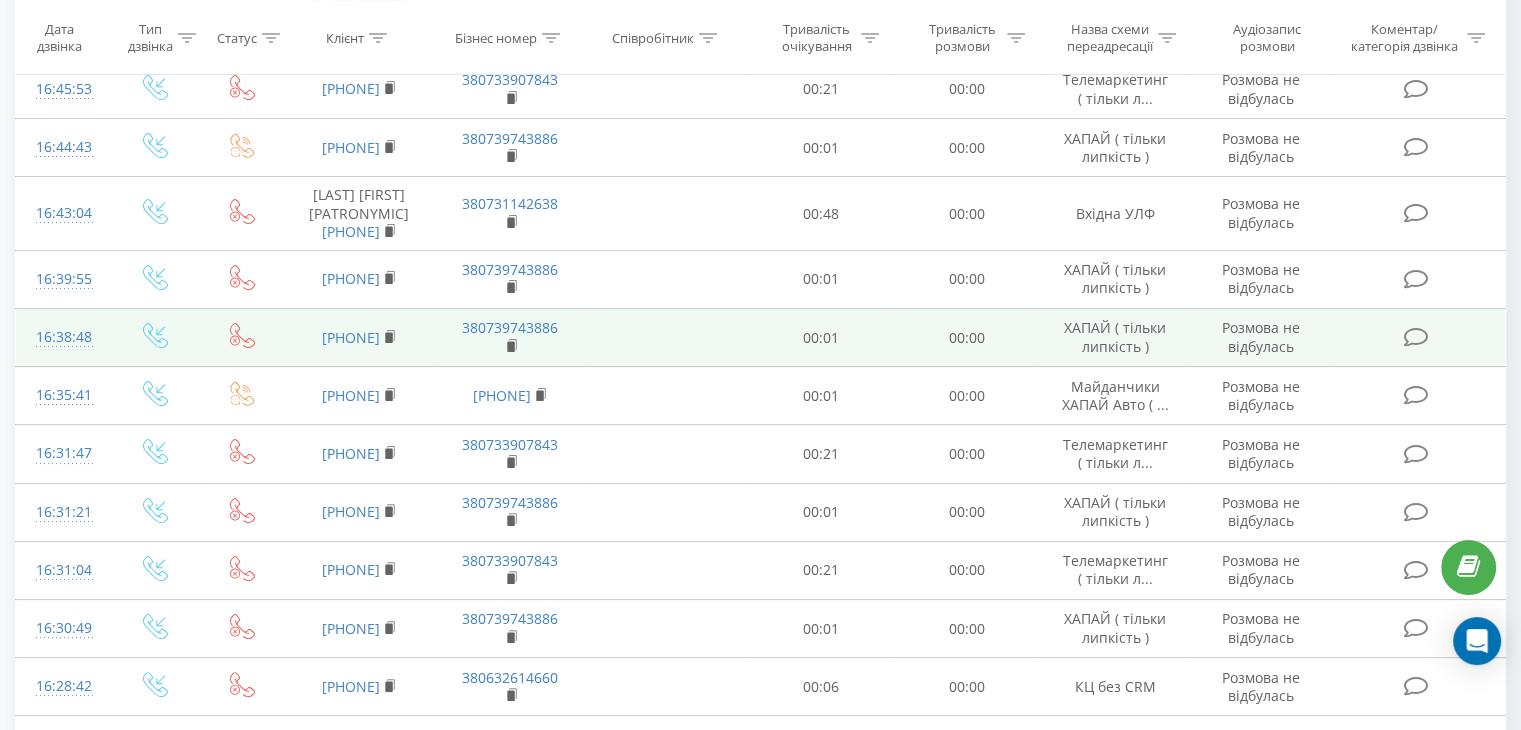 scroll, scrollTop: 212, scrollLeft: 0, axis: vertical 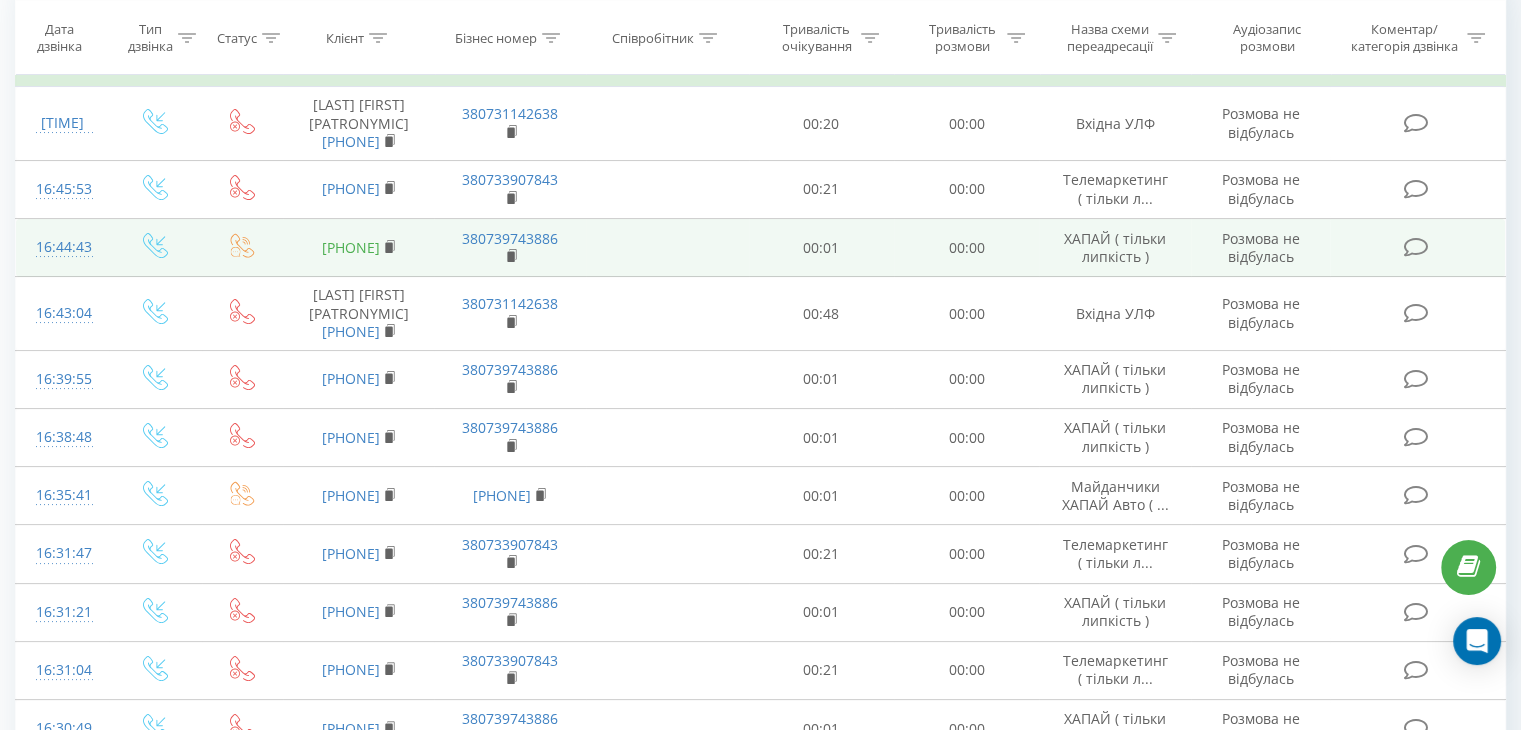 drag, startPoint x: 418, startPoint y: 245, endPoint x: 332, endPoint y: 249, distance: 86.09297 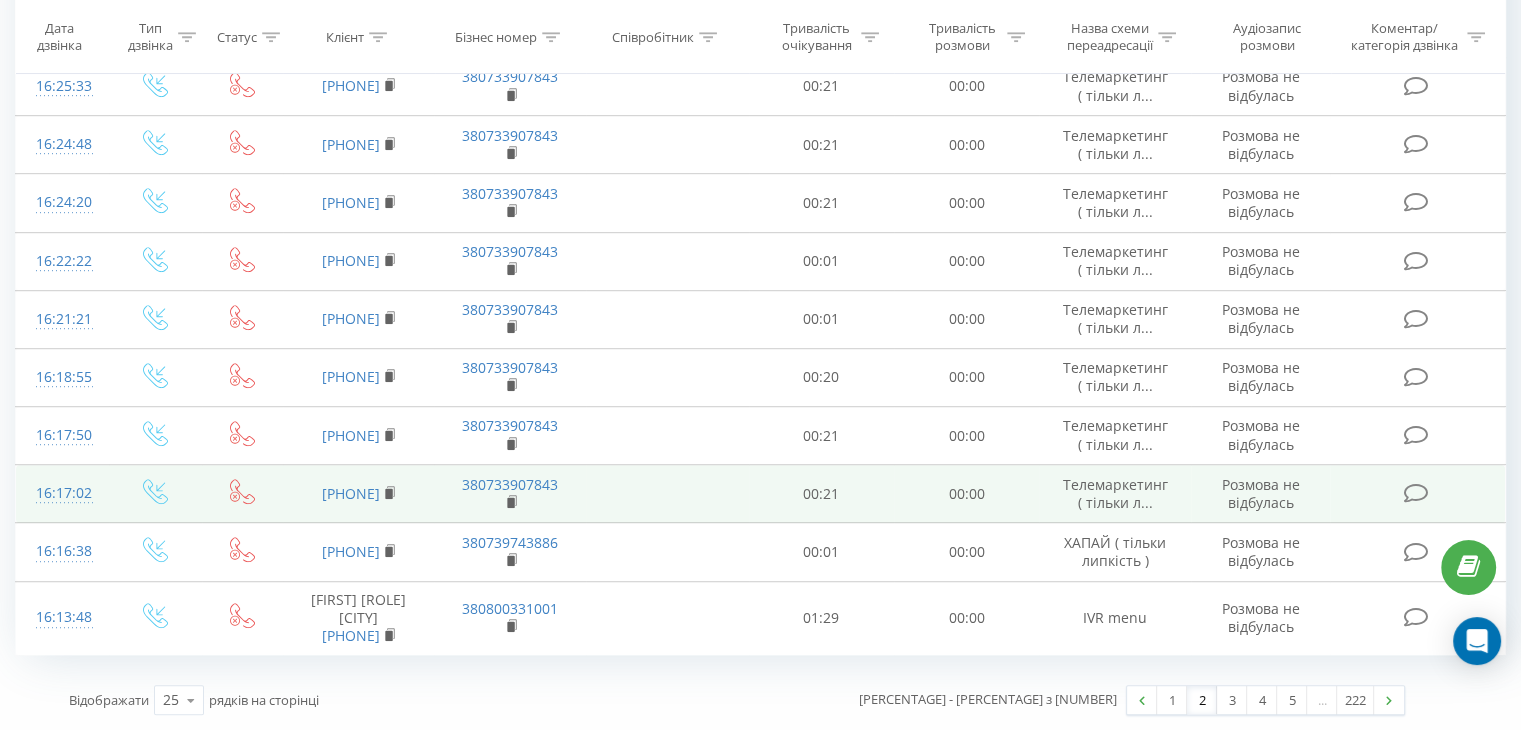 scroll, scrollTop: 1212, scrollLeft: 0, axis: vertical 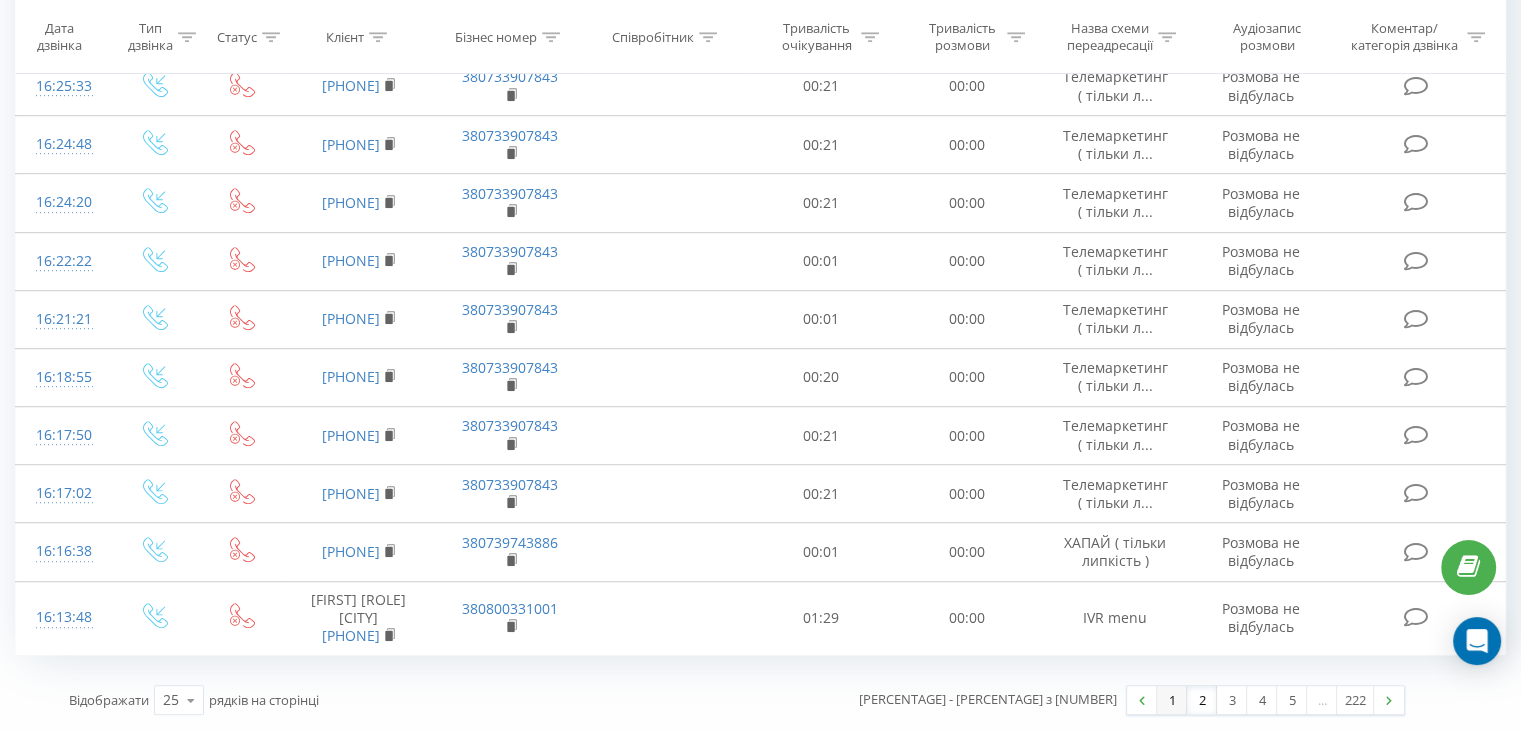 click on "1" at bounding box center (1172, 700) 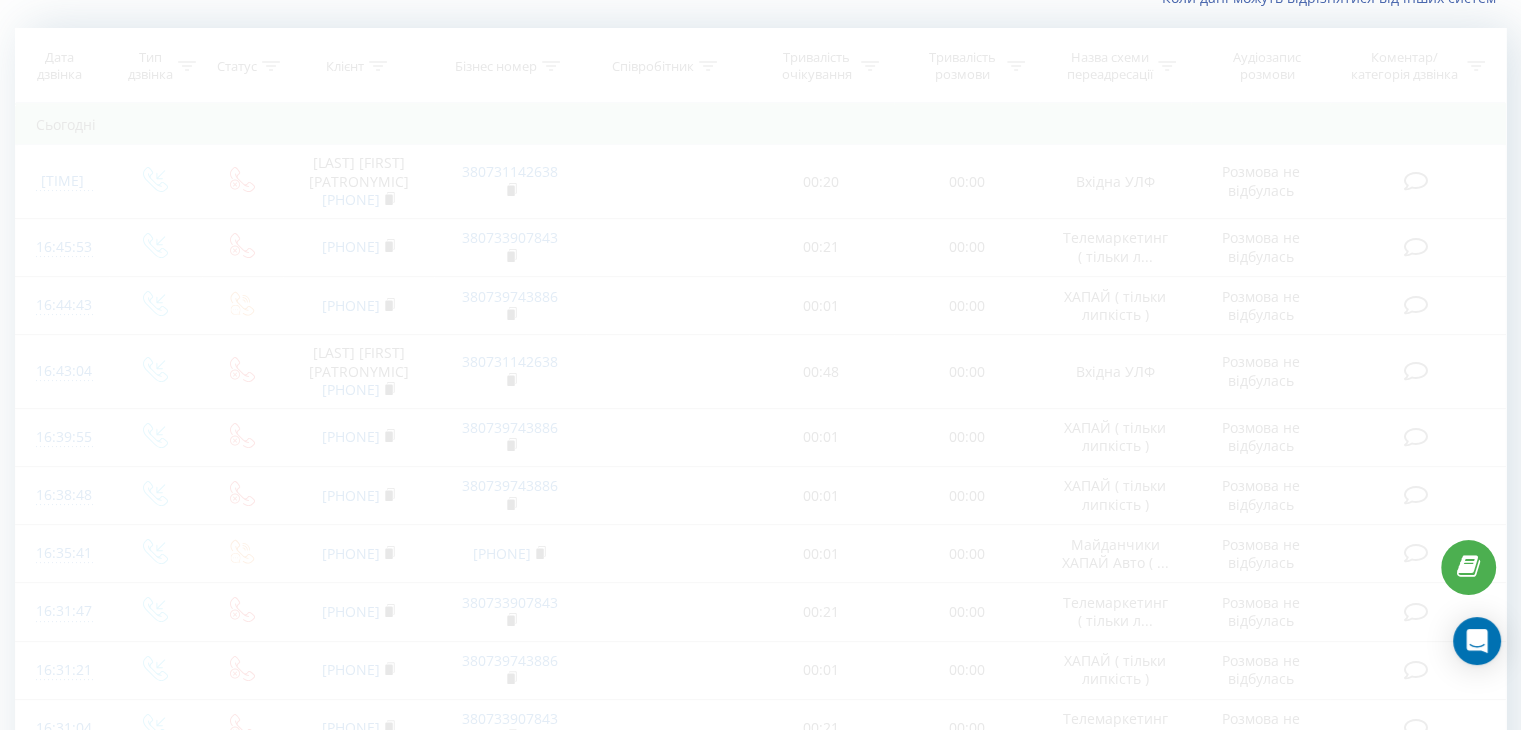 scroll, scrollTop: 132, scrollLeft: 0, axis: vertical 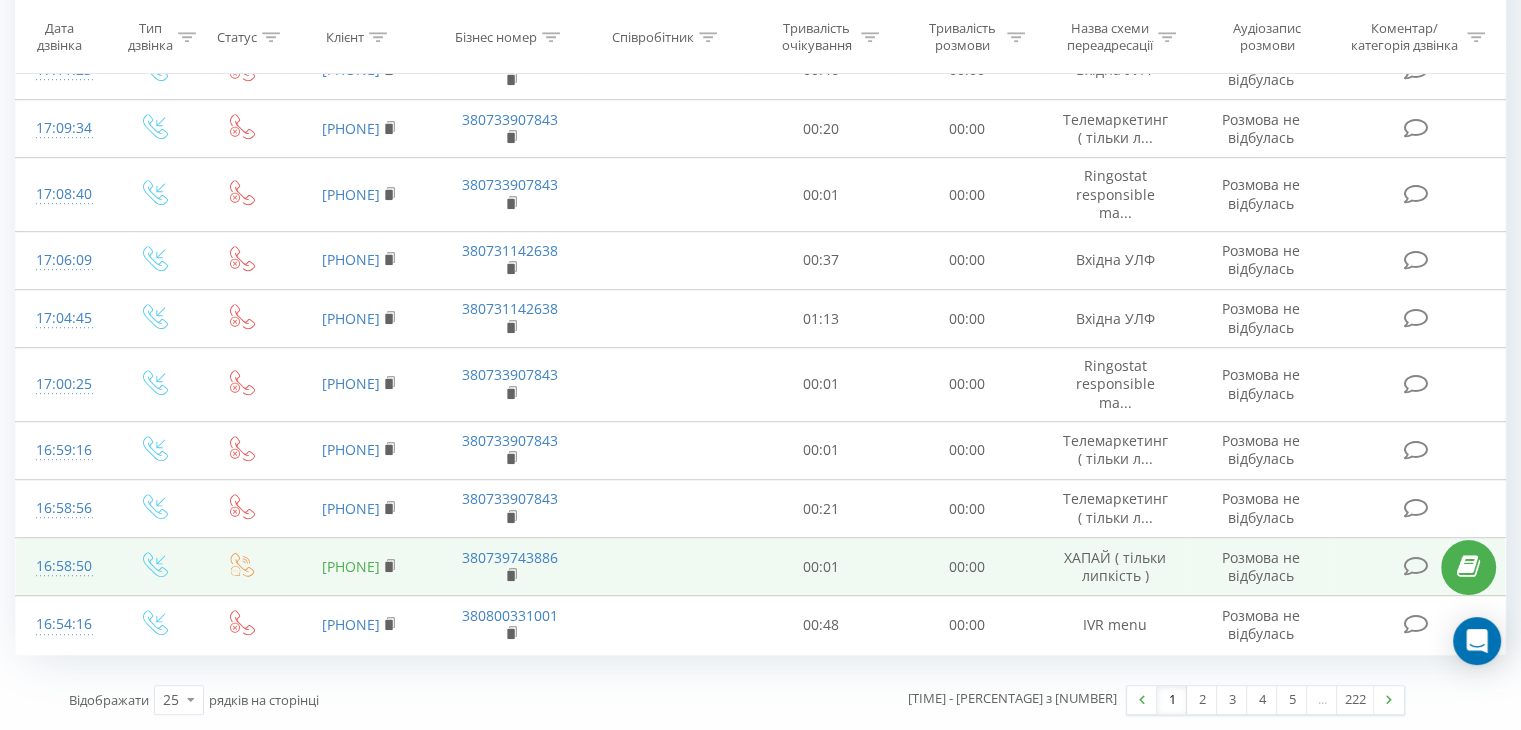 drag, startPoint x: 412, startPoint y: 550, endPoint x: 327, endPoint y: 555, distance: 85.146935 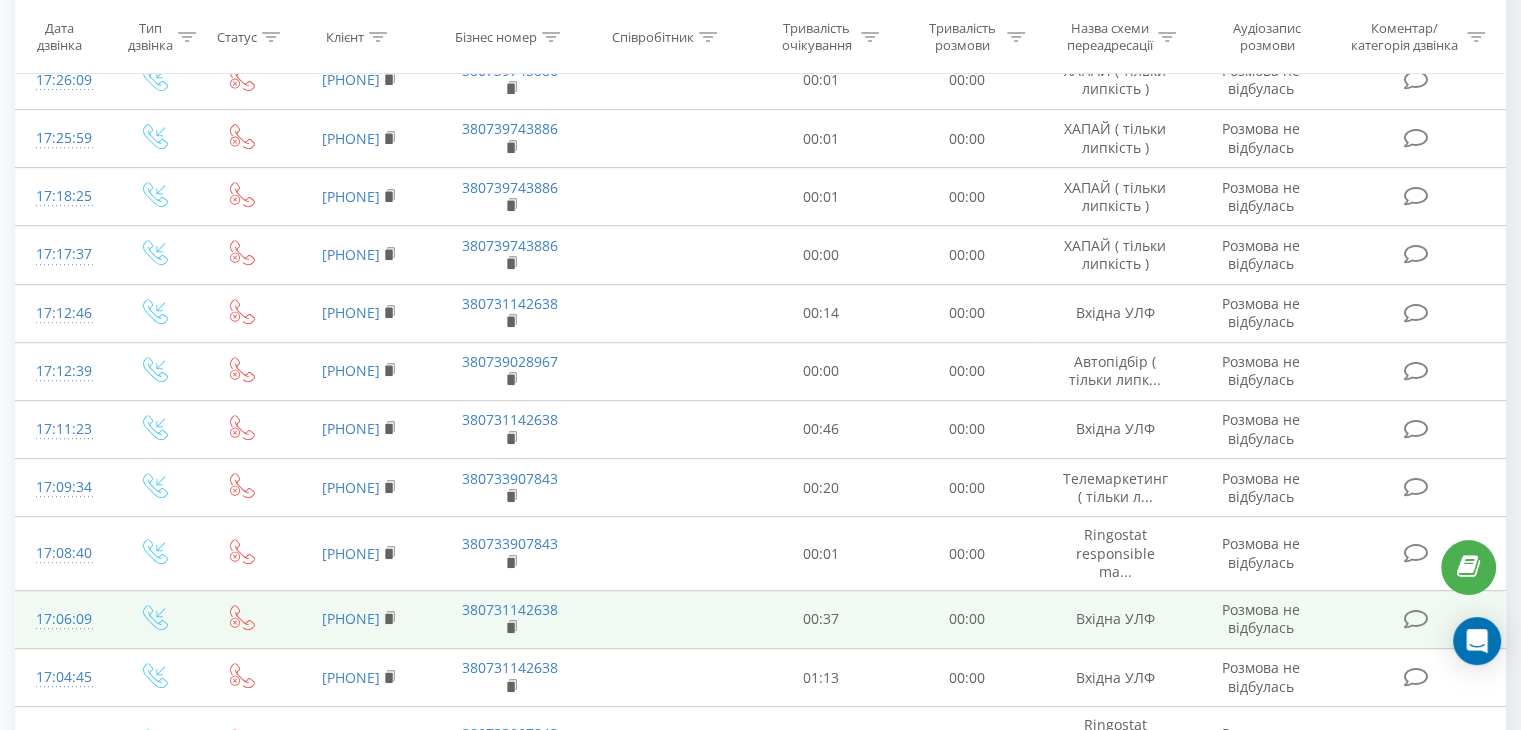 scroll, scrollTop: 773, scrollLeft: 0, axis: vertical 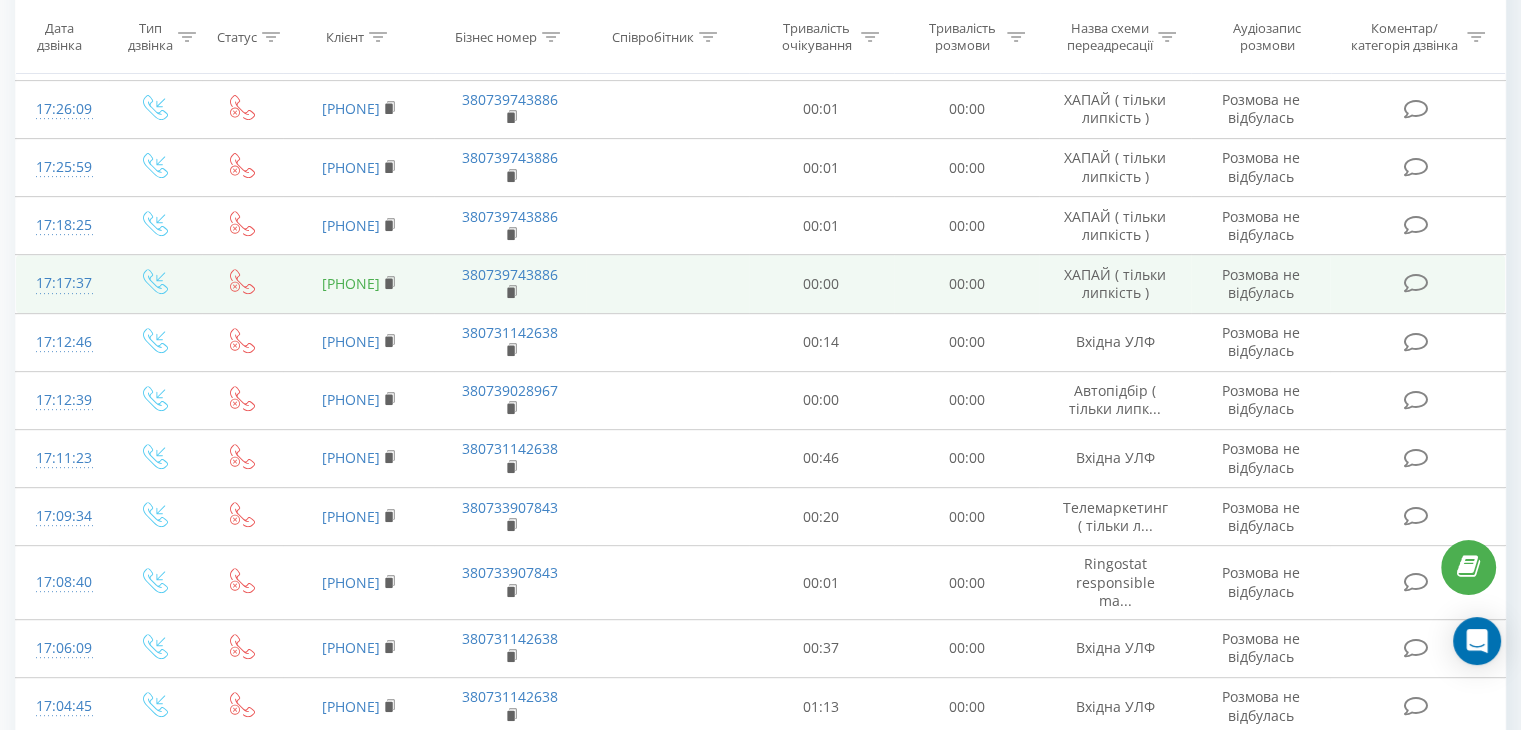 drag, startPoint x: 421, startPoint y: 281, endPoint x: 324, endPoint y: 283, distance: 97.020615 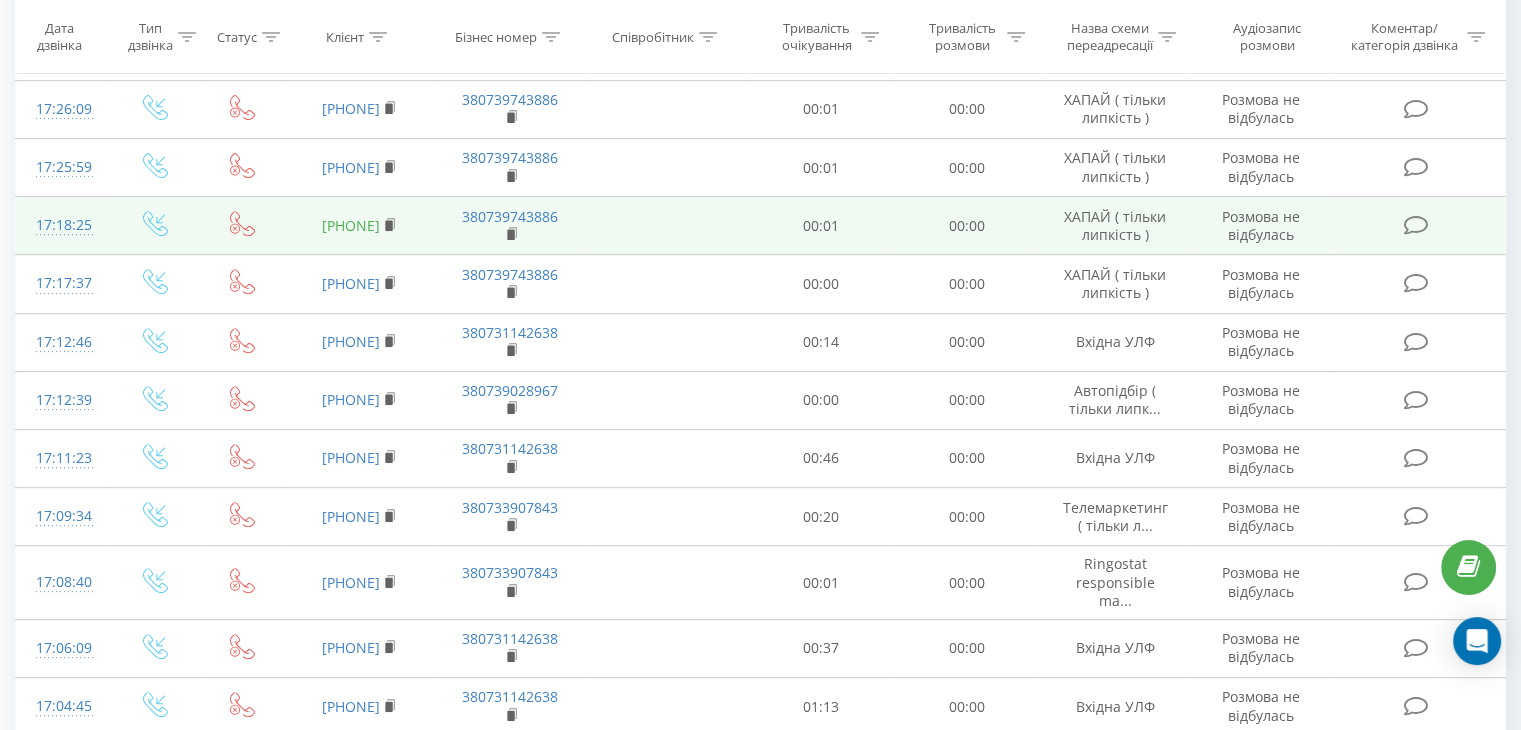 drag, startPoint x: 413, startPoint y: 229, endPoint x: 327, endPoint y: 233, distance: 86.09297 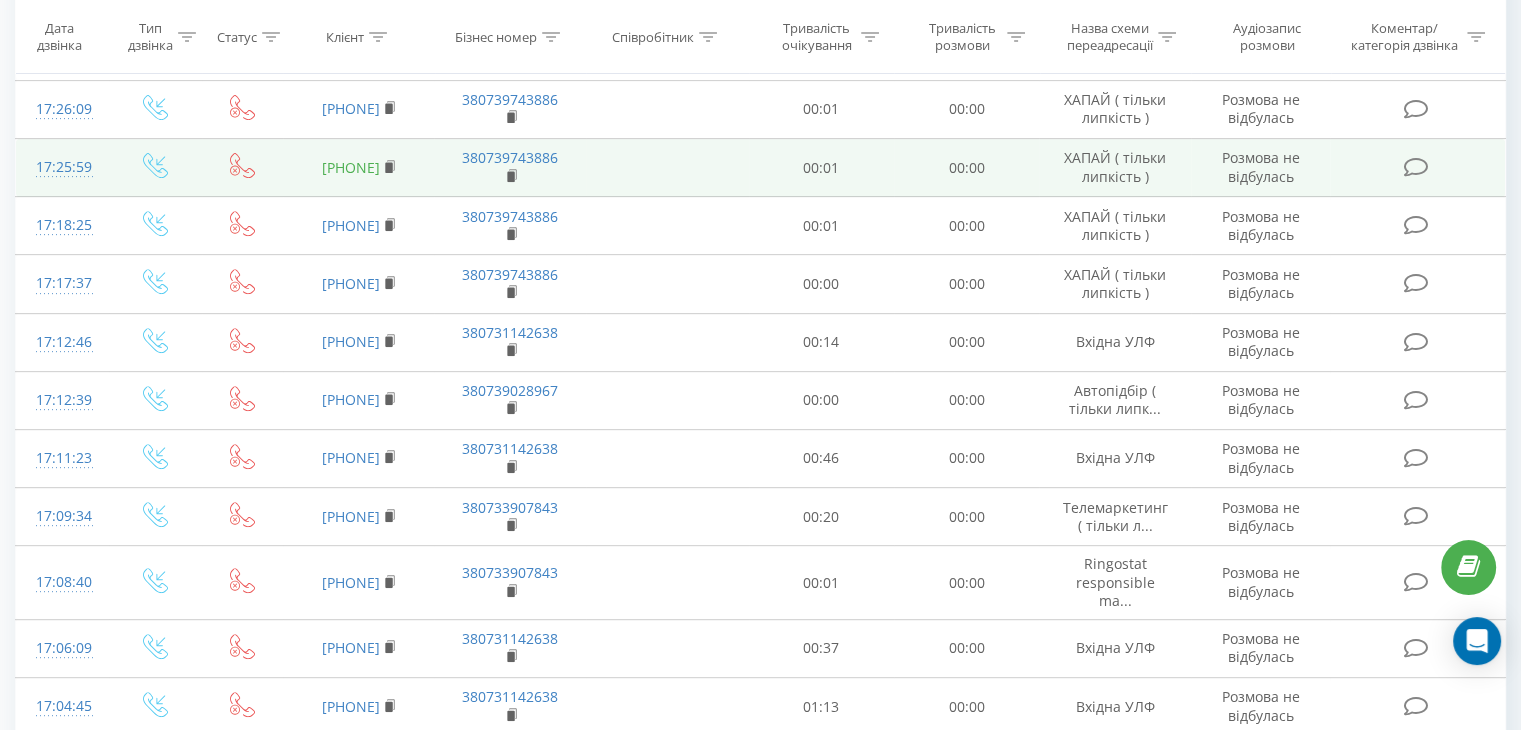 drag, startPoint x: 412, startPoint y: 171, endPoint x: 328, endPoint y: 168, distance: 84.05355 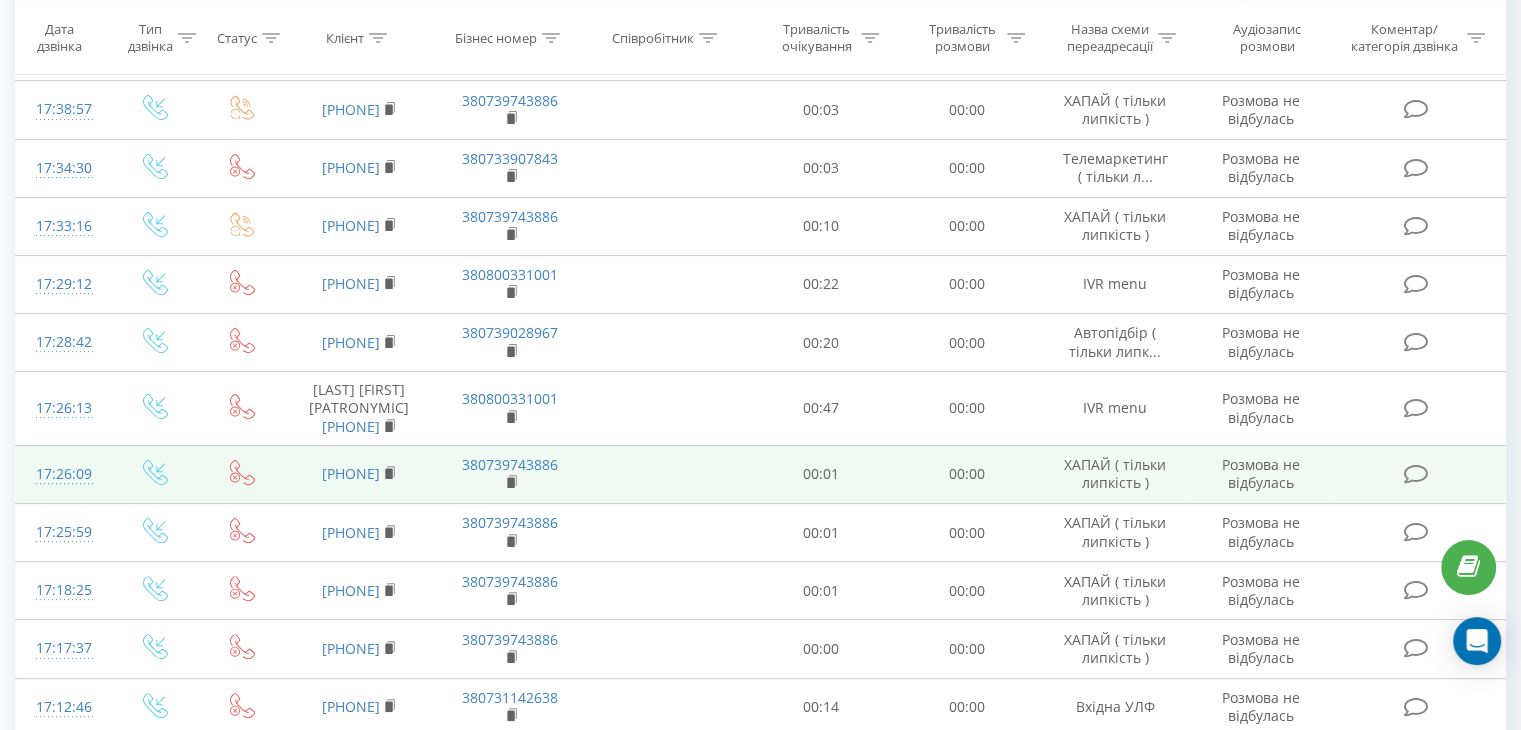scroll, scrollTop: 373, scrollLeft: 0, axis: vertical 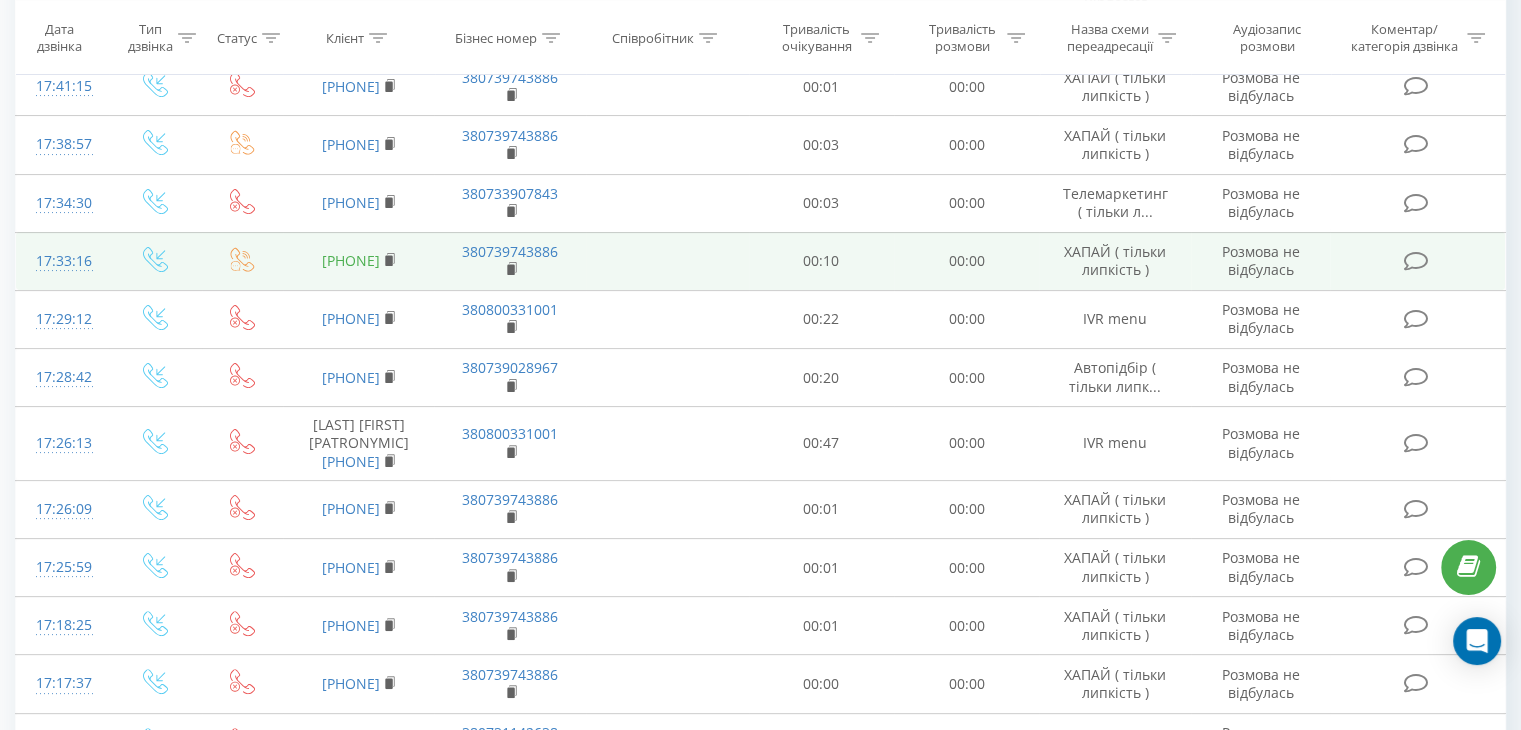 drag, startPoint x: 419, startPoint y: 247, endPoint x: 325, endPoint y: 239, distance: 94.33981 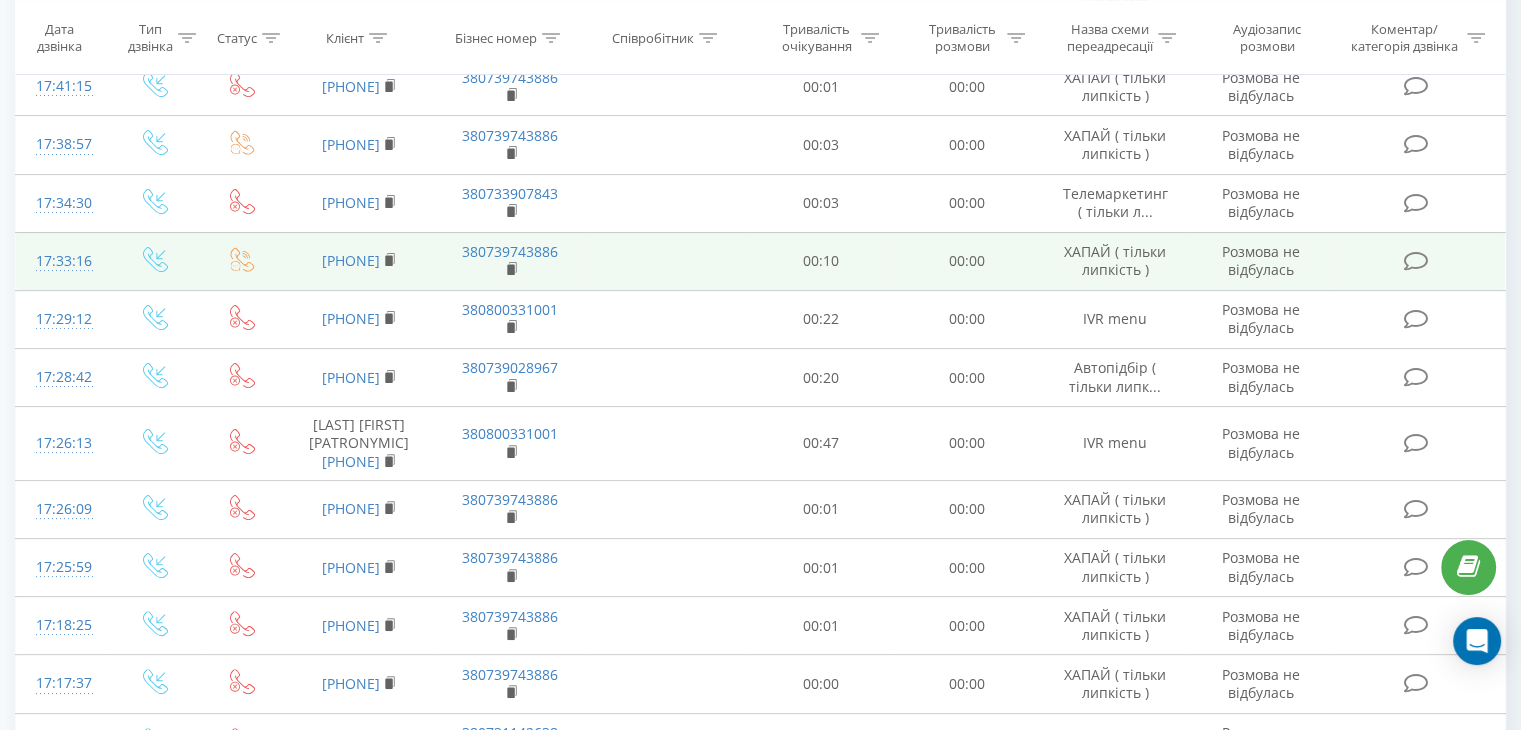 scroll, scrollTop: 273, scrollLeft: 0, axis: vertical 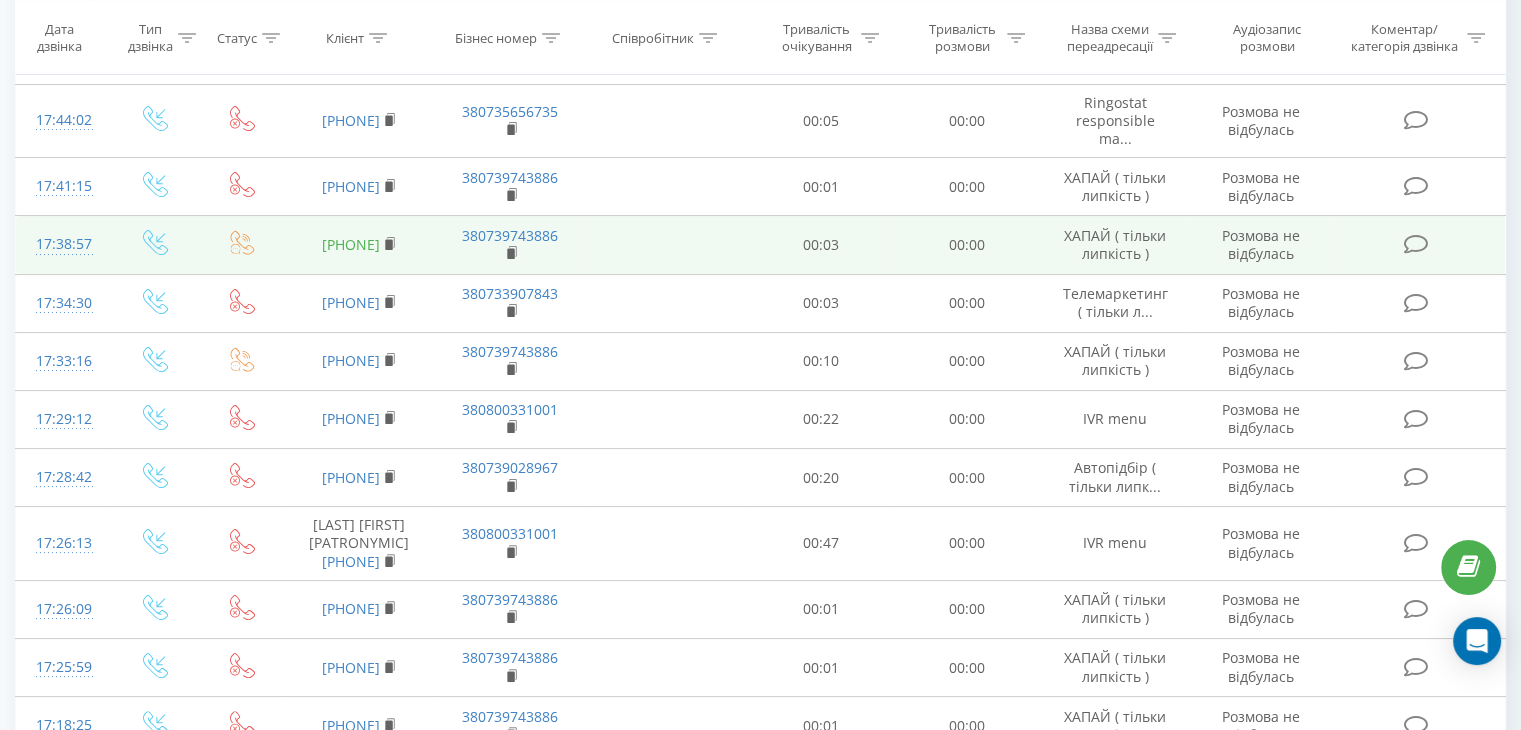 drag, startPoint x: 385, startPoint y: 226, endPoint x: 328, endPoint y: 228, distance: 57.035076 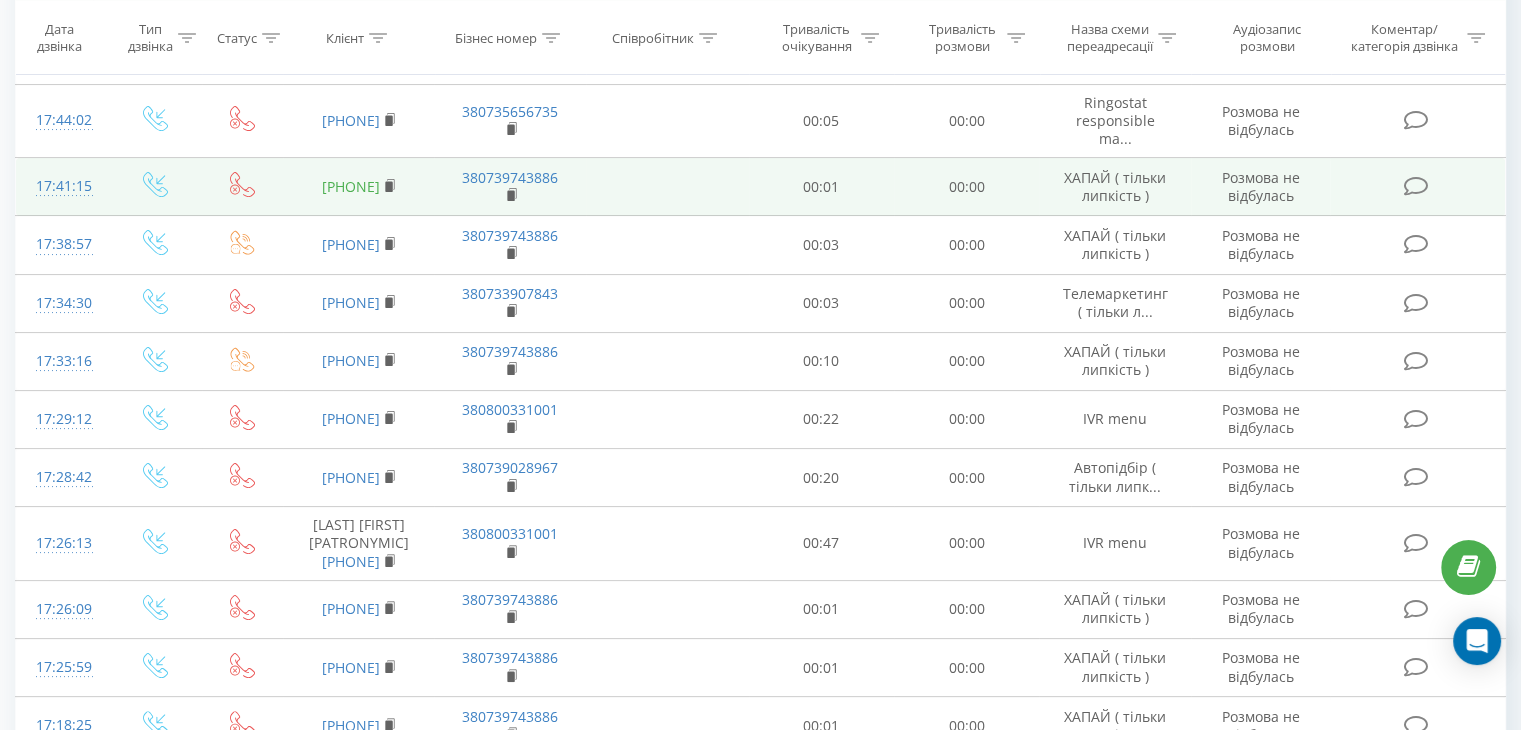 drag, startPoint x: 417, startPoint y: 172, endPoint x: 324, endPoint y: 175, distance: 93.04838 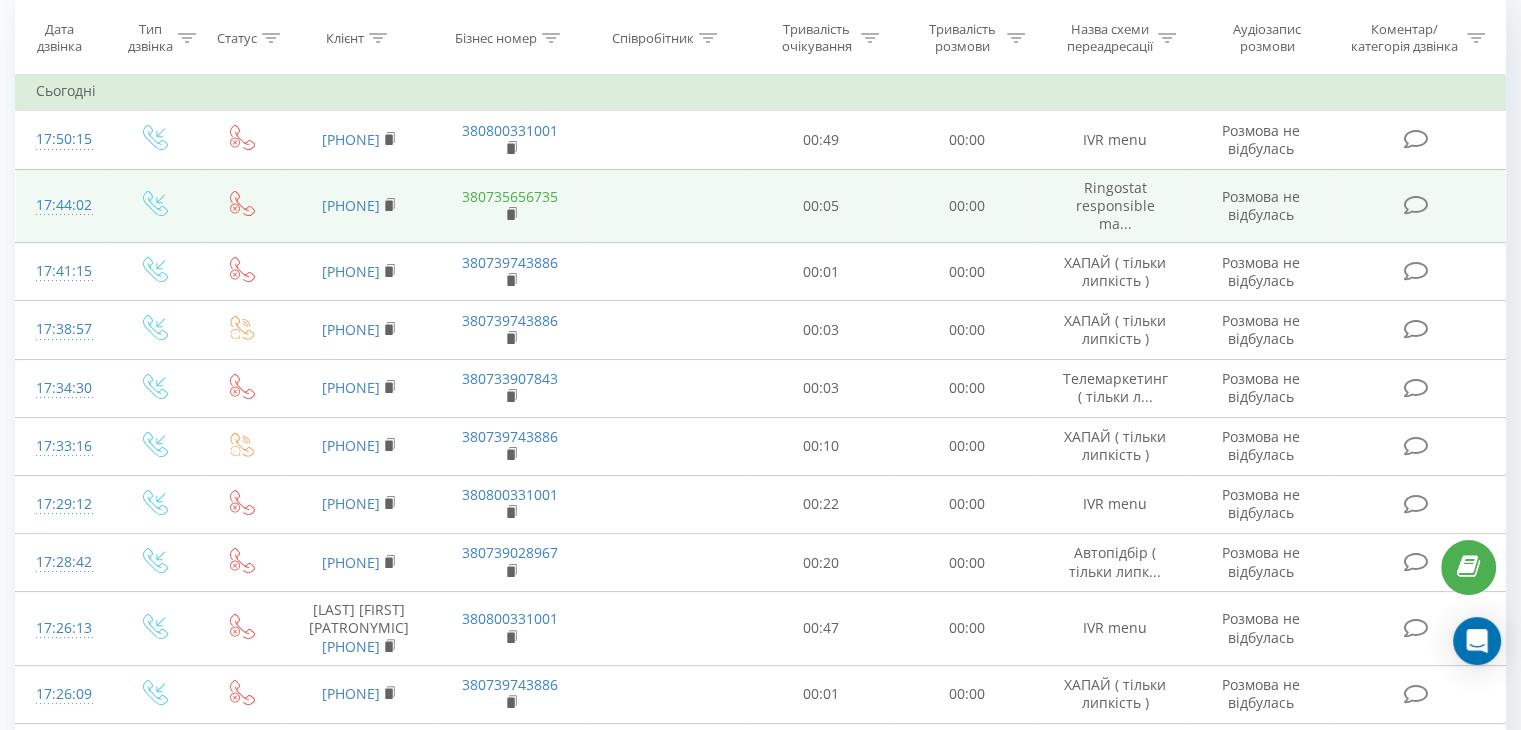 scroll, scrollTop: 173, scrollLeft: 0, axis: vertical 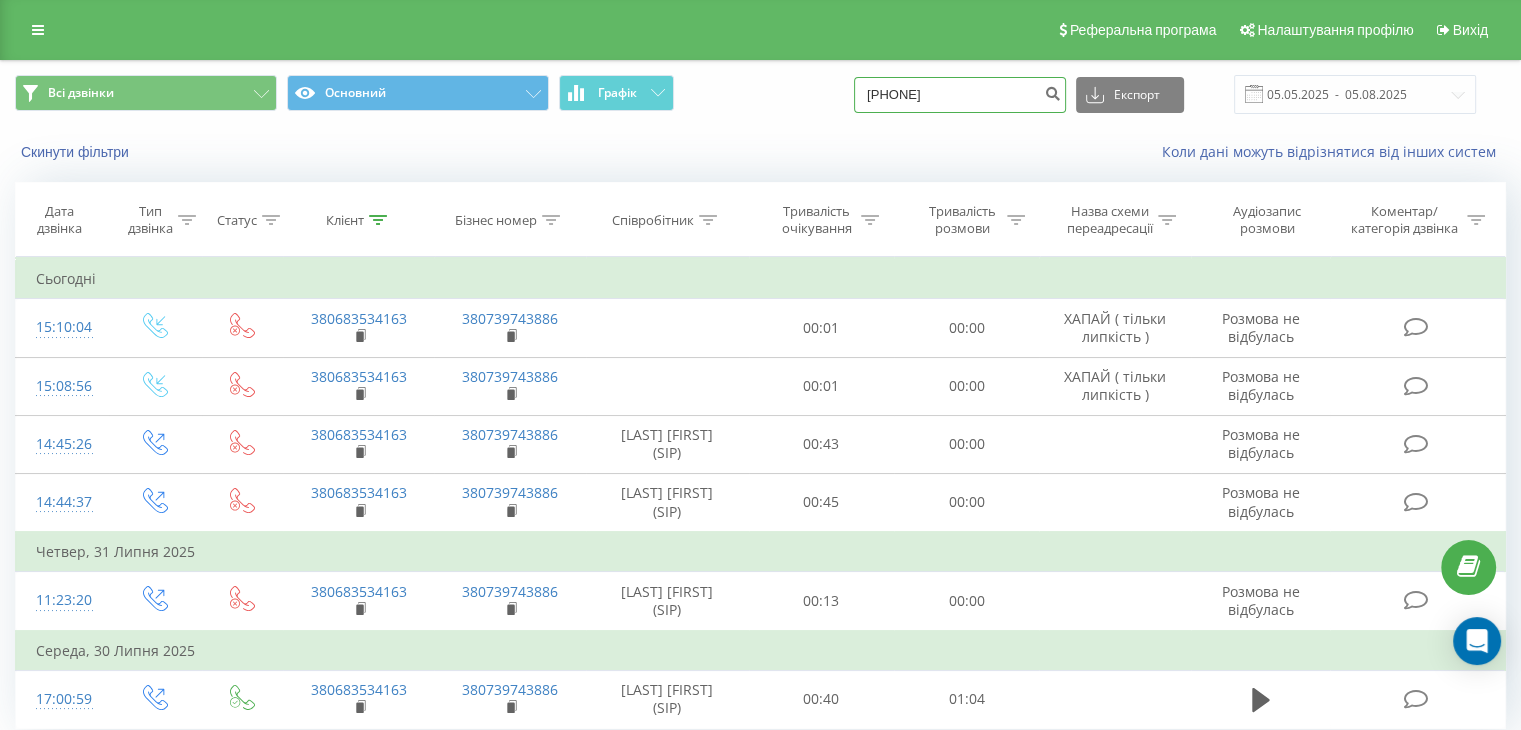 click on "0683534163" at bounding box center [960, 95] 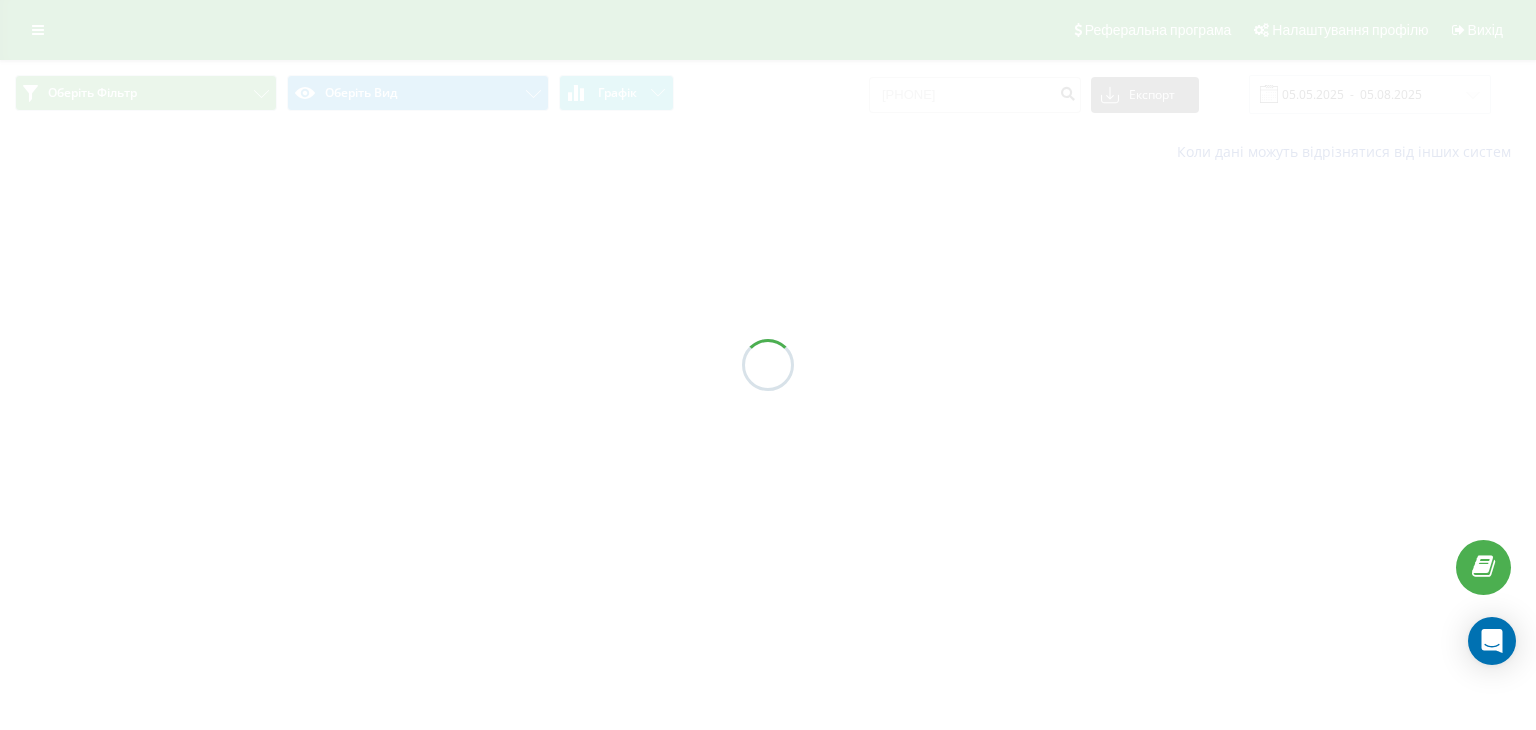 scroll, scrollTop: 0, scrollLeft: 0, axis: both 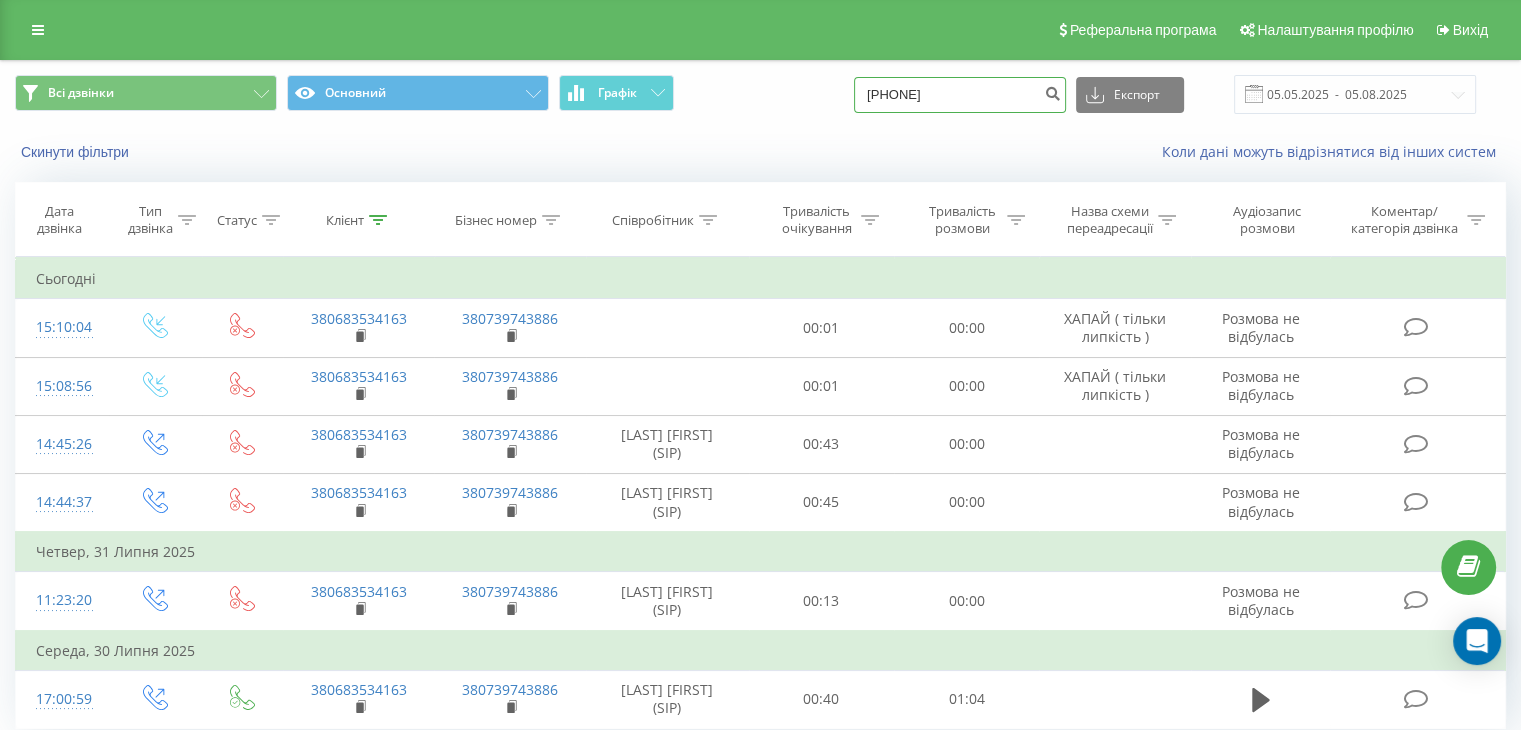 click on "[PHONE]" at bounding box center [960, 95] 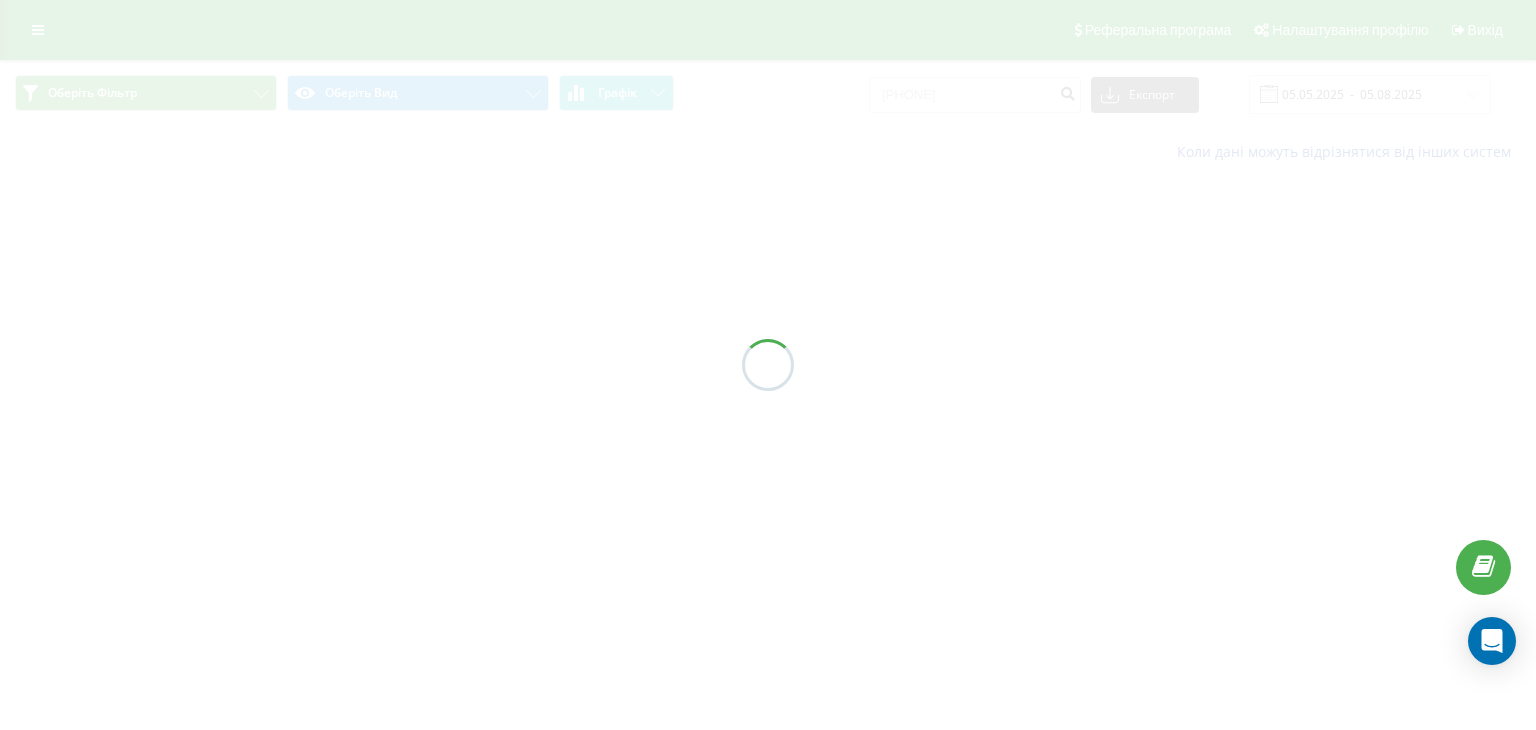 scroll, scrollTop: 0, scrollLeft: 0, axis: both 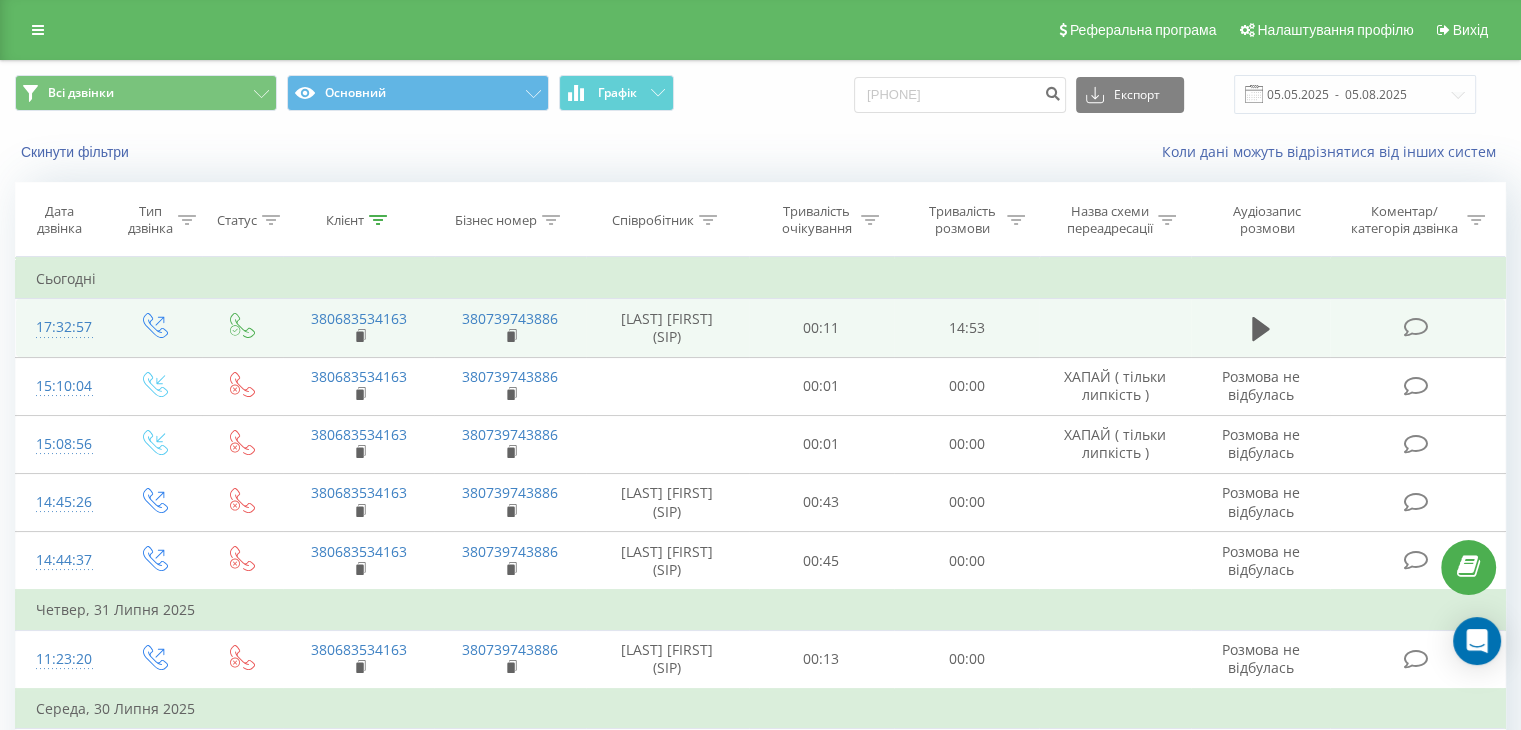 click at bounding box center [1415, 327] 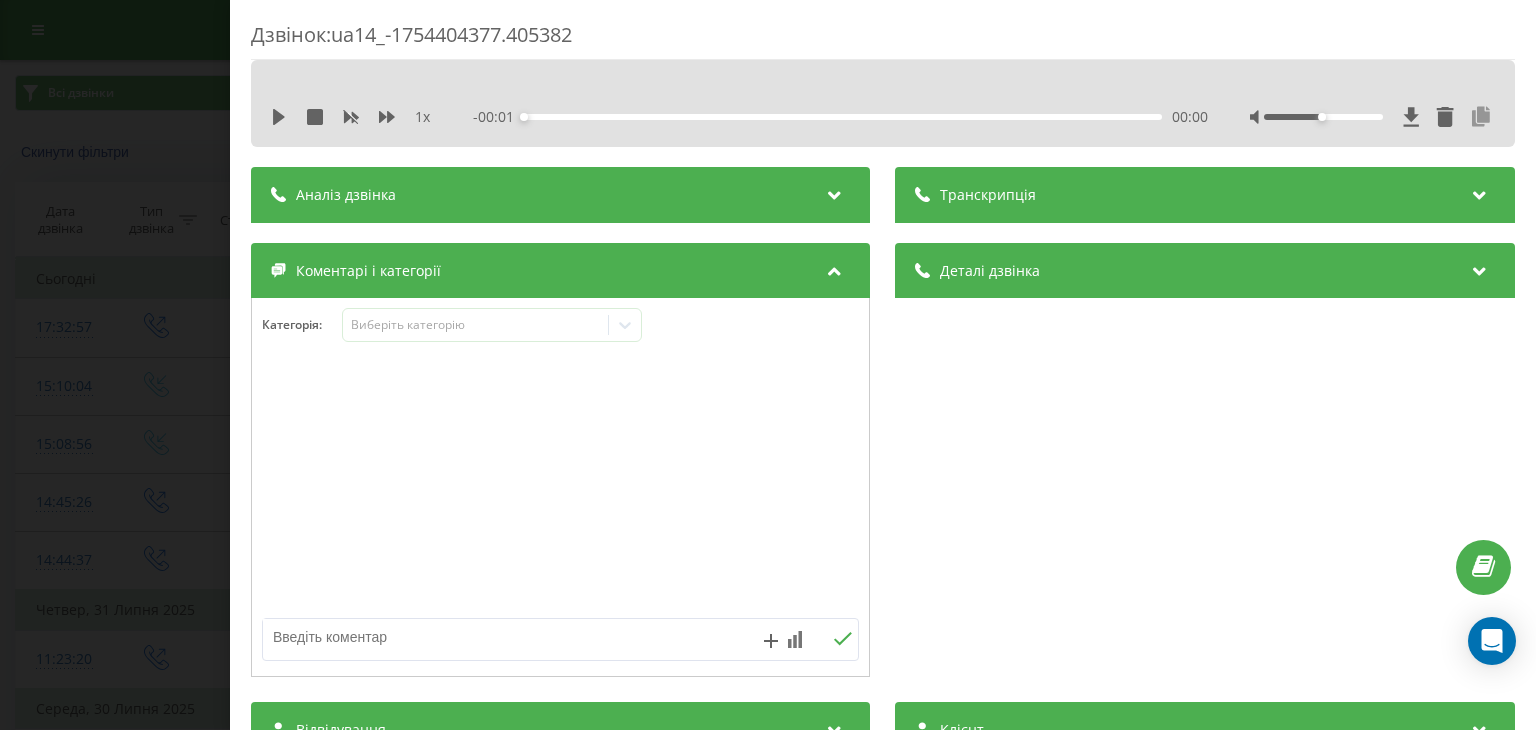 click at bounding box center [1482, 117] 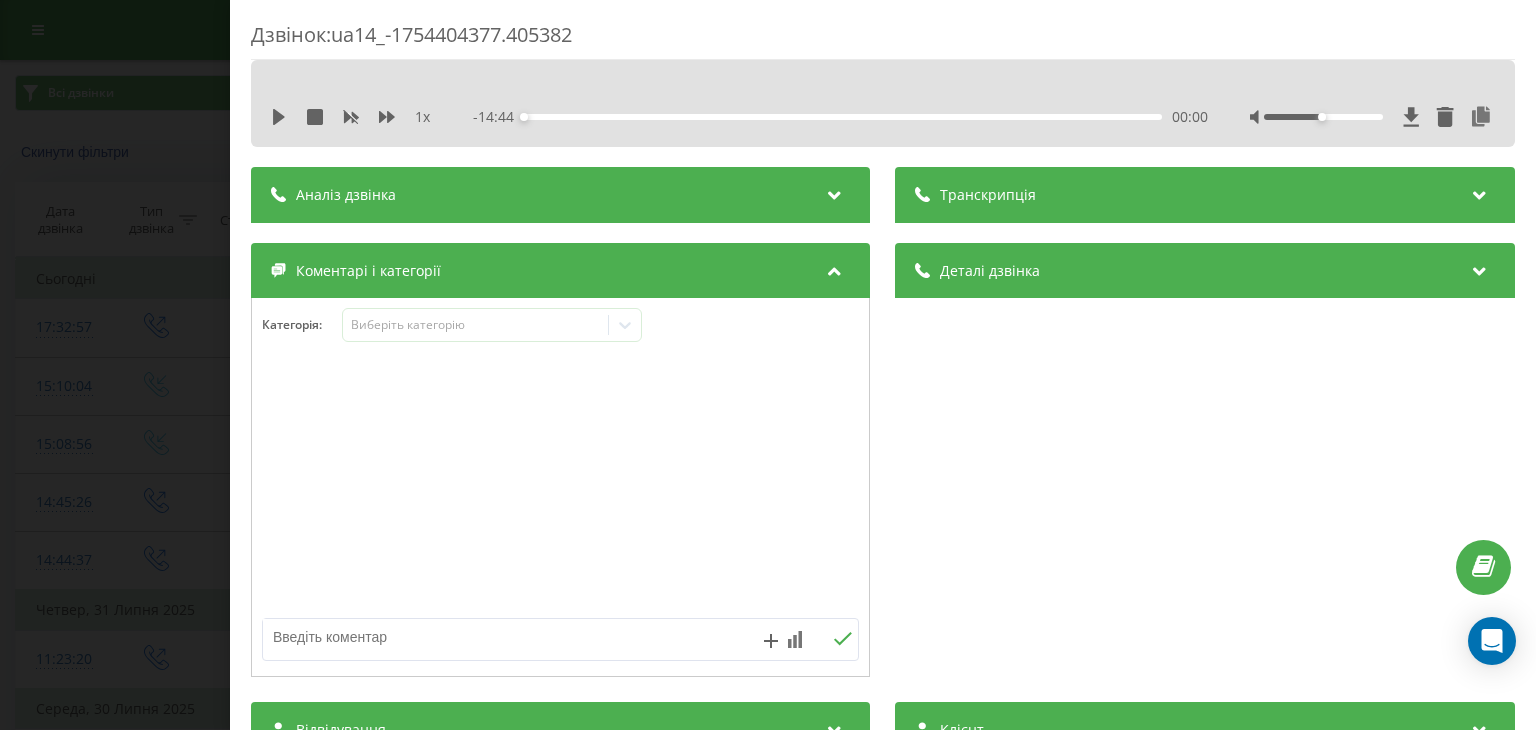 drag, startPoint x: 110, startPoint y: 261, endPoint x: 395, endPoint y: 221, distance: 287.79333 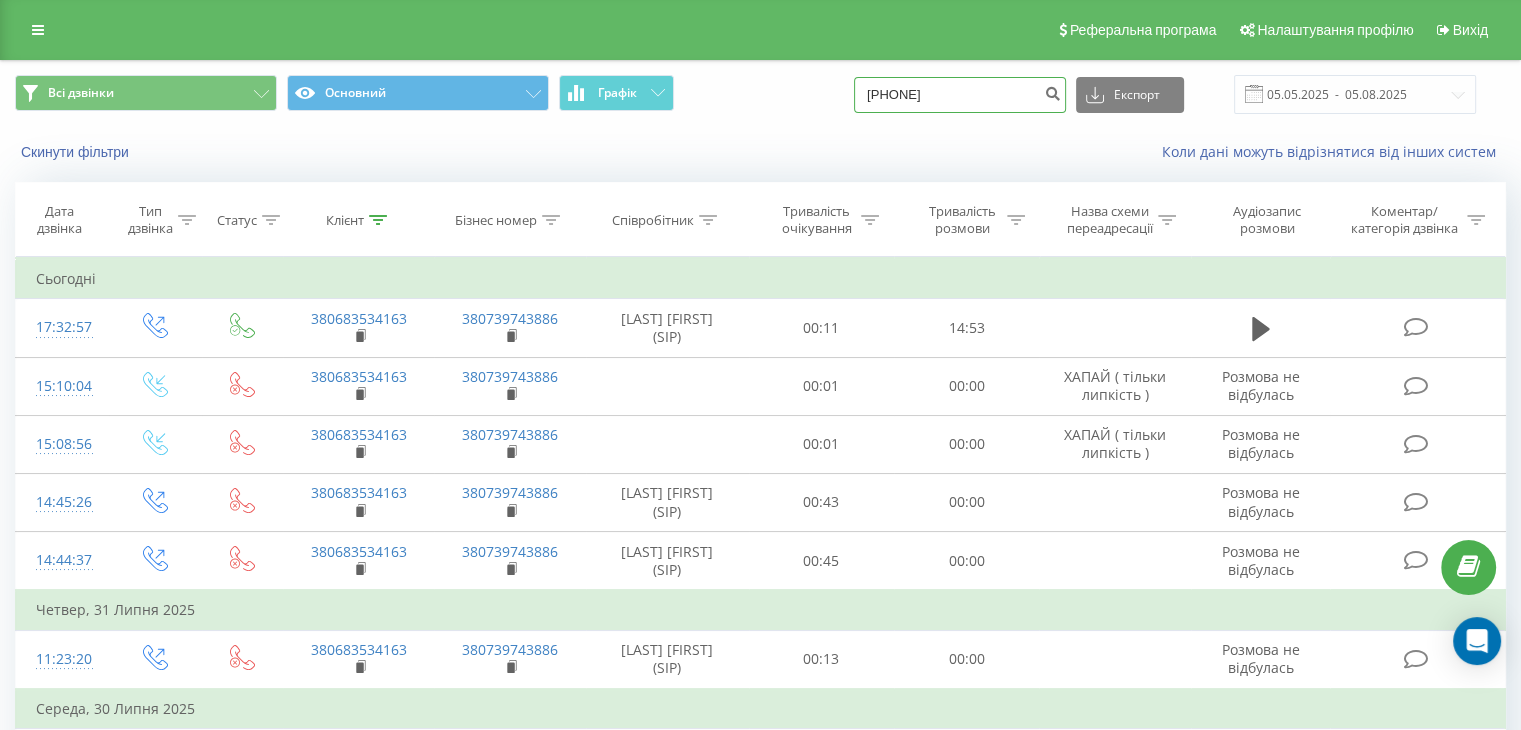 drag, startPoint x: 964, startPoint y: 101, endPoint x: 472, endPoint y: 129, distance: 492.7961 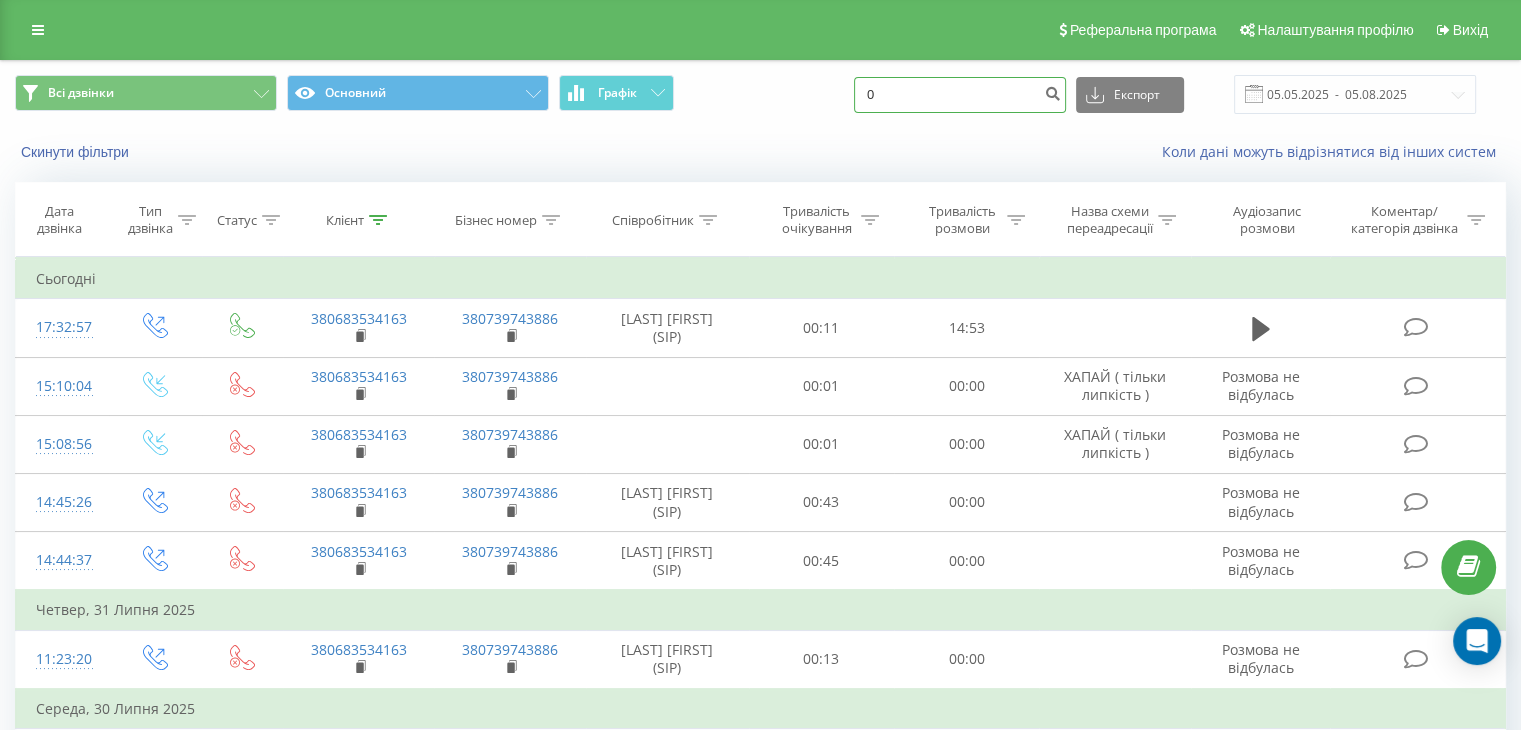 paste on "931829066" 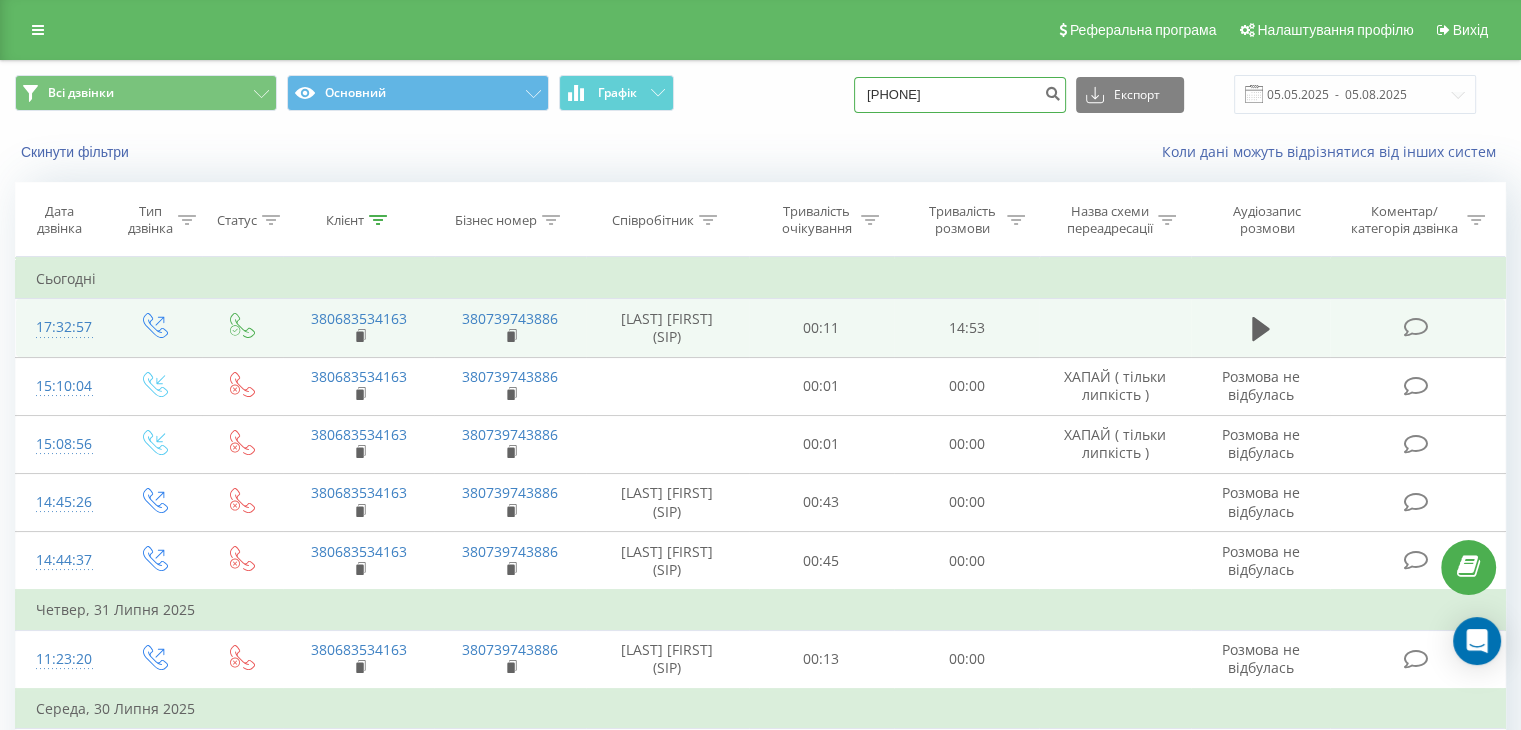 type on "[PHONE]" 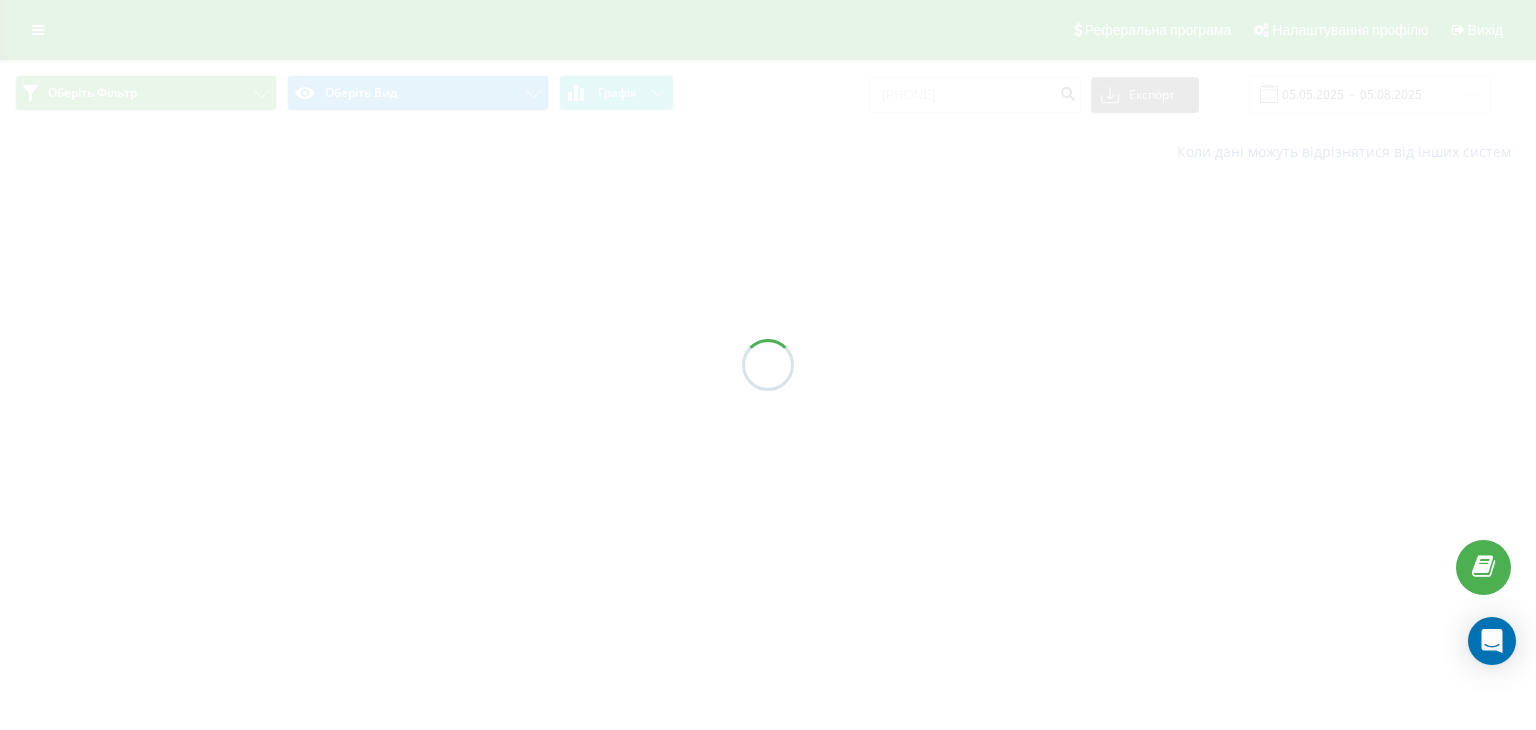 scroll, scrollTop: 0, scrollLeft: 0, axis: both 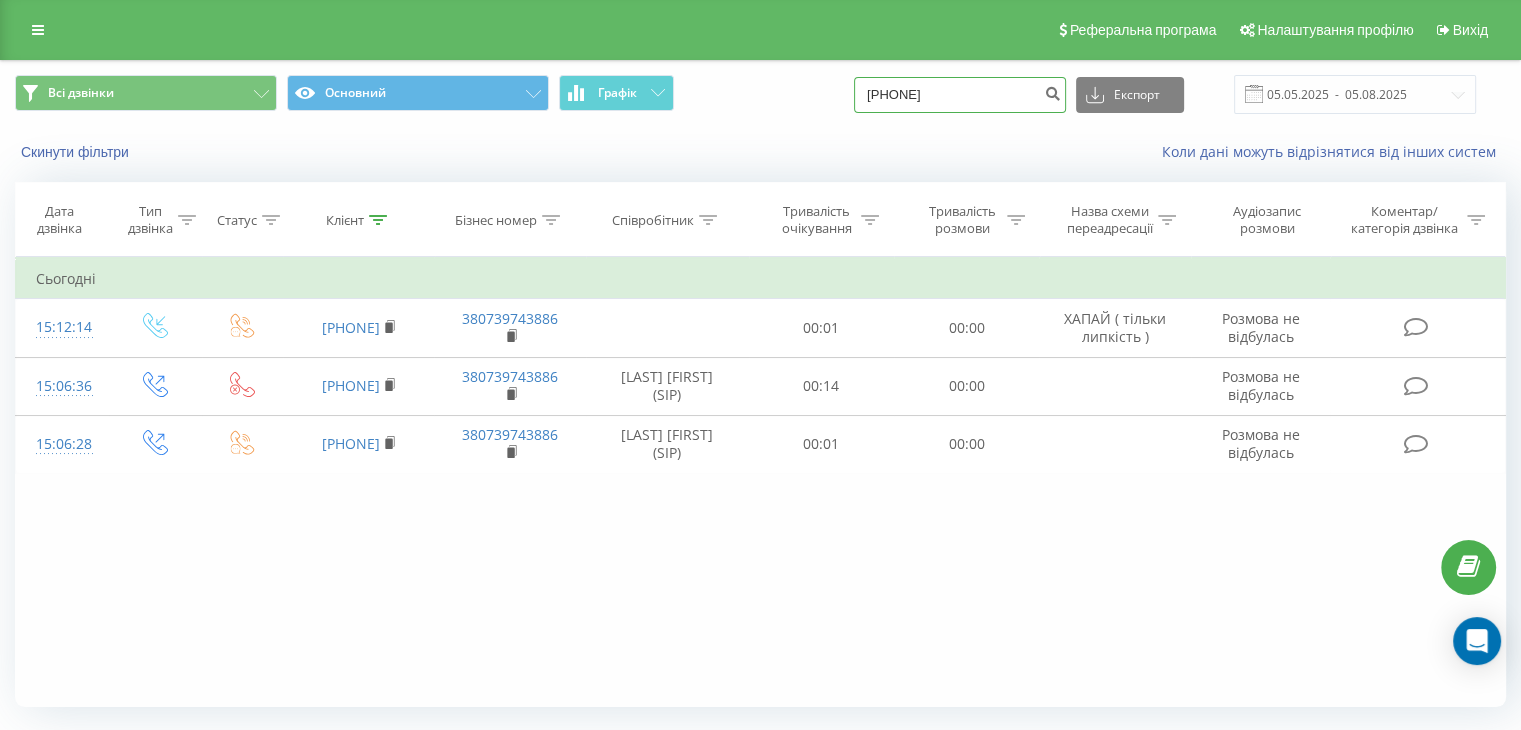 drag, startPoint x: 661, startPoint y: 104, endPoint x: 592, endPoint y: 117, distance: 70.21396 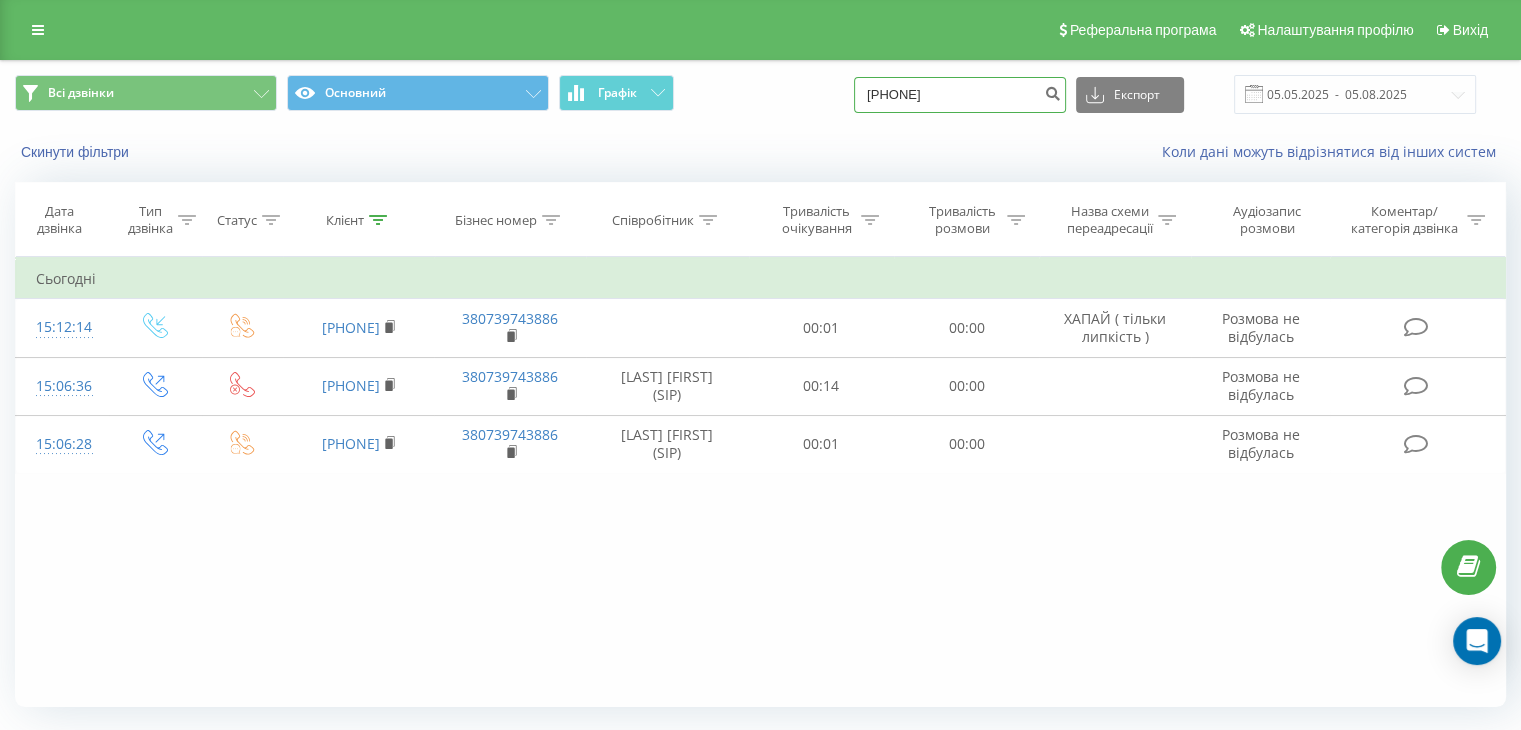paste on "675205543" 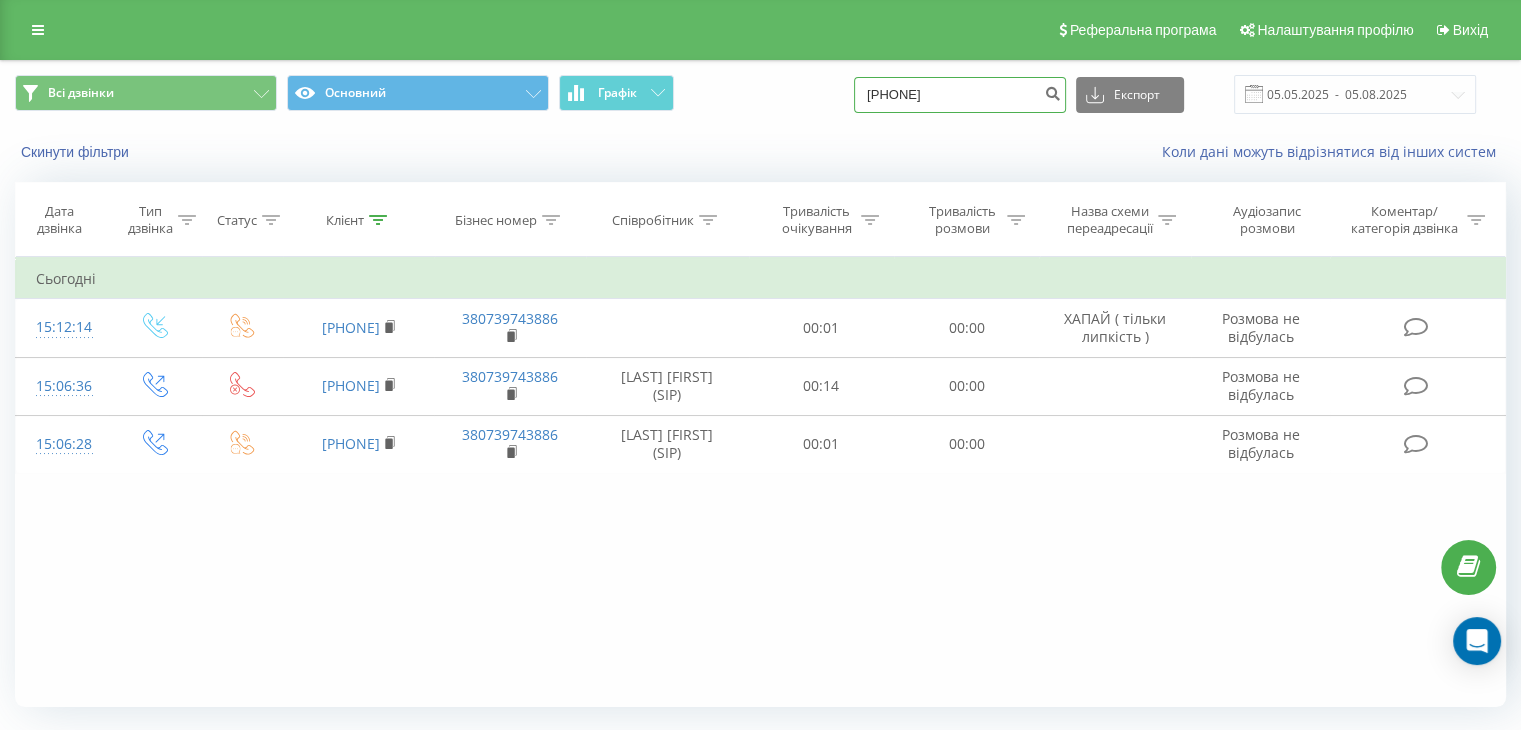 type on "0675205543" 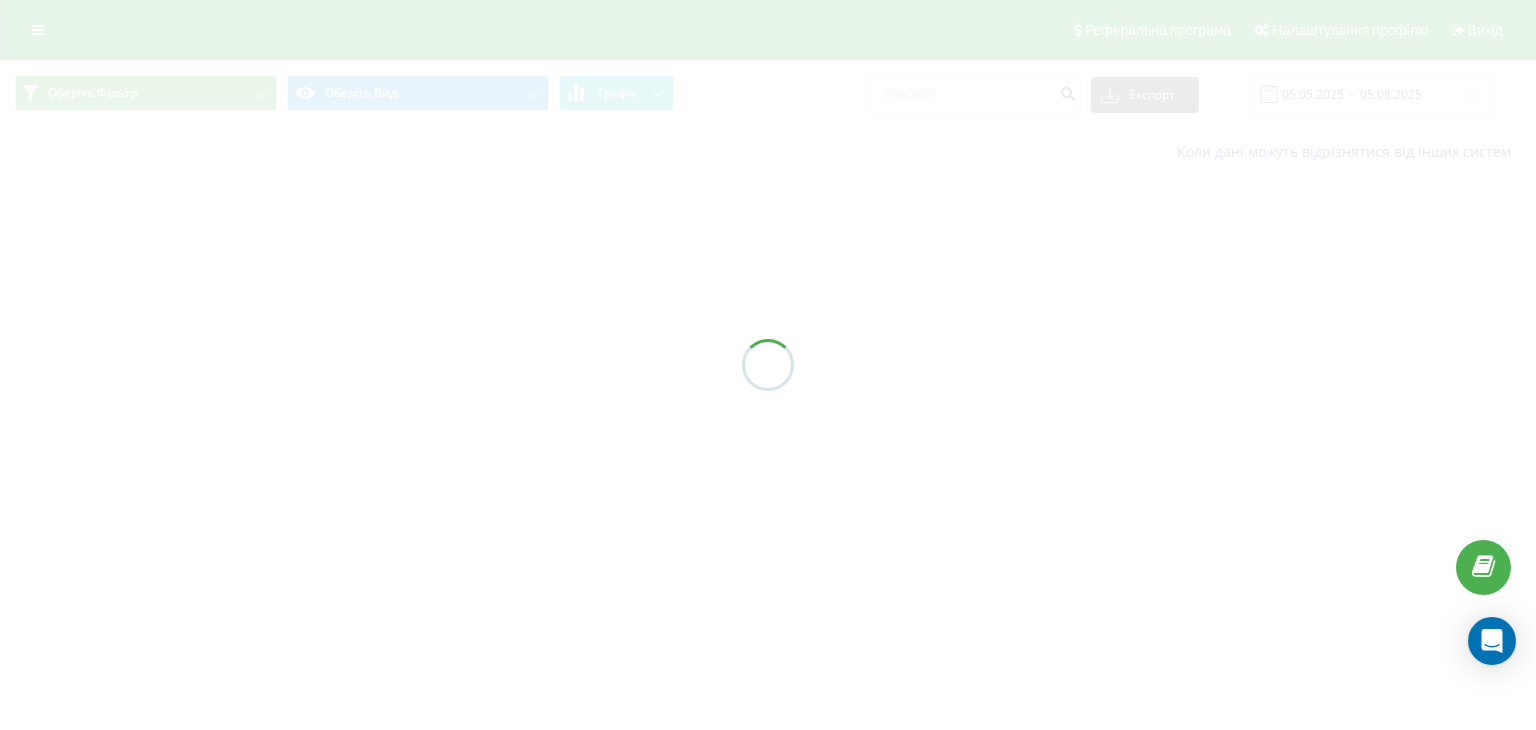 scroll, scrollTop: 0, scrollLeft: 0, axis: both 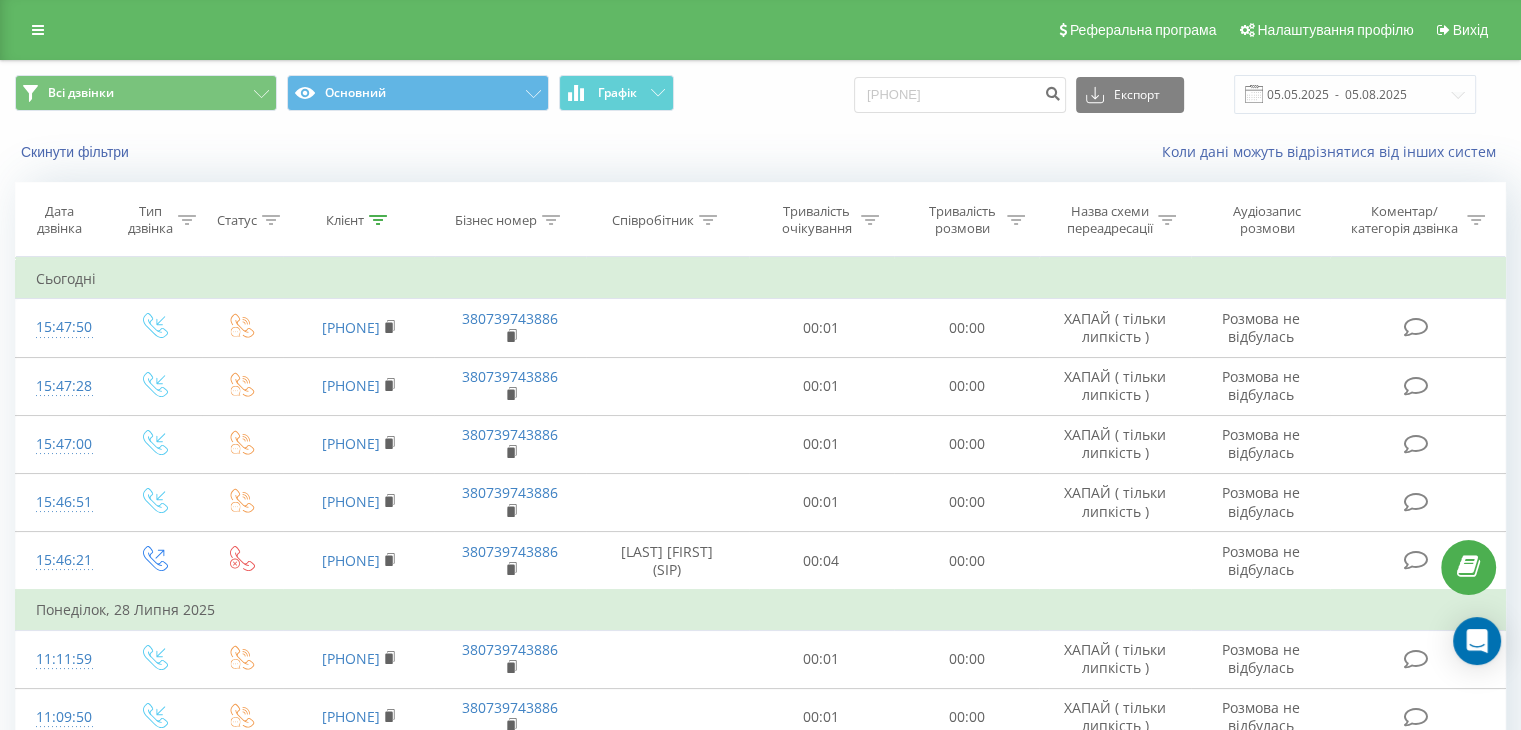 click on "Коли дані можуть відрізнятися вiд інших систем" at bounding box center (1045, 152) 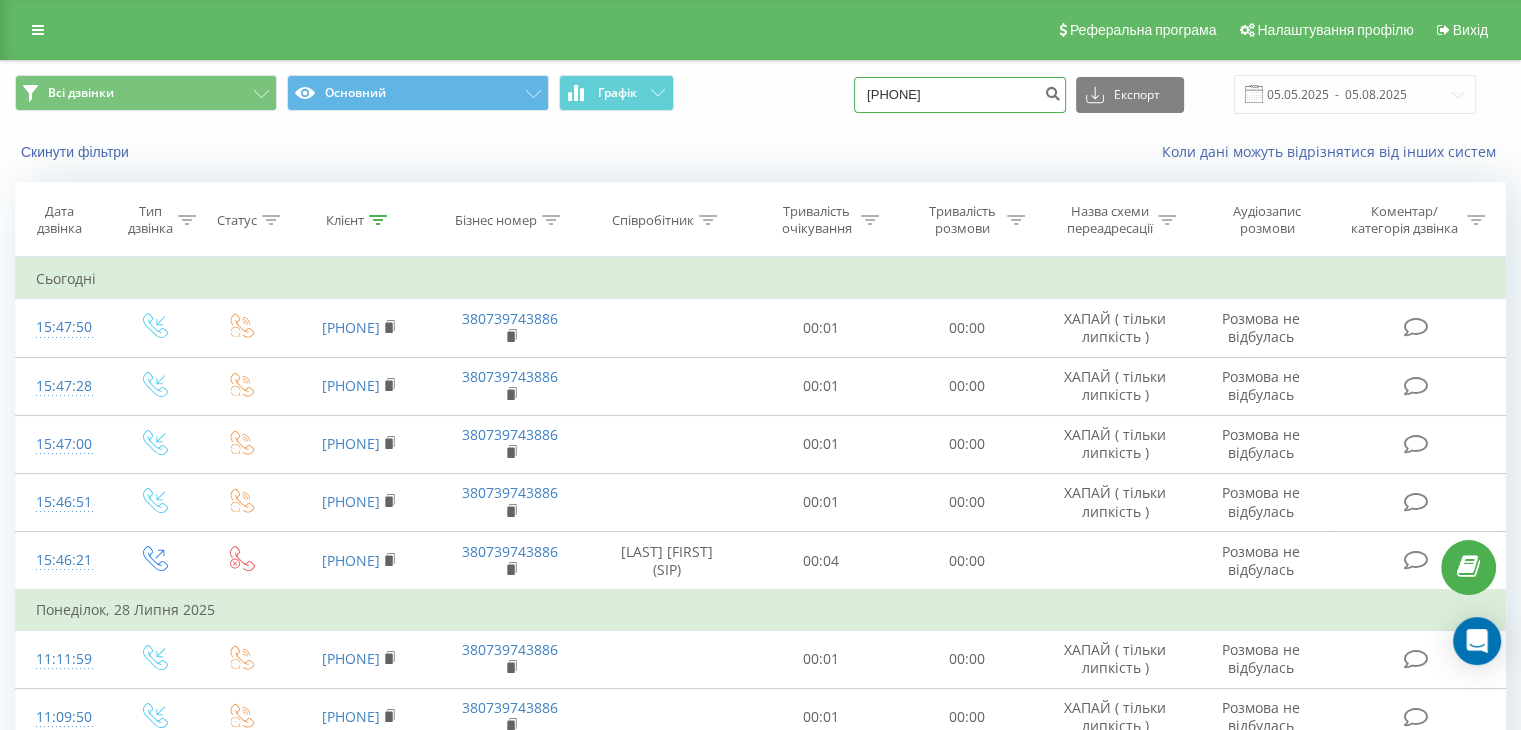 drag, startPoint x: 998, startPoint y: 87, endPoint x: 556, endPoint y: 81, distance: 442.0407 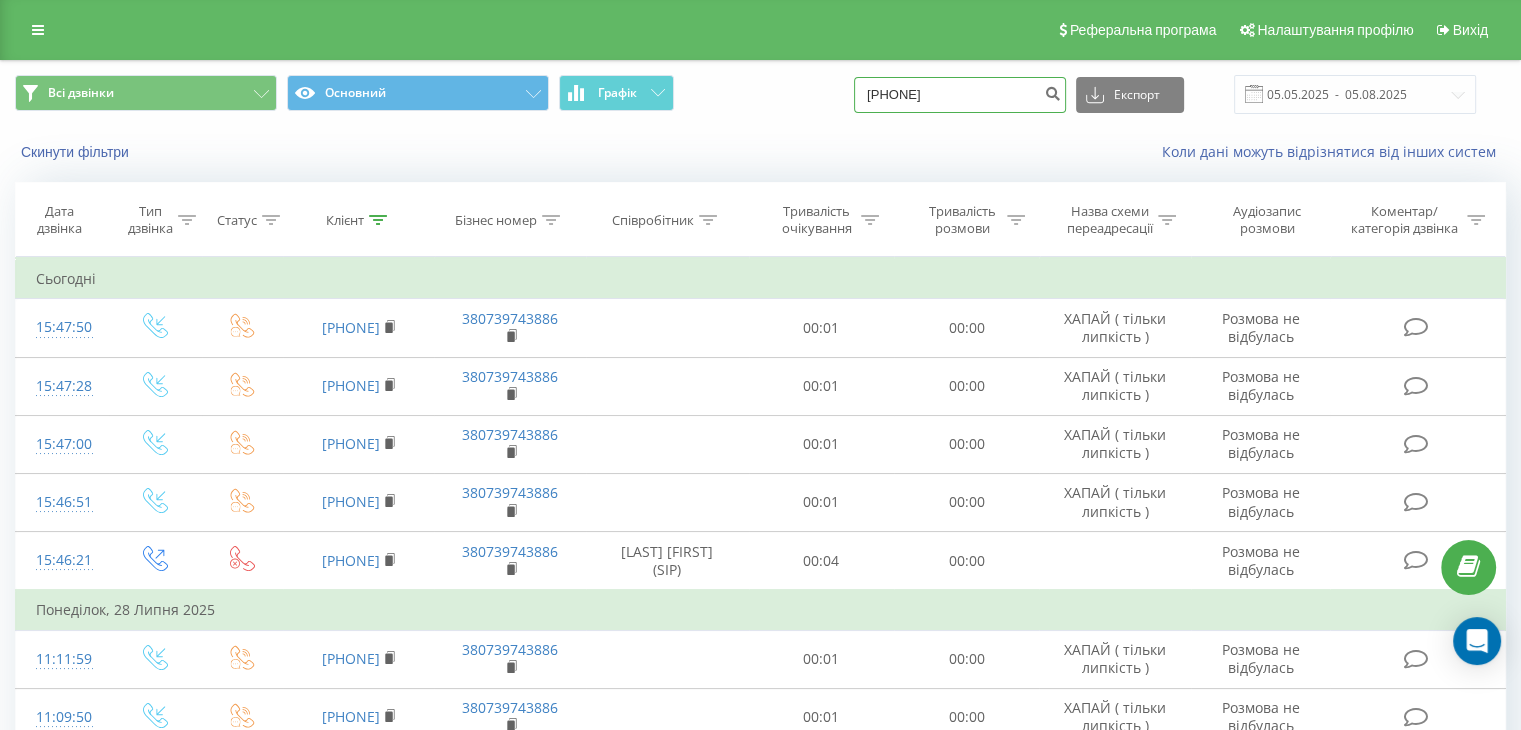 type on "[PHONE]" 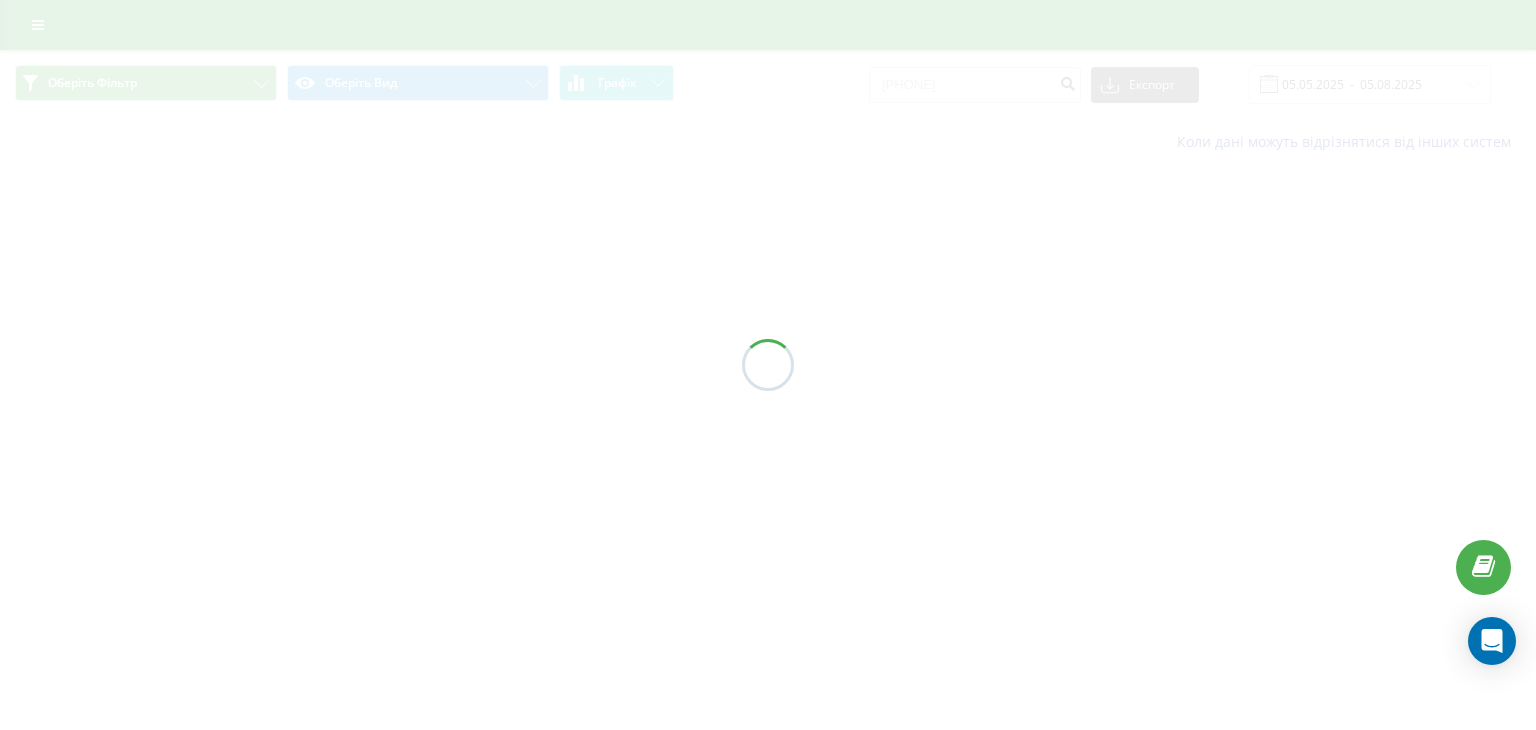 scroll, scrollTop: 0, scrollLeft: 0, axis: both 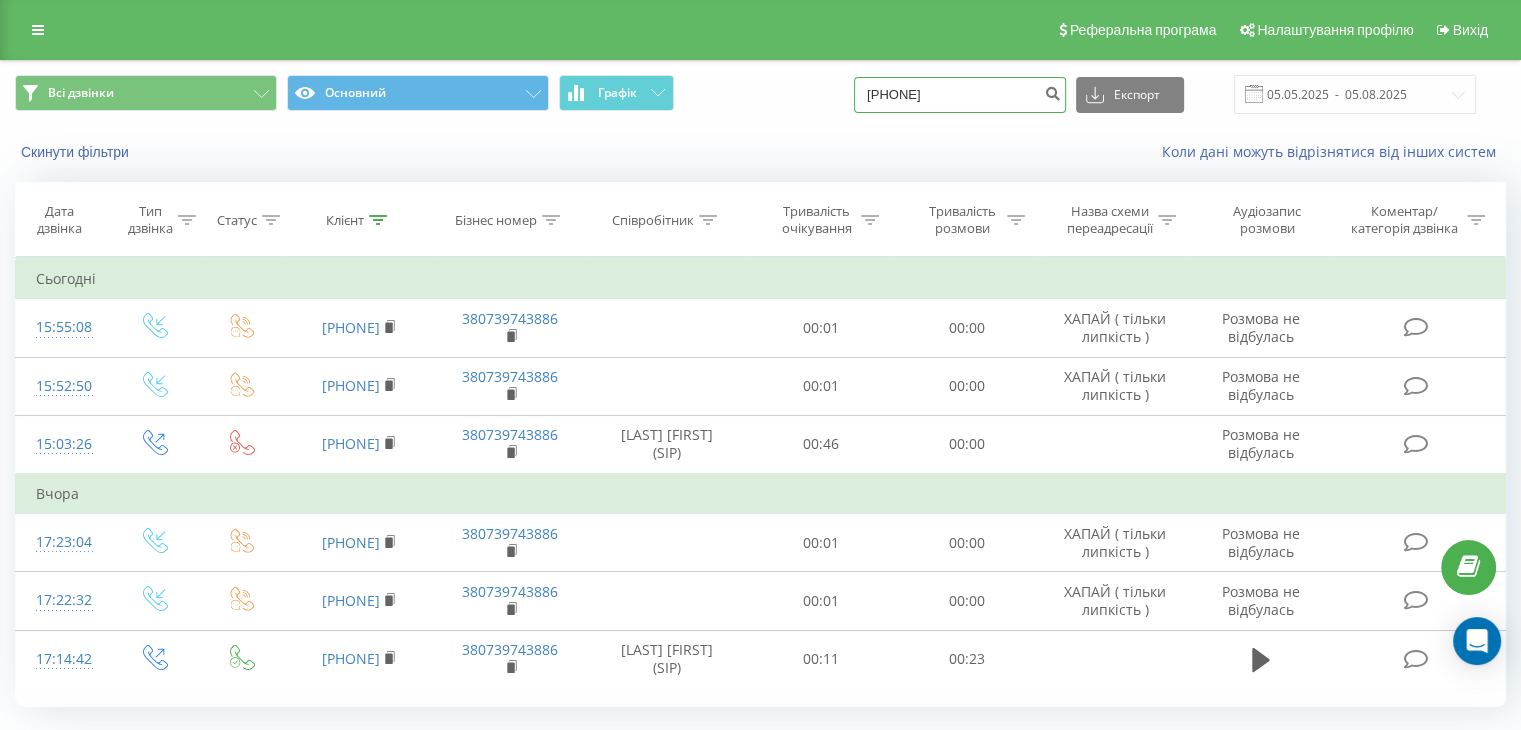 drag, startPoint x: 976, startPoint y: 100, endPoint x: 401, endPoint y: 132, distance: 575.8898 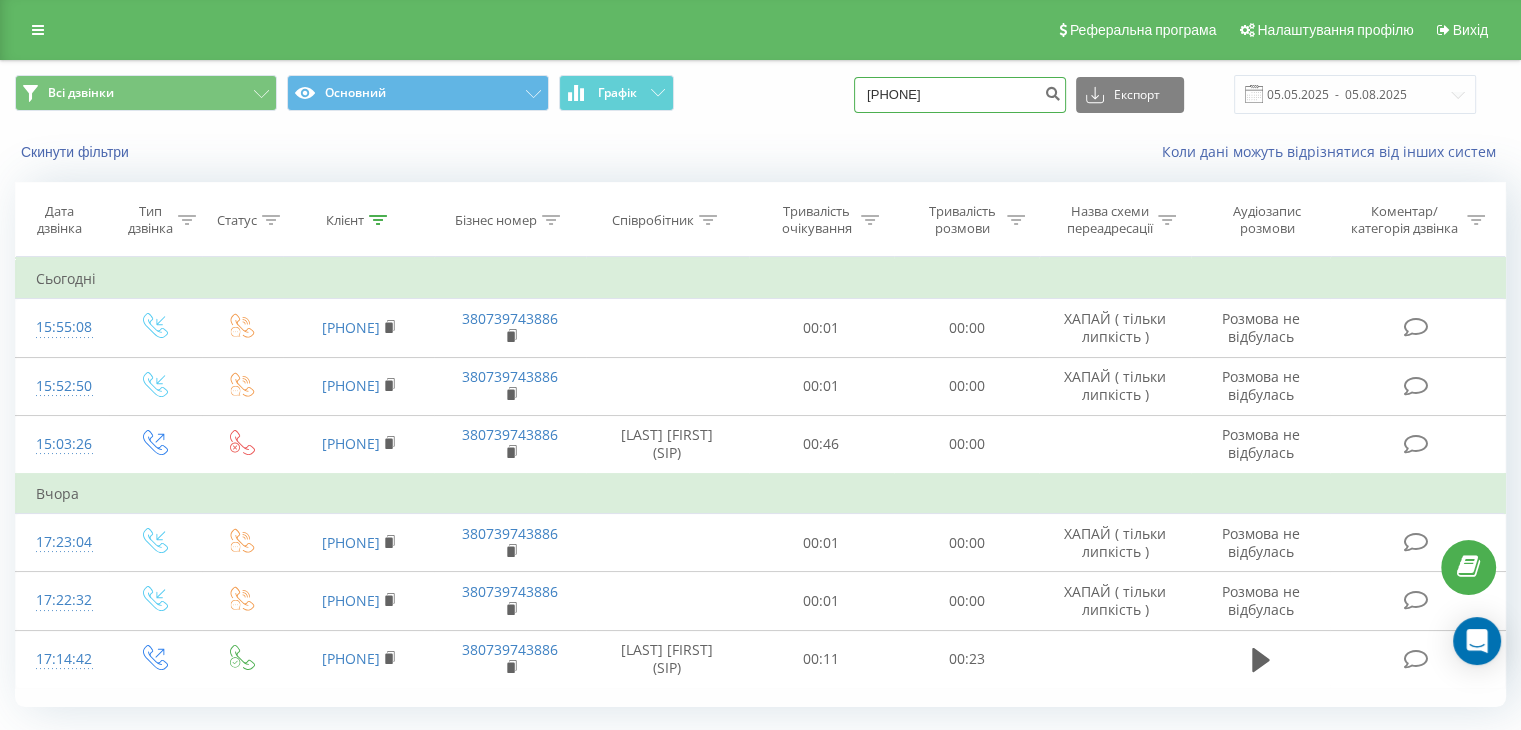 type on "[PHONE]" 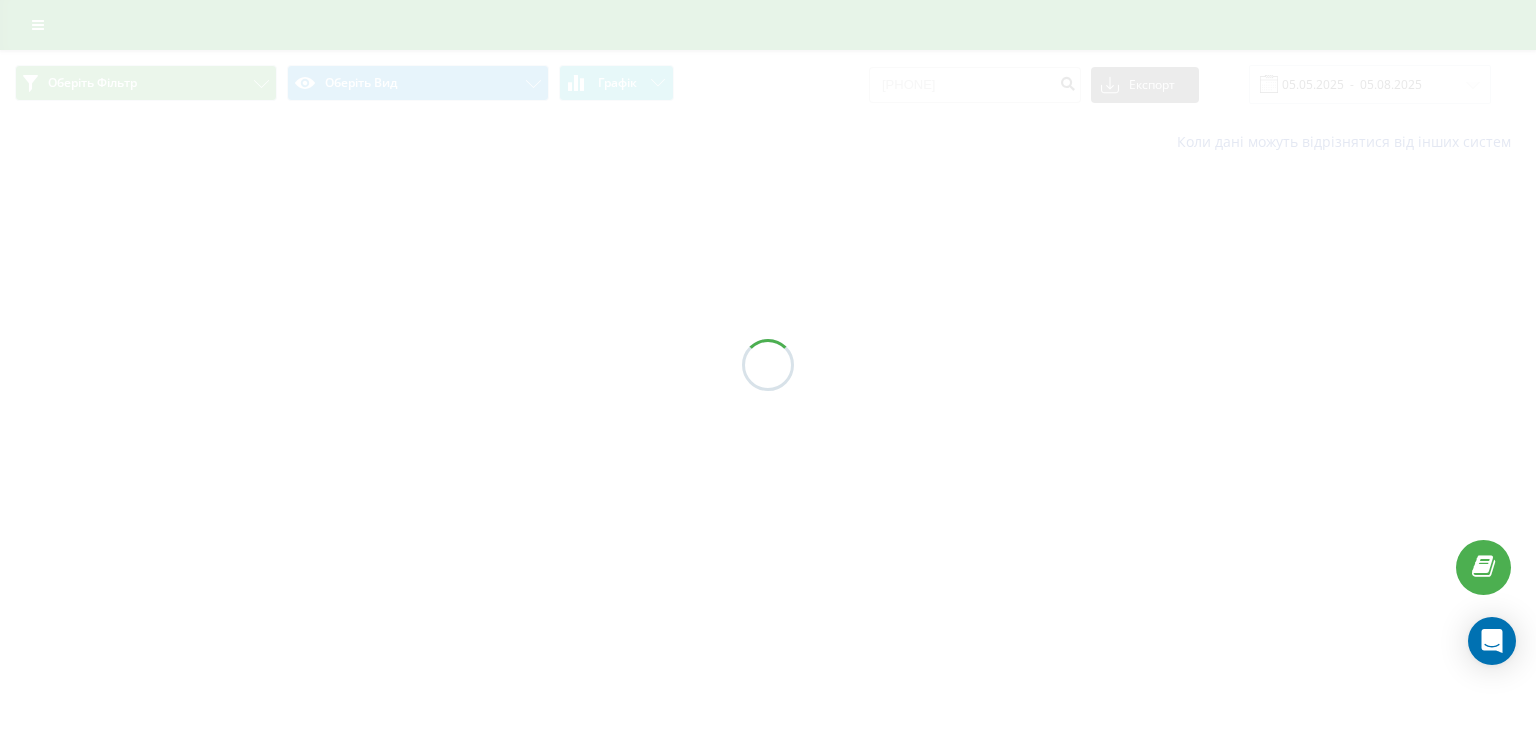 scroll, scrollTop: 0, scrollLeft: 0, axis: both 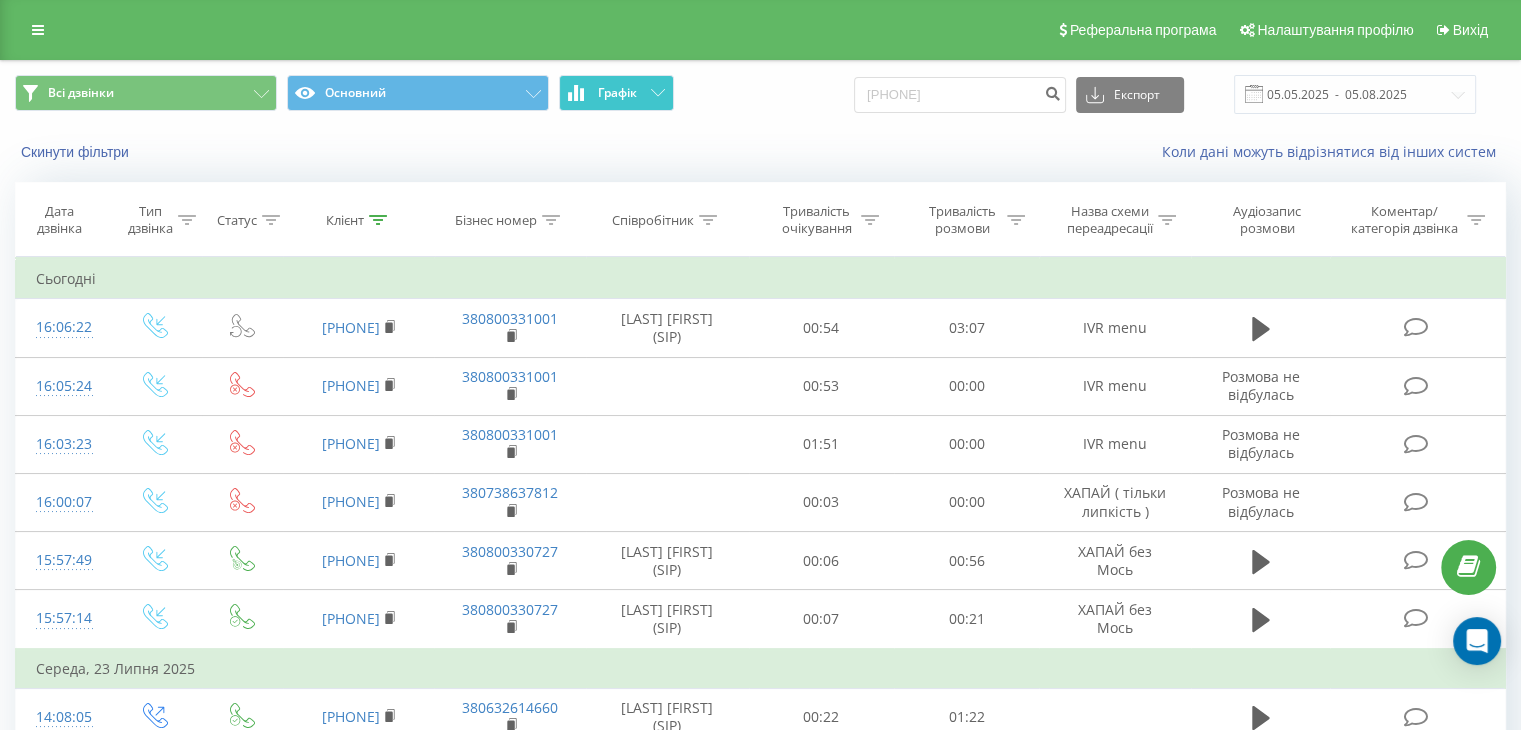 drag, startPoint x: 964, startPoint y: 83, endPoint x: 625, endPoint y: 101, distance: 339.47754 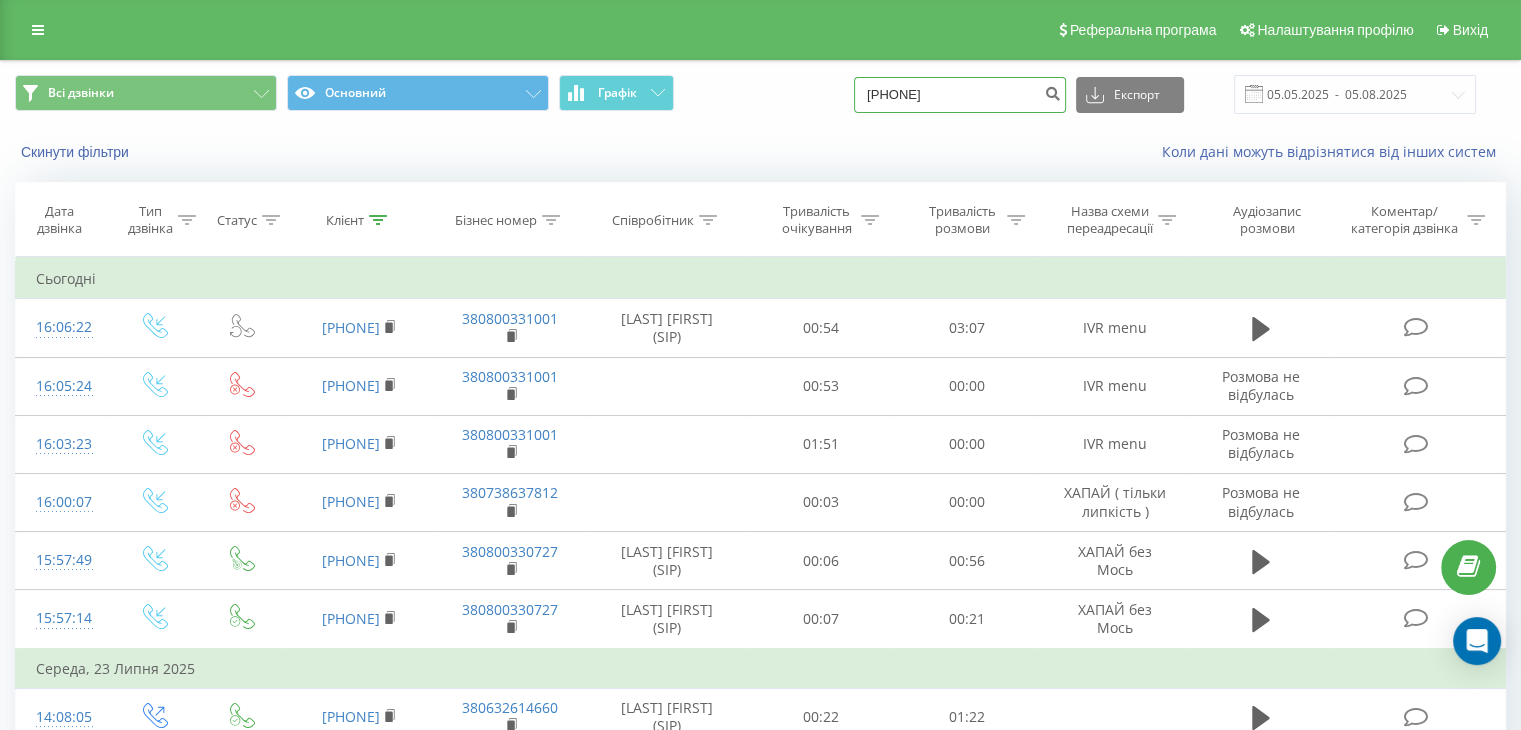 paste on "68411606" 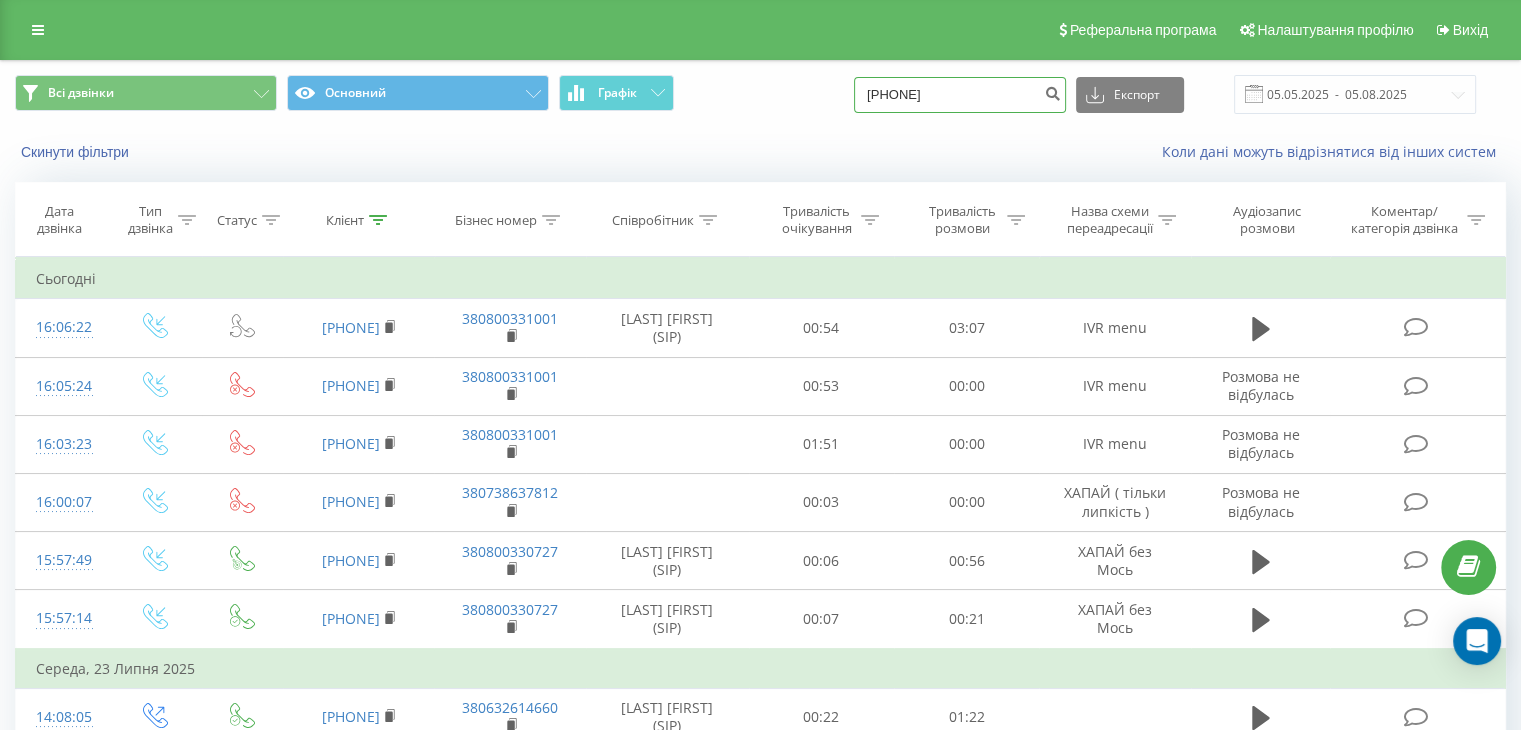 type on "0684116066" 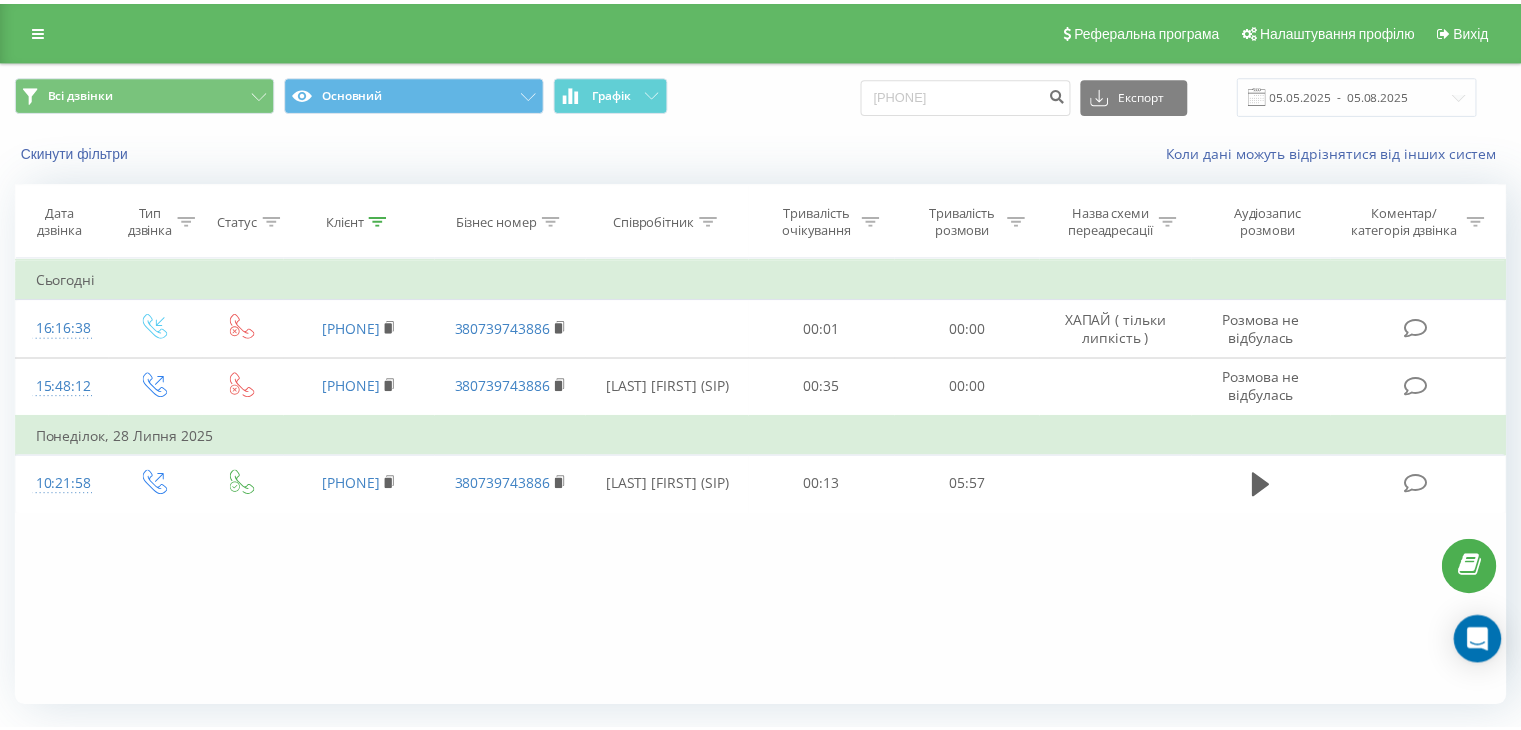 scroll, scrollTop: 0, scrollLeft: 0, axis: both 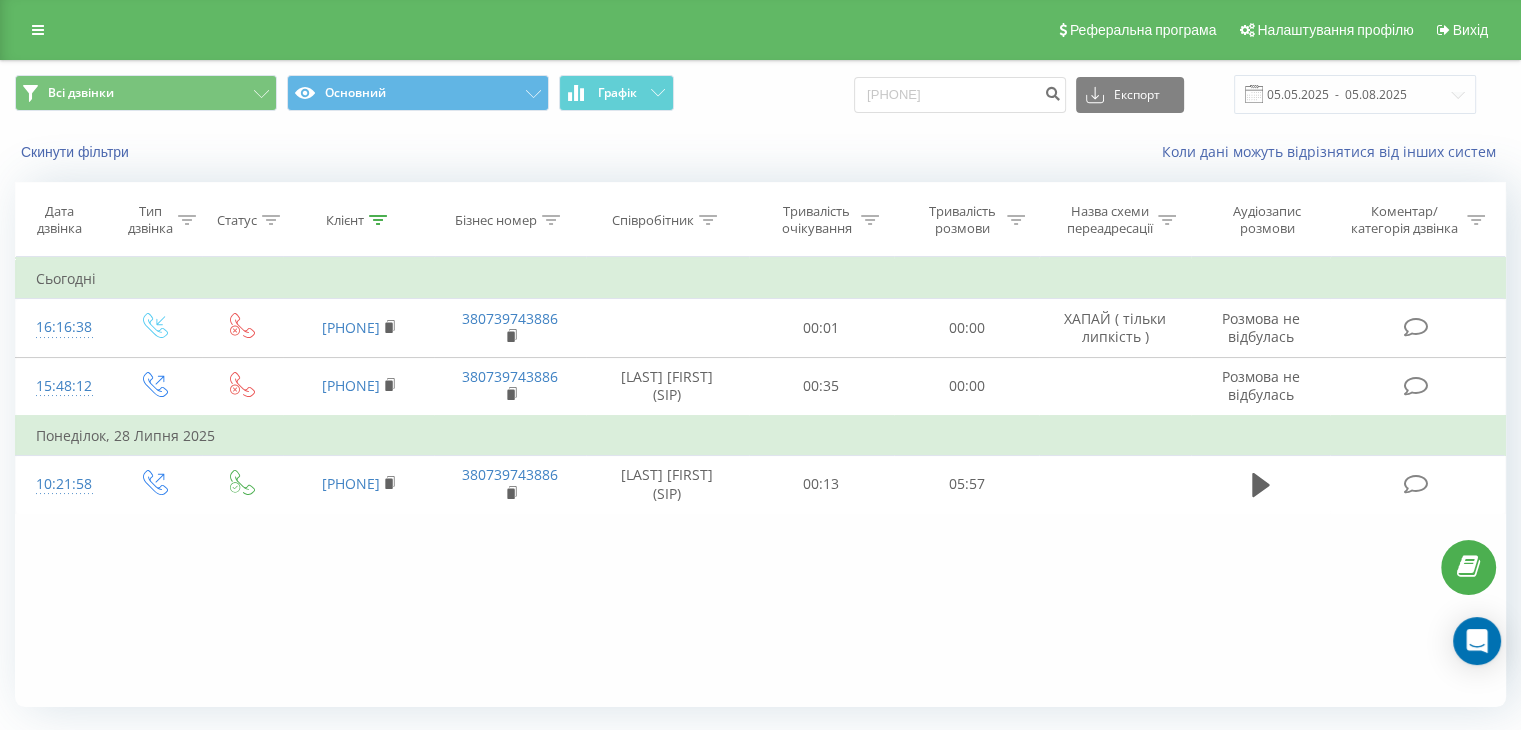 click on "Фільтрувати за умовою Дорівнює Введіть значення Скасувати OK Фільтрувати за умовою Дорівнює Введіть значення Скасувати OK Фільтрувати за умовою Містить Скасувати OK Фільтрувати за умовою Містить Скасувати OK Фільтрувати за умовою Містить Скасувати OK Фільтрувати за умовою Дорівнює Скасувати OK Фільтрувати за умовою Дорівнює Скасувати OK Фільтрувати за умовою Містить Скасувати OK Фільтрувати за умовою Дорівнює Введіть значення Скасувати OK Сьогодні  16:16:38         380684116066 380739743886 00:01 00:00 ХАПАЙ ( тільки липкість ) Розмова не відбулась  15:48:12         380684116066 380739743886 00:35 00:00" at bounding box center (760, 482) 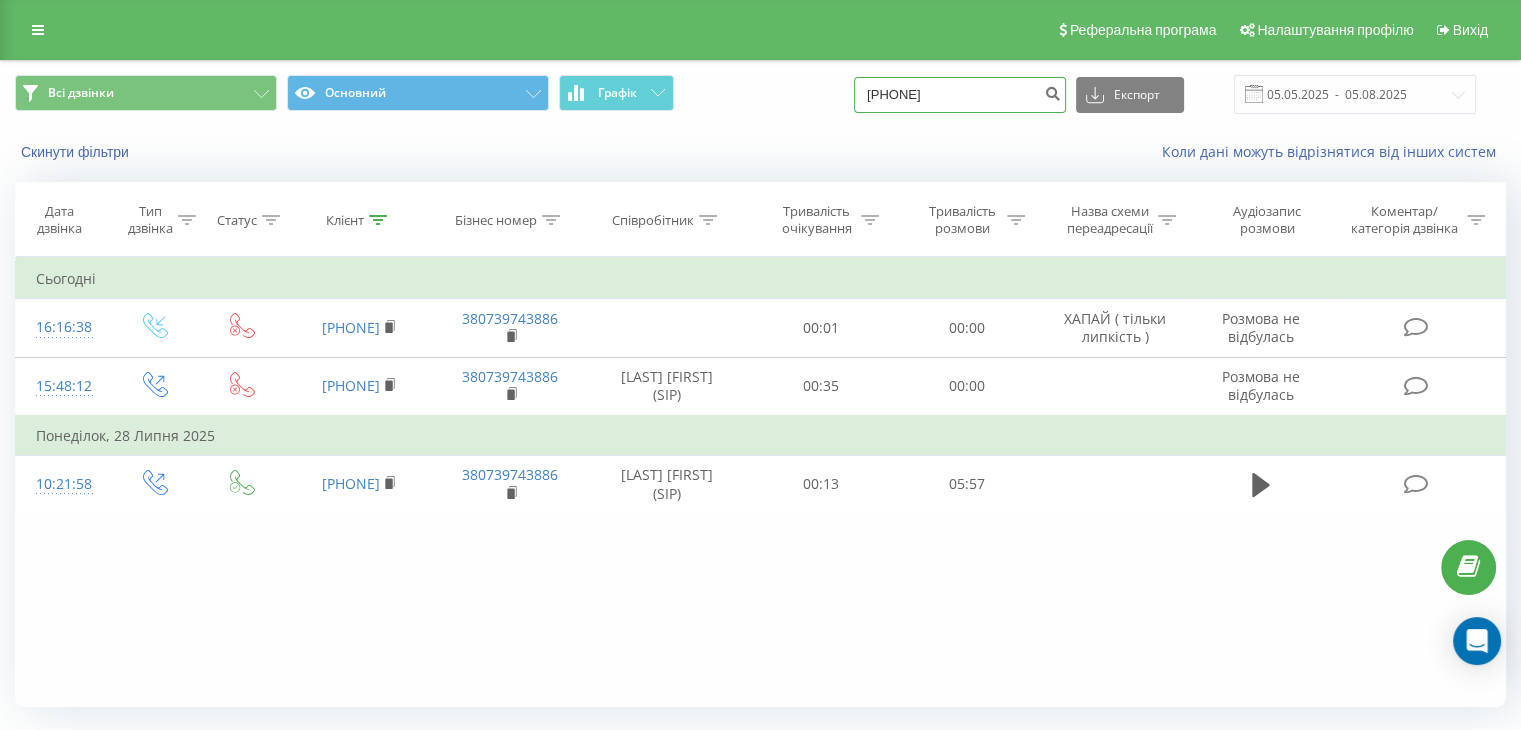 drag, startPoint x: 913, startPoint y: 87, endPoint x: 724, endPoint y: 108, distance: 190.16309 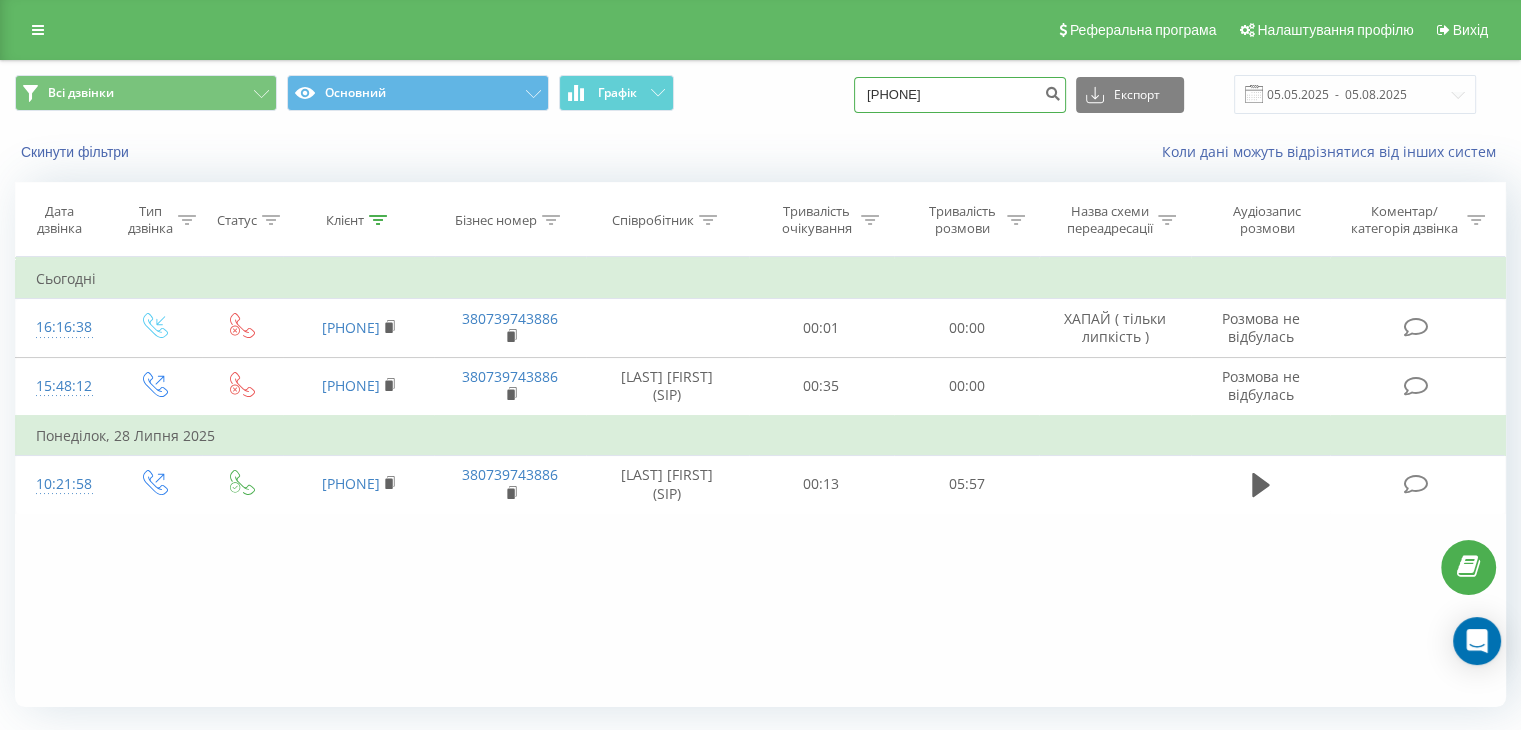 type on "0673116000" 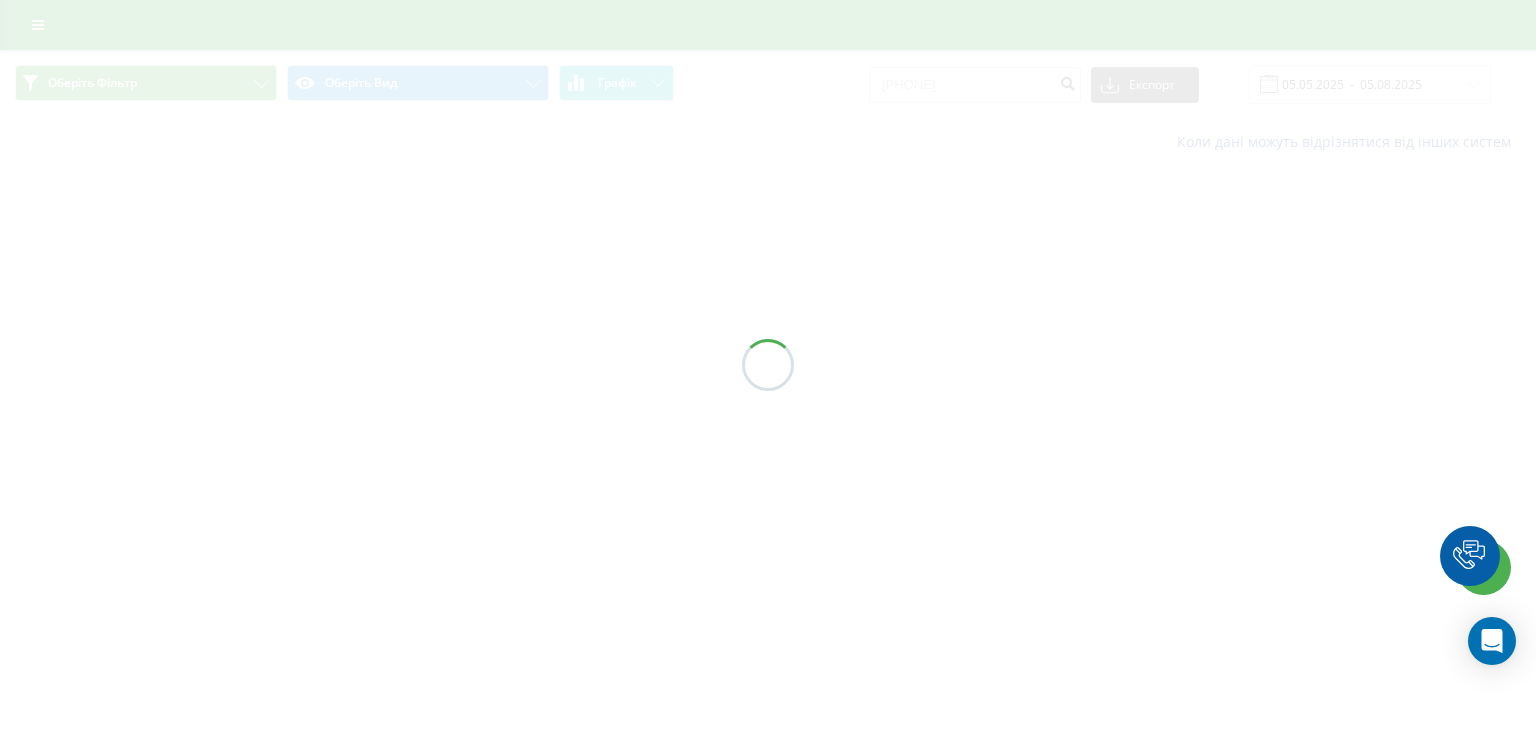 scroll, scrollTop: 0, scrollLeft: 0, axis: both 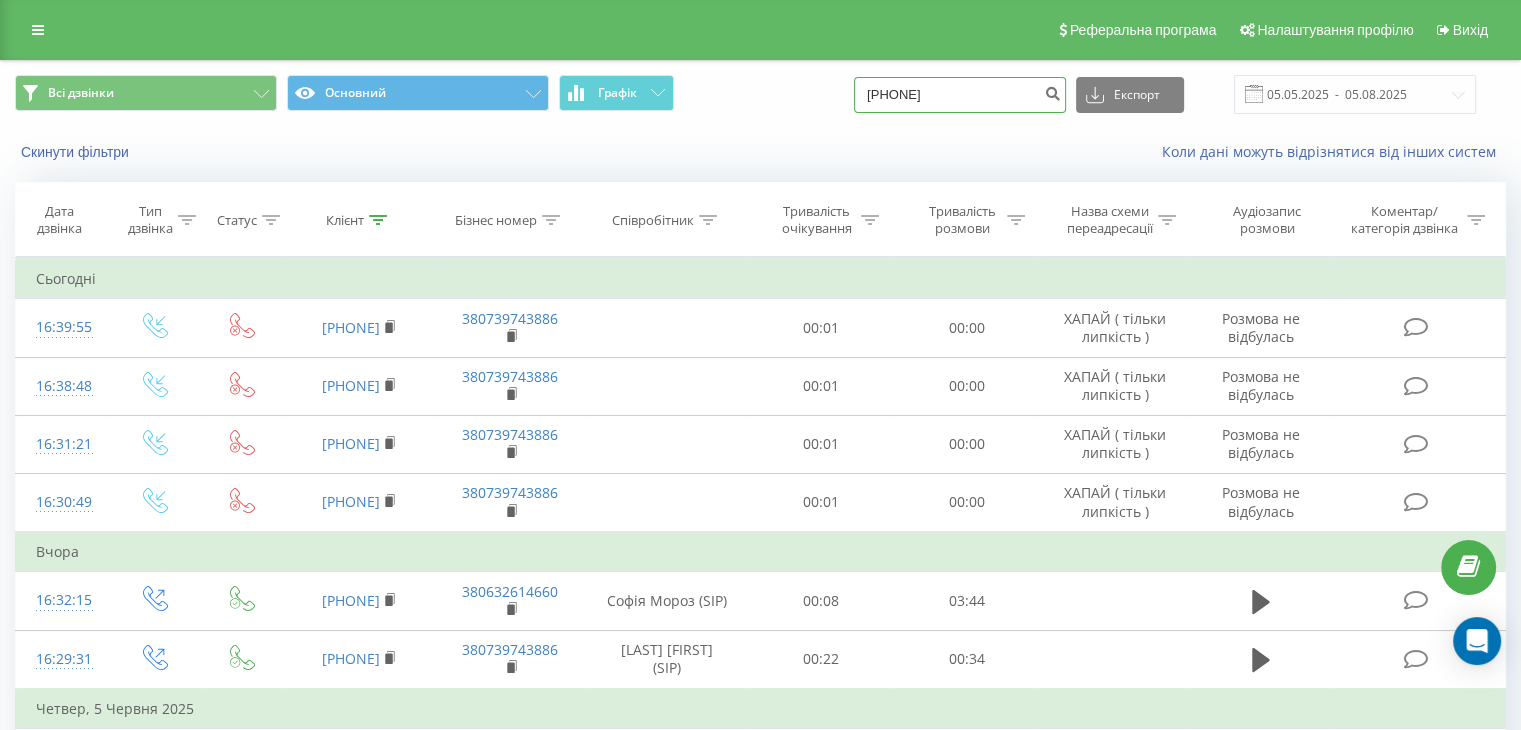 drag, startPoint x: 1008, startPoint y: 91, endPoint x: 559, endPoint y: 61, distance: 450.0011 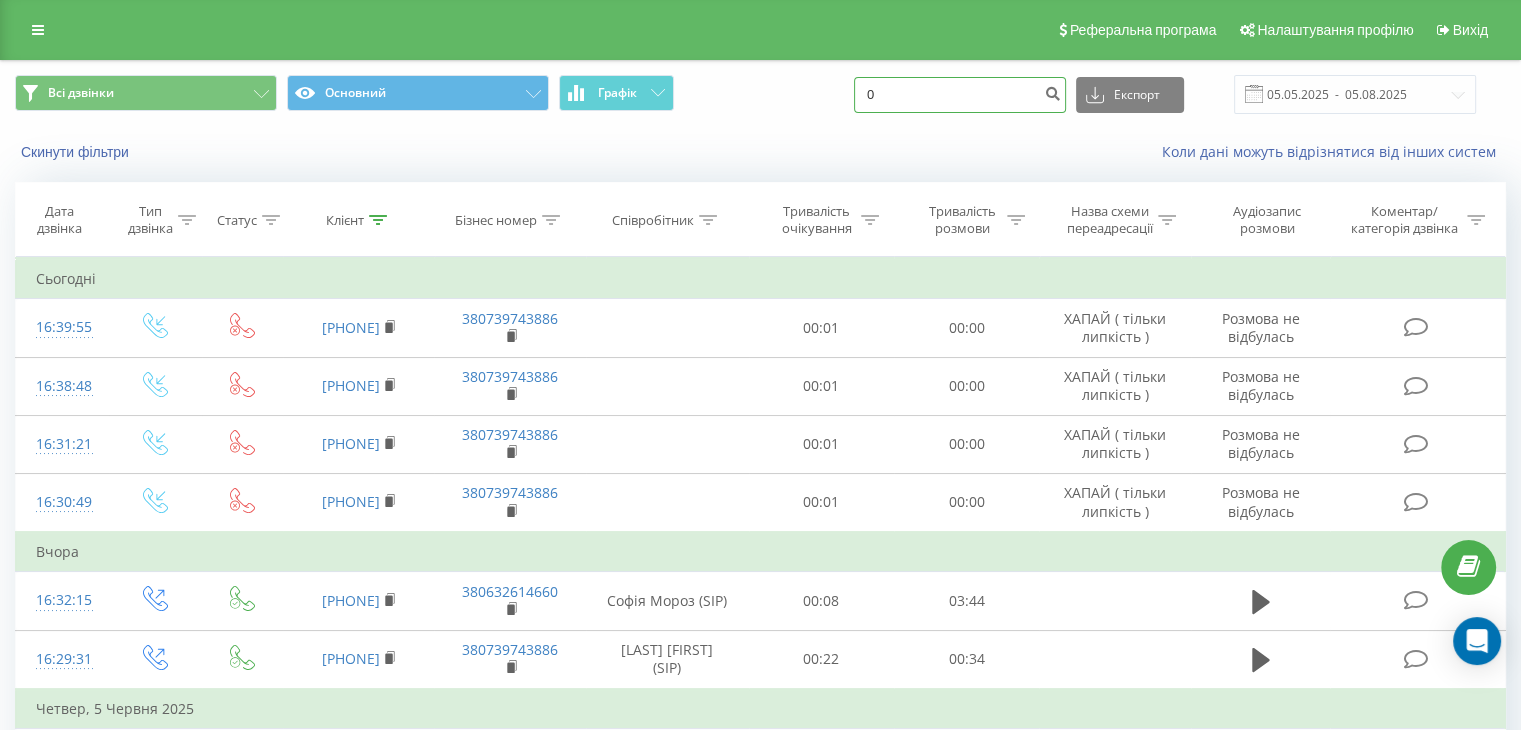paste on "959455659" 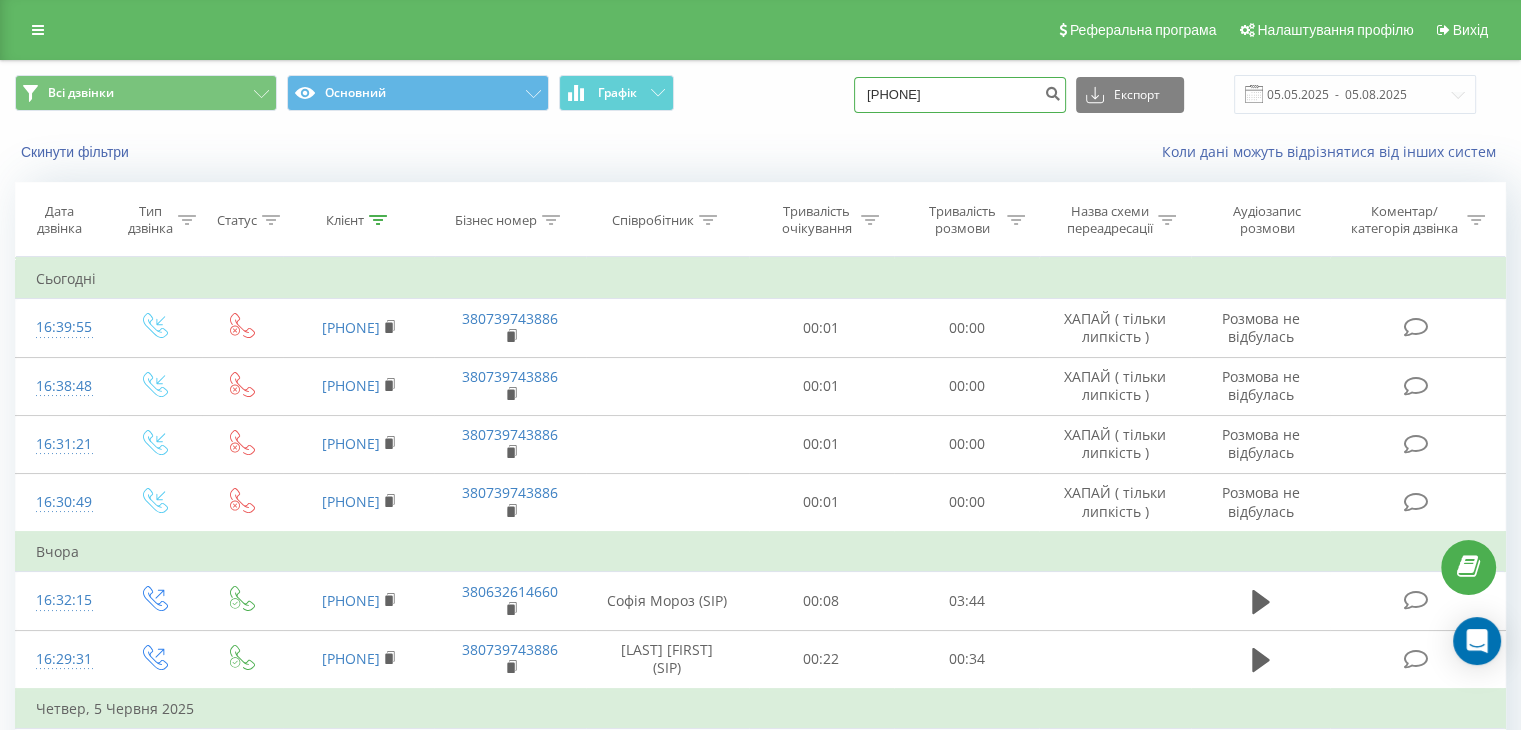 type on "[PHONE]" 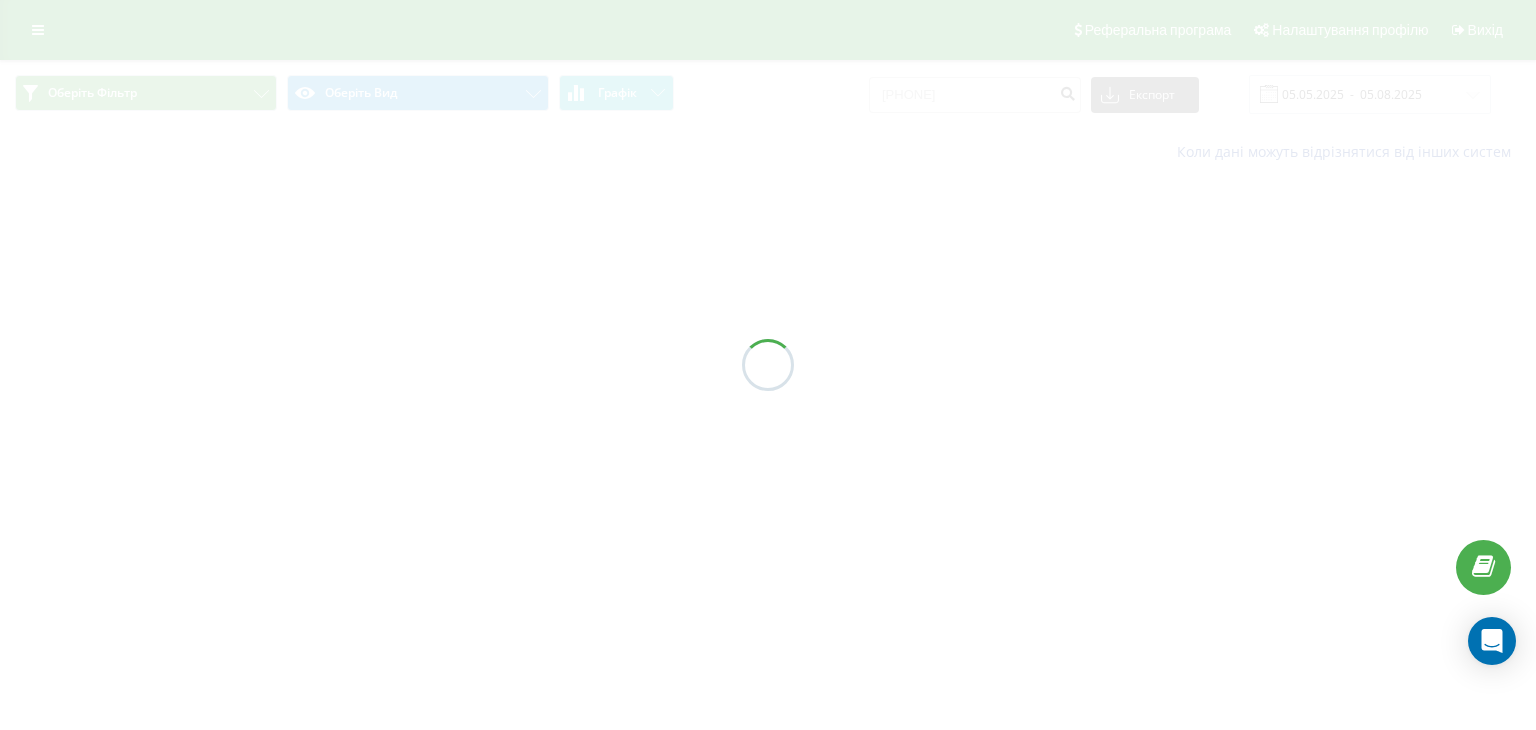 scroll, scrollTop: 0, scrollLeft: 0, axis: both 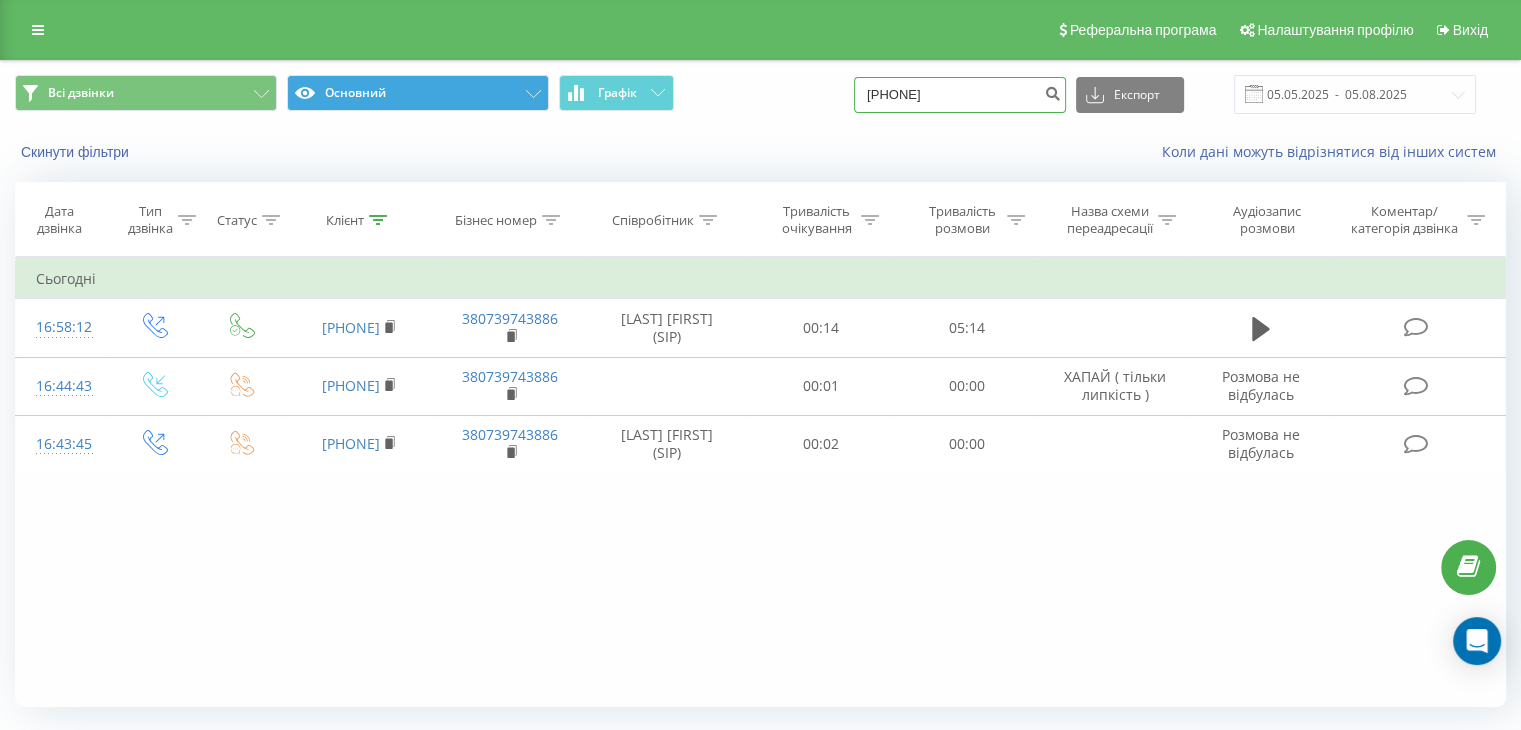 drag, startPoint x: 975, startPoint y: 89, endPoint x: 538, endPoint y: 81, distance: 437.0732 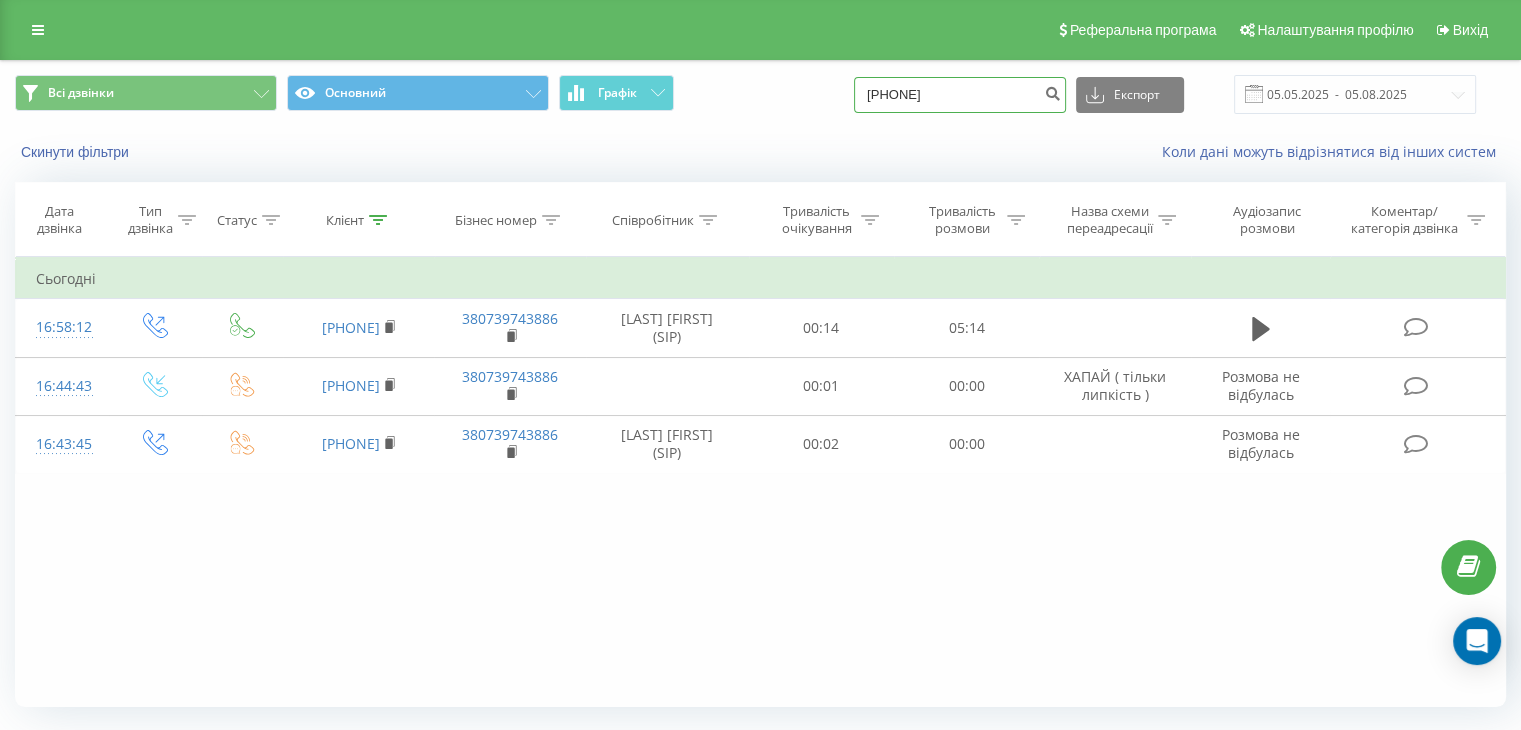 type on "0971612183" 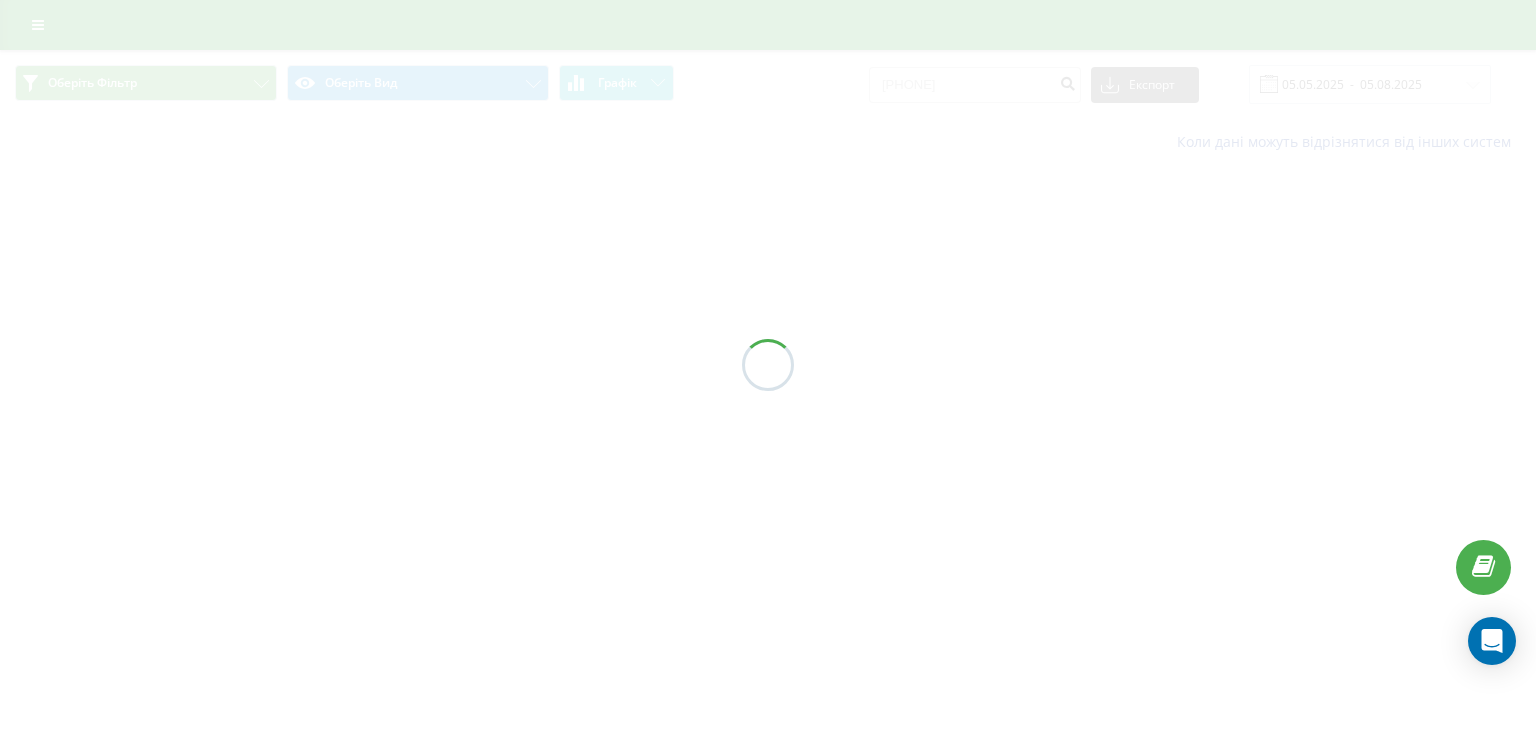 scroll, scrollTop: 0, scrollLeft: 0, axis: both 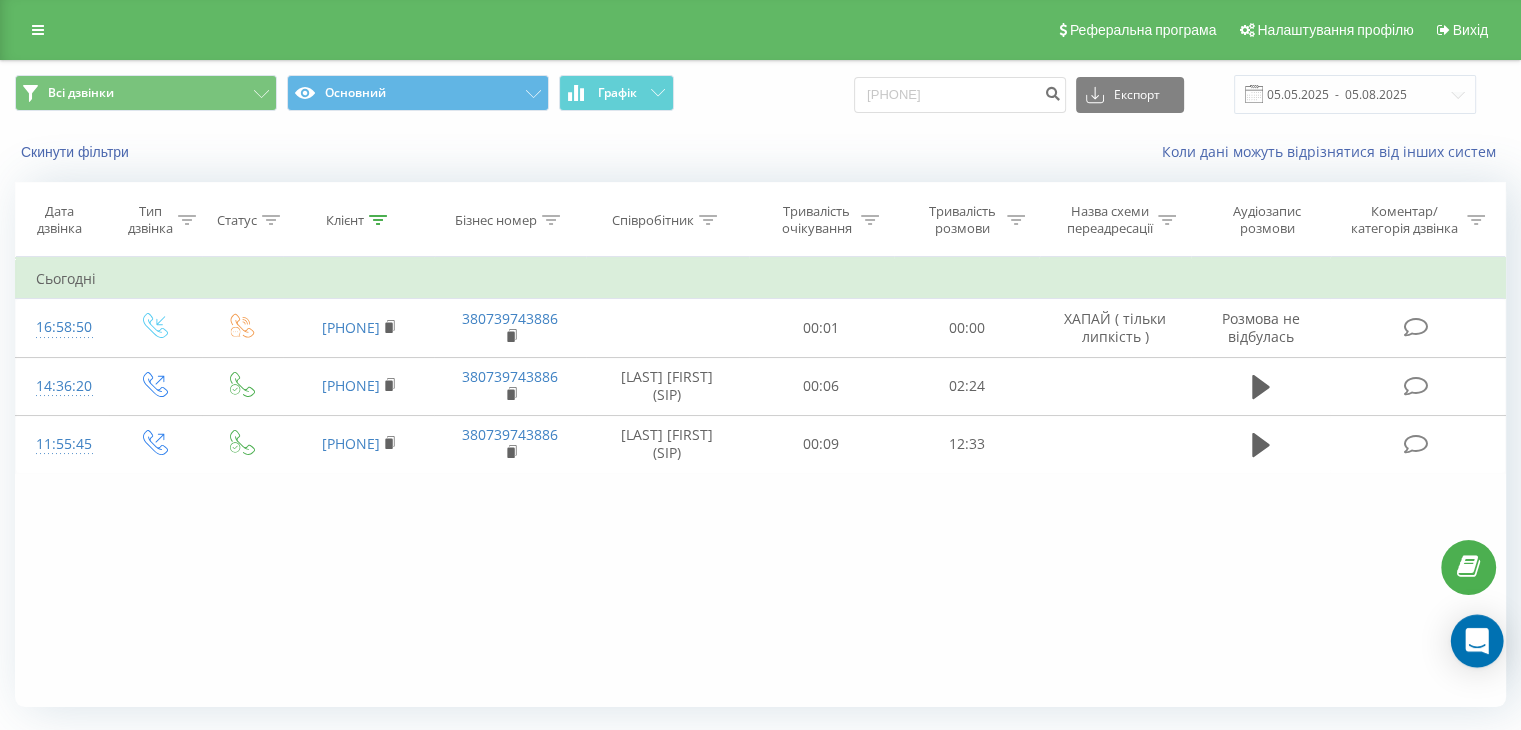 click at bounding box center (1477, 641) 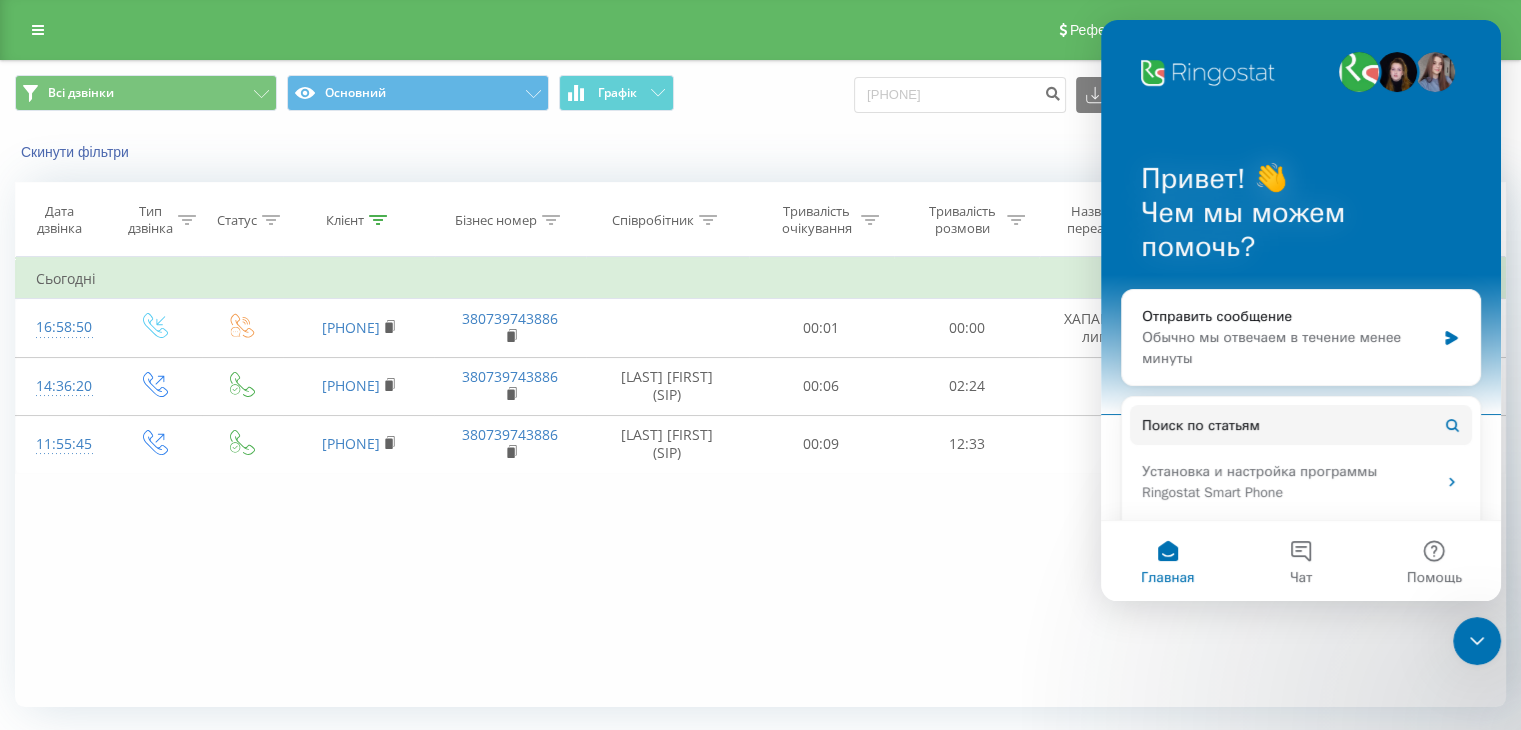 scroll, scrollTop: 0, scrollLeft: 0, axis: both 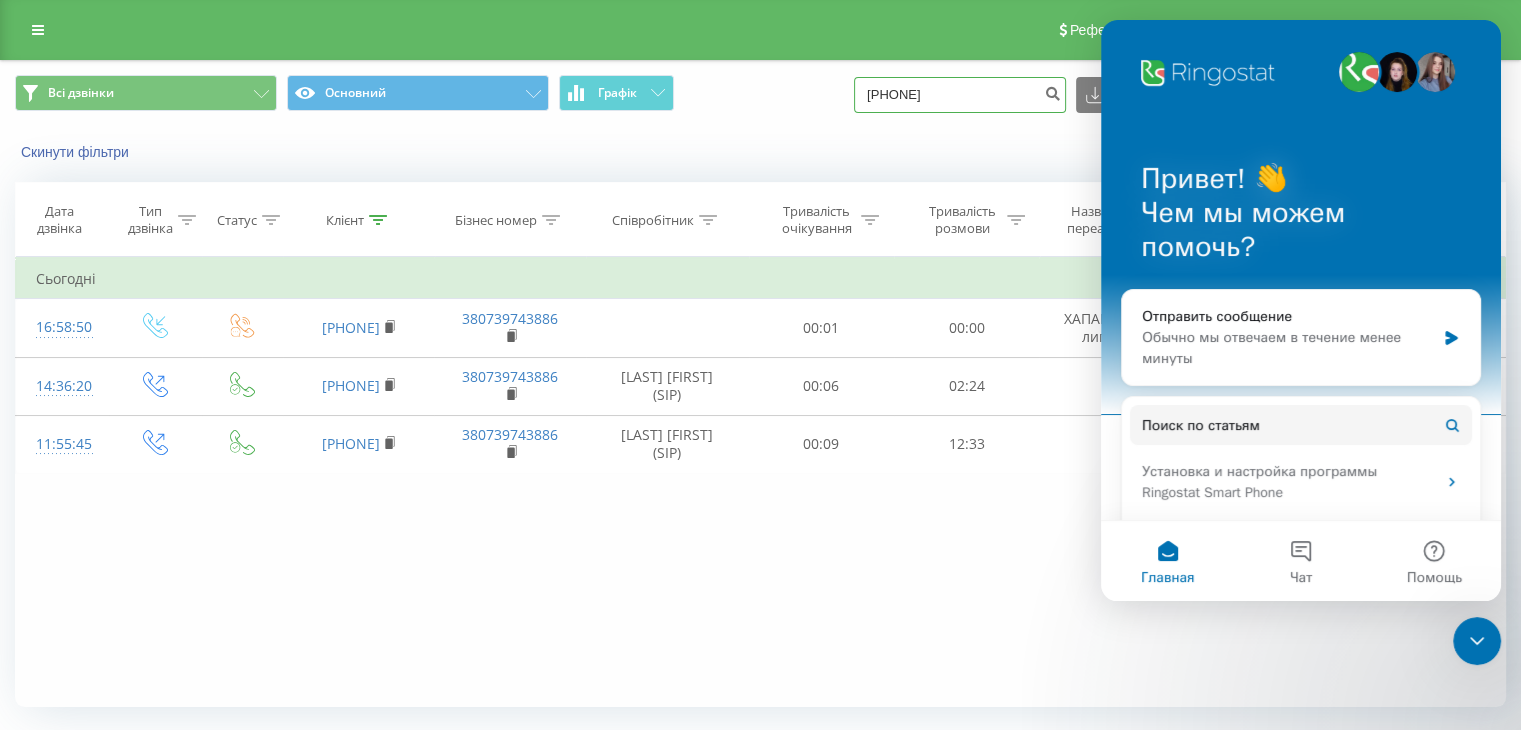 drag, startPoint x: 978, startPoint y: 89, endPoint x: 687, endPoint y: 97, distance: 291.10995 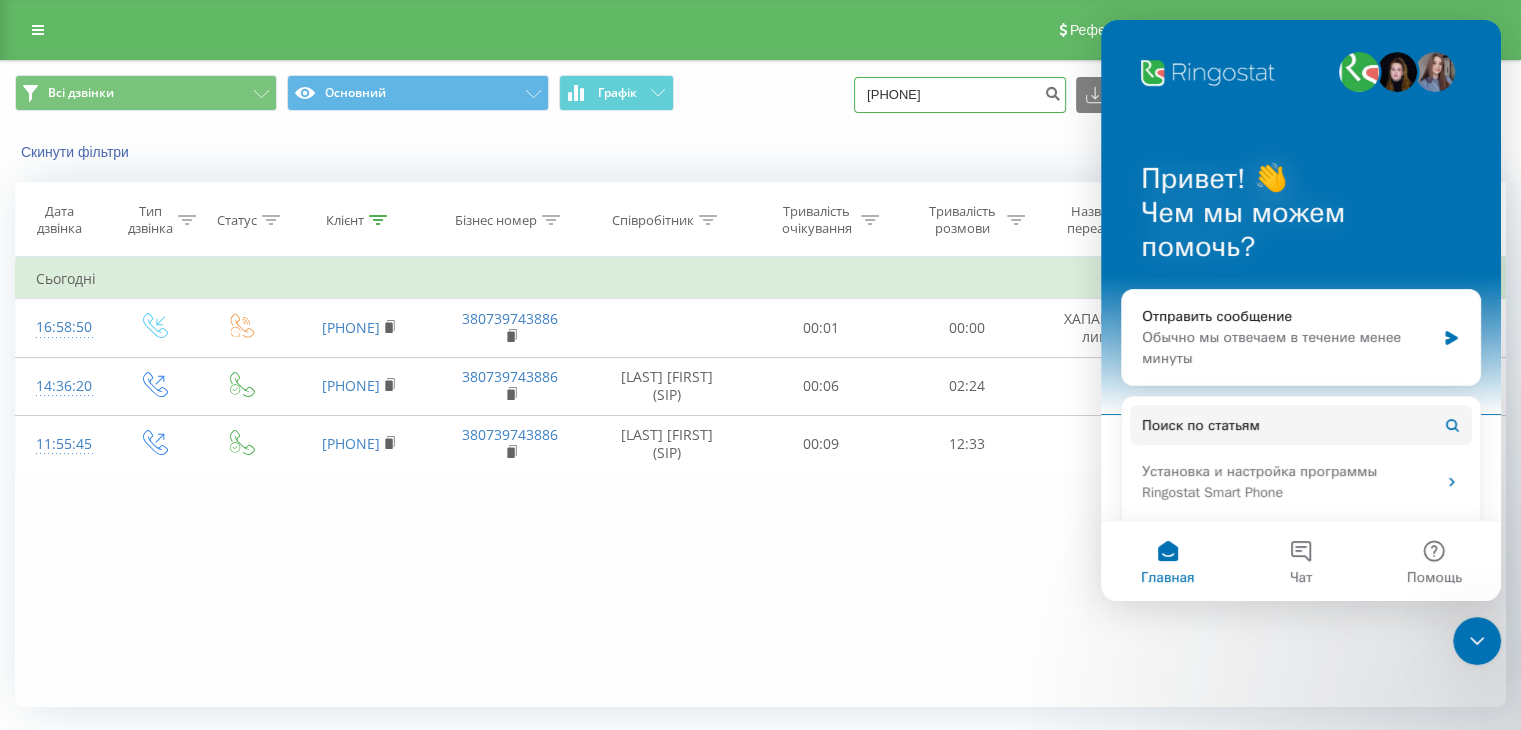 type on "0638387752" 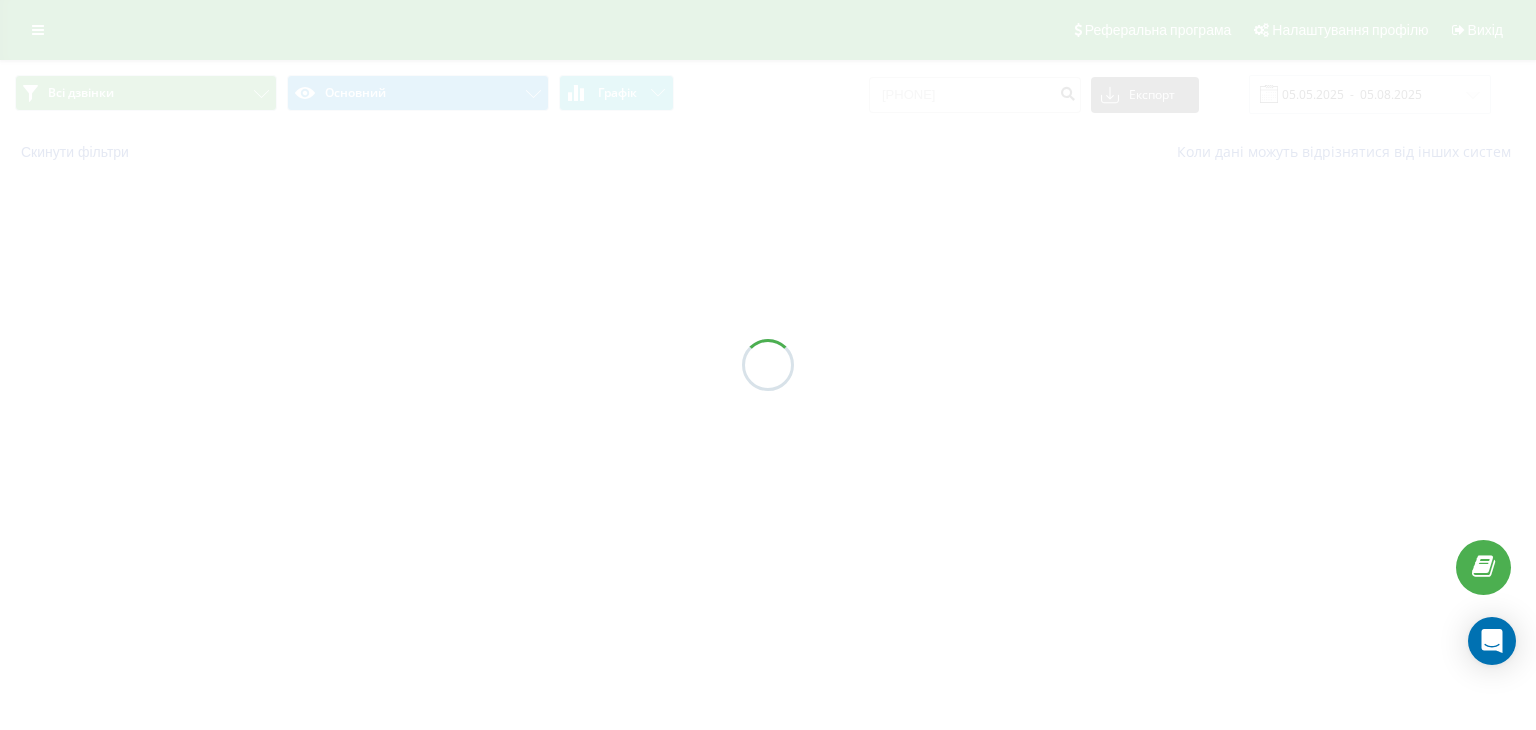 scroll, scrollTop: 0, scrollLeft: 0, axis: both 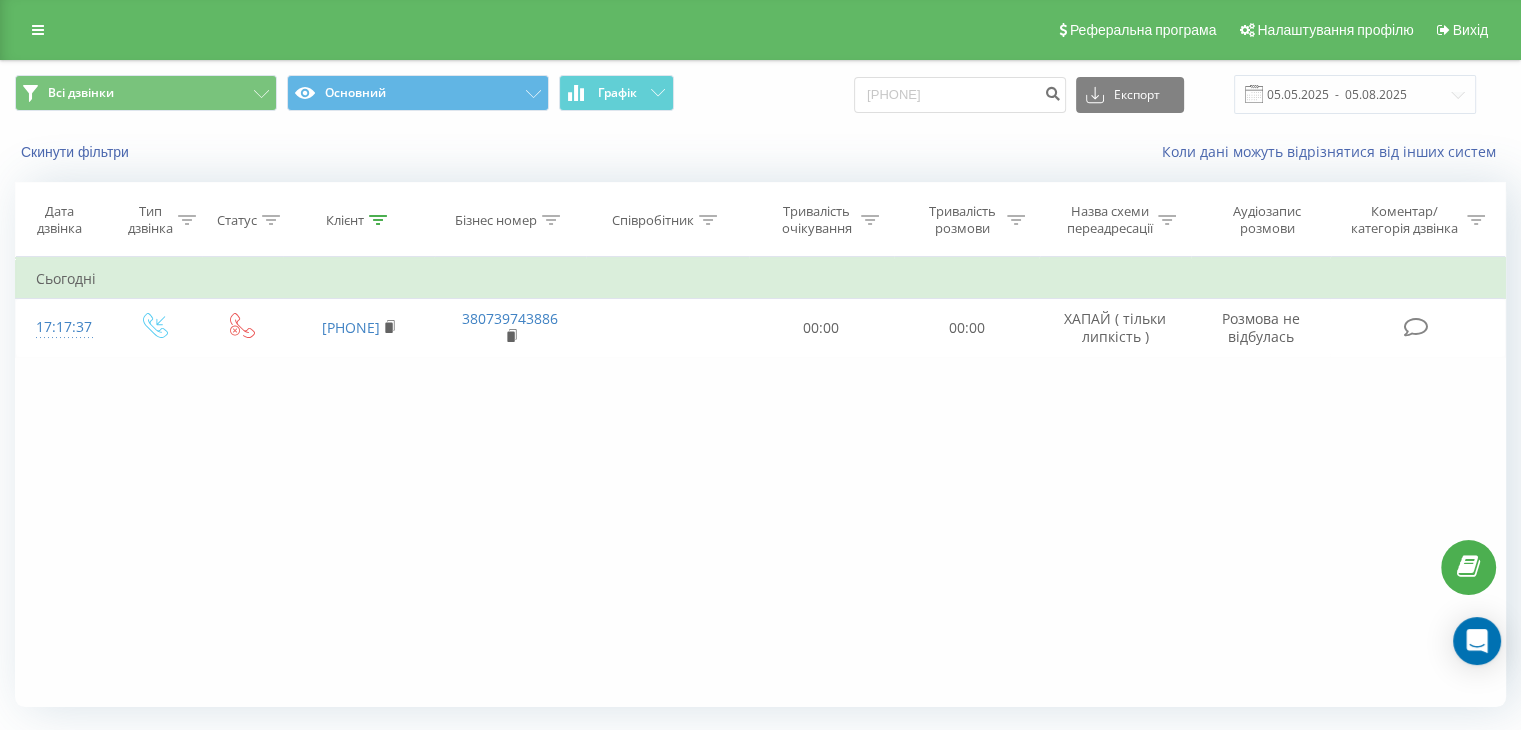 click on "Фільтрувати за умовою Дорівнює Введіть значення Скасувати OK Фільтрувати за умовою Дорівнює Введіть значення Скасувати OK Фільтрувати за умовою Містить Скасувати OK Фільтрувати за умовою Містить Скасувати OK Фільтрувати за умовою Містить Скасувати OK Фільтрувати за умовою Дорівнює Скасувати OK Фільтрувати за умовою Дорівнює Скасувати OK Фільтрувати за умовою Містить Скасувати OK Фільтрувати за умовою Дорівнює Введіть значення Скасувати OK Сьогодні  17:17:37         380638387752 380739743886 00:00 00:00 ХАПАЙ ( тільки липкість ) Розмова не відбулась" at bounding box center [760, 482] 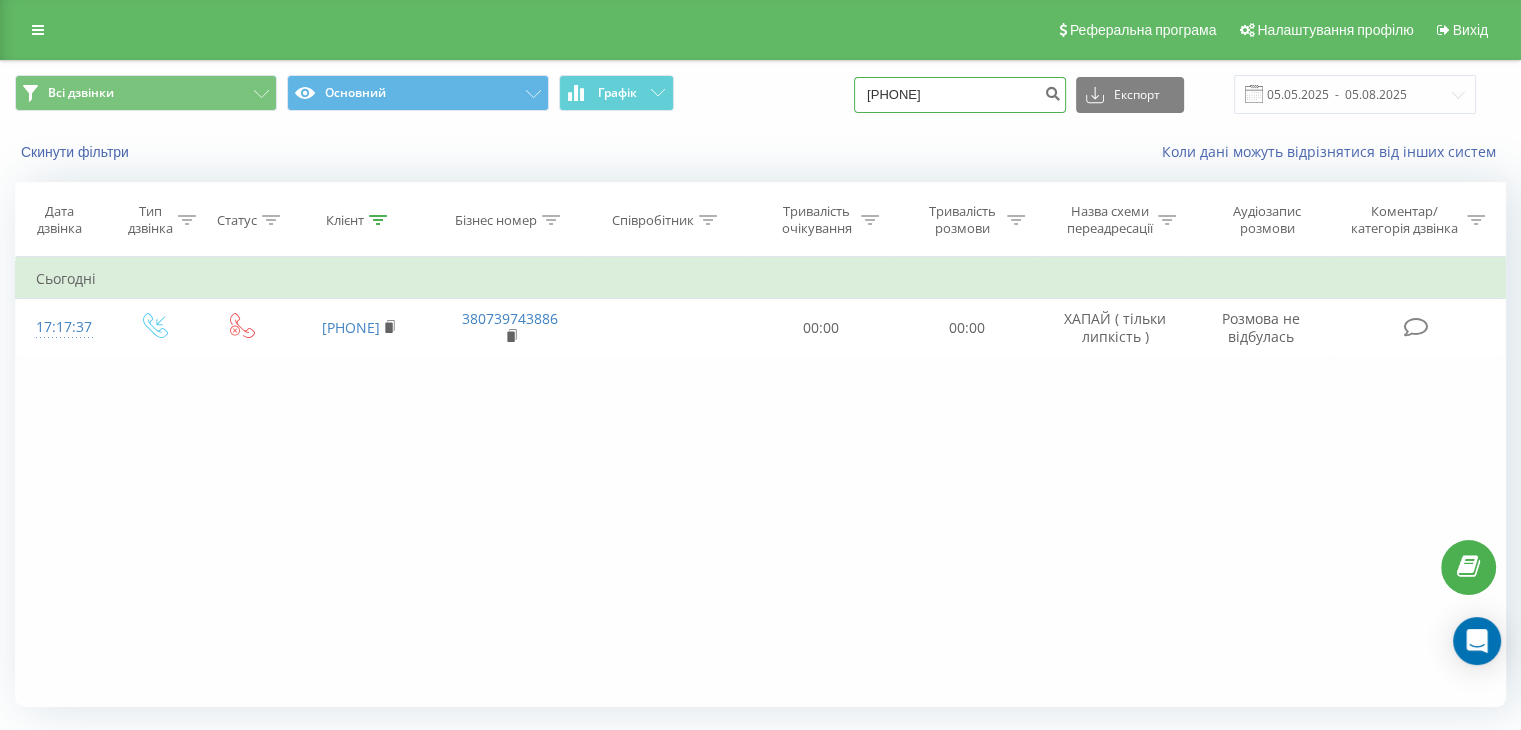 drag, startPoint x: 752, startPoint y: 101, endPoint x: 541, endPoint y: 153, distance: 217.31314 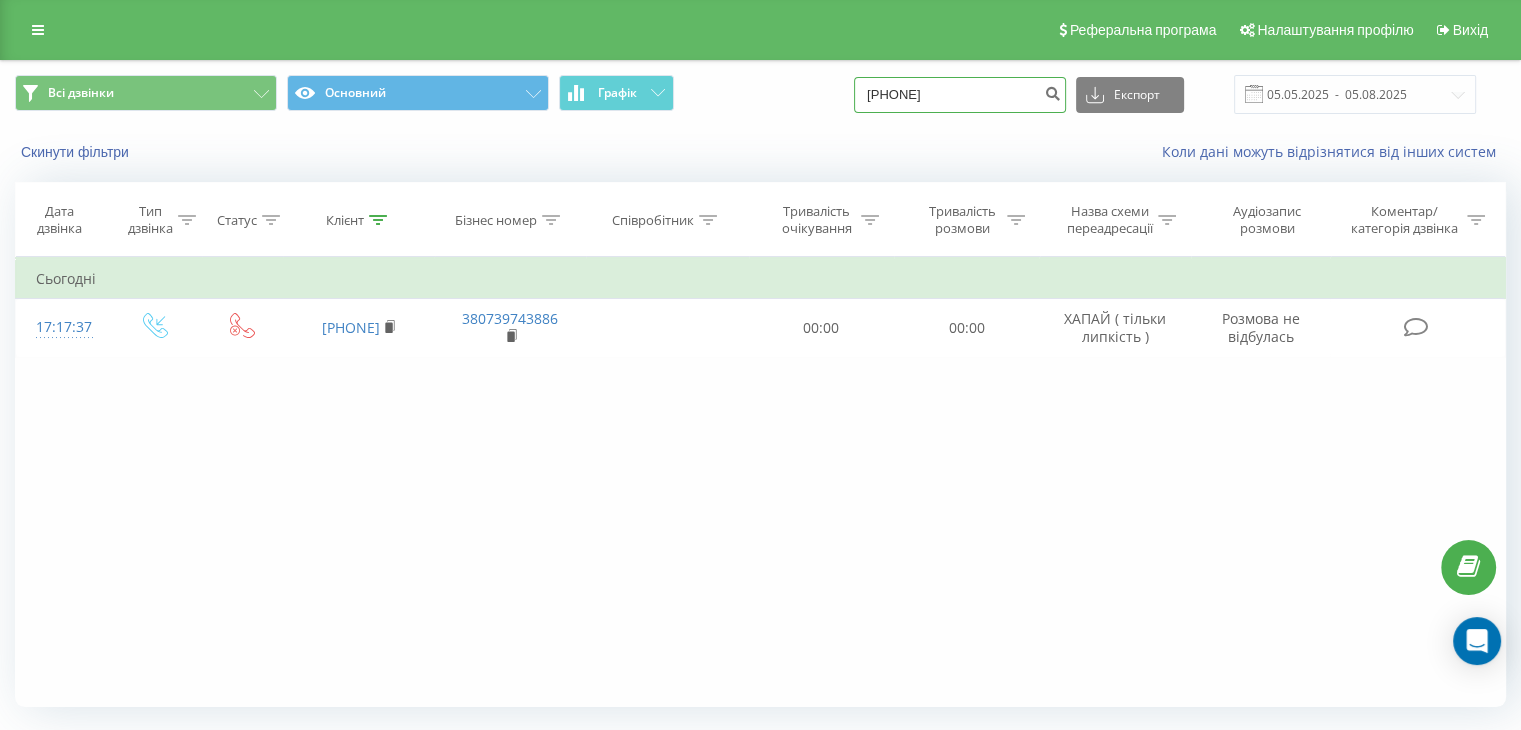 type on "[PHONE]" 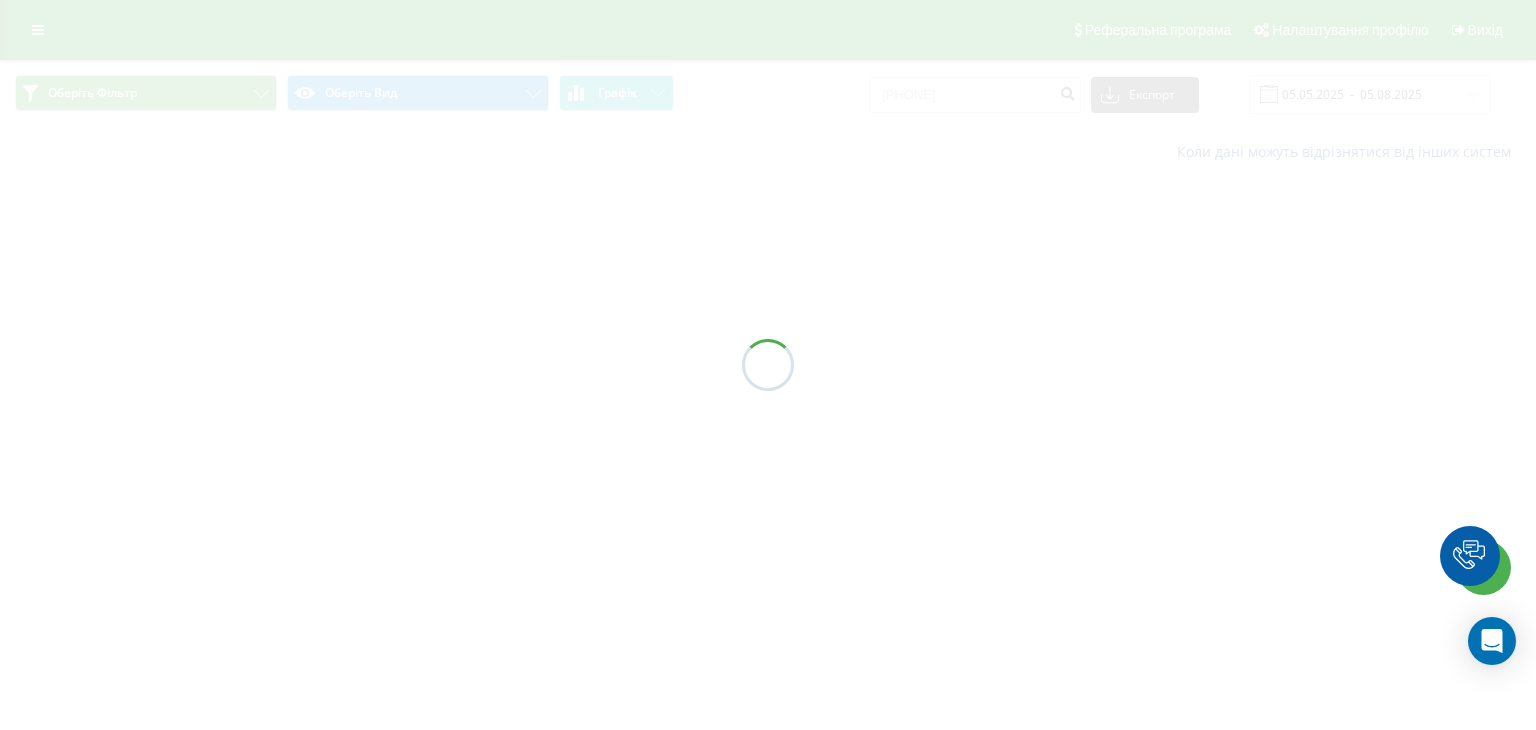 scroll, scrollTop: 0, scrollLeft: 0, axis: both 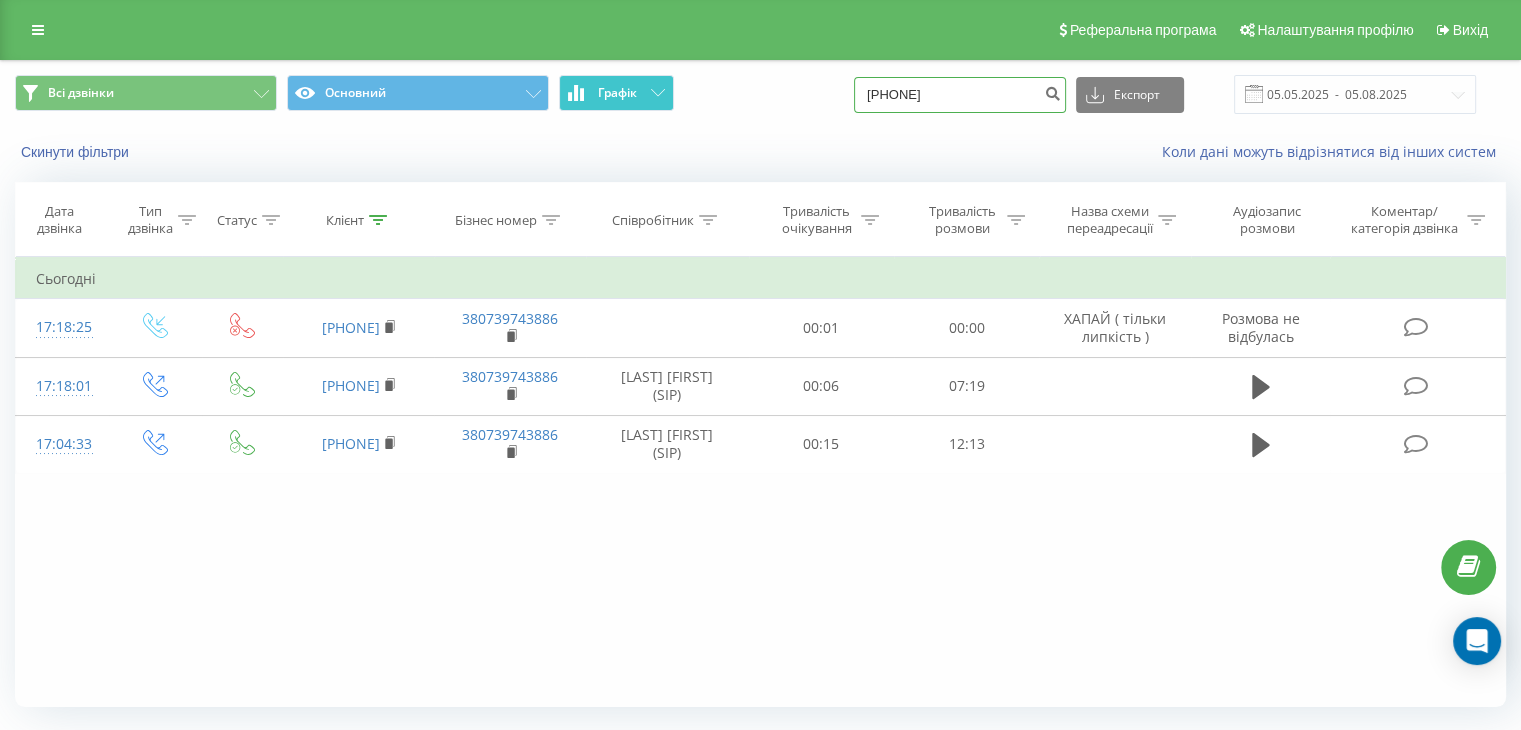 drag, startPoint x: 992, startPoint y: 100, endPoint x: 594, endPoint y: 98, distance: 398.00504 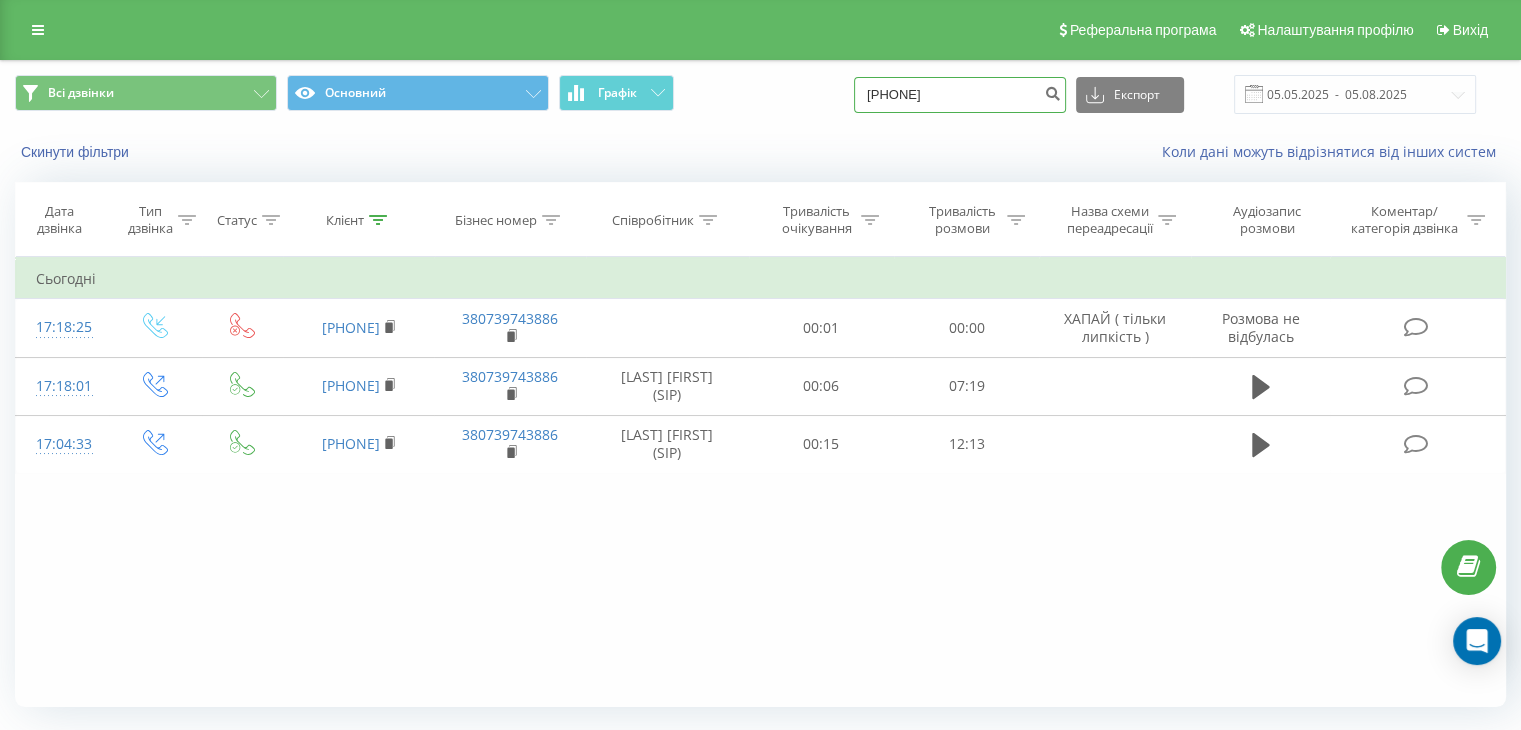 type on "[PHONE]" 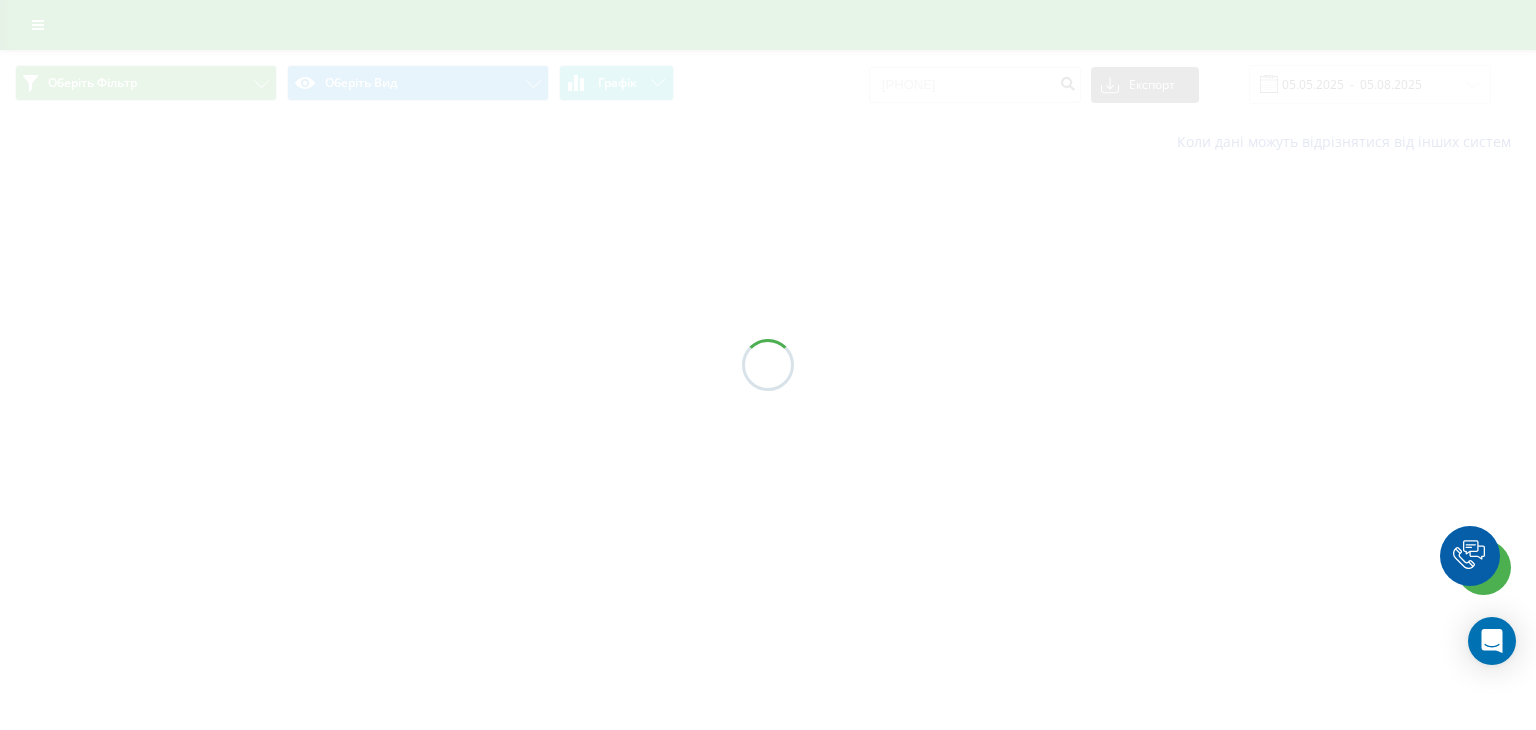 scroll, scrollTop: 0, scrollLeft: 0, axis: both 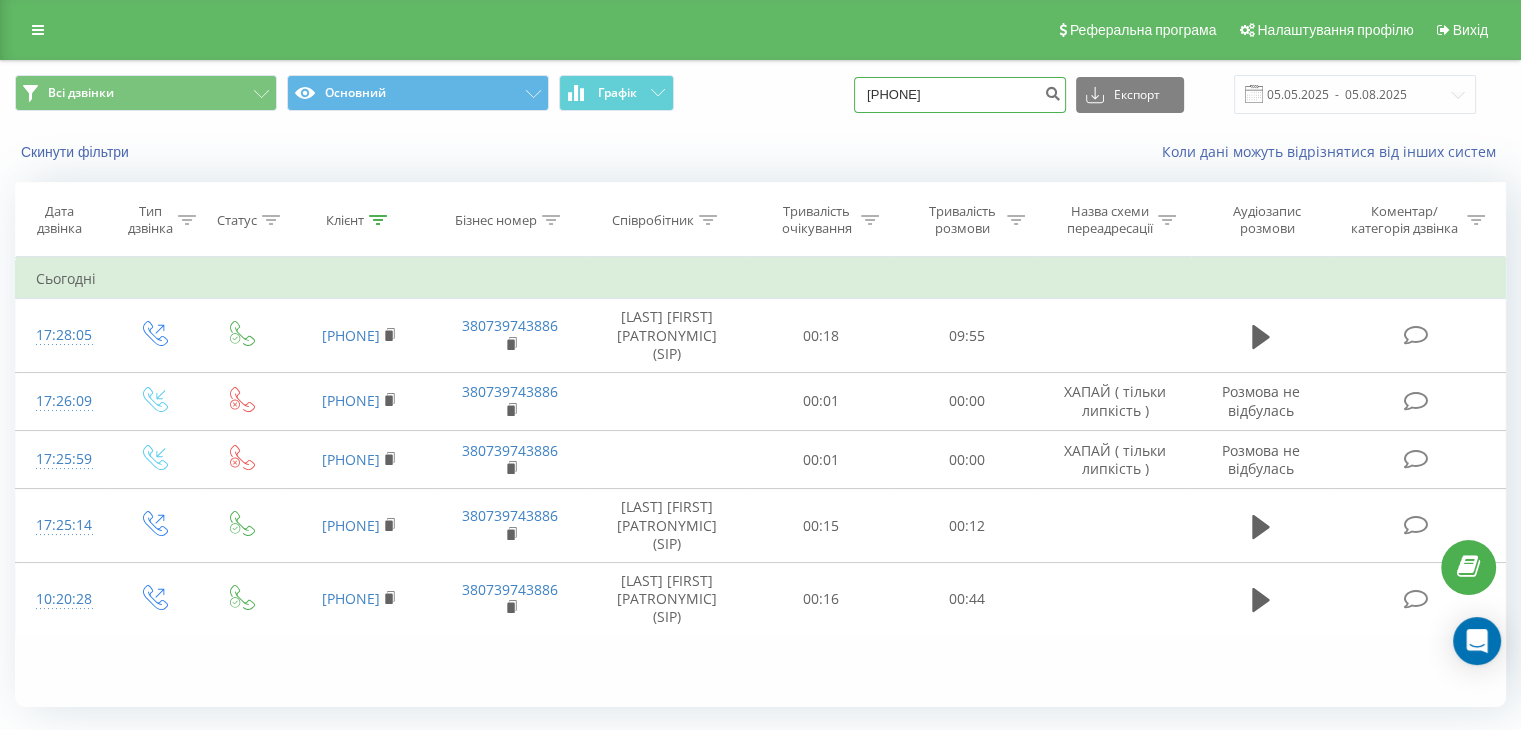 drag, startPoint x: 979, startPoint y: 92, endPoint x: 648, endPoint y: 113, distance: 331.6655 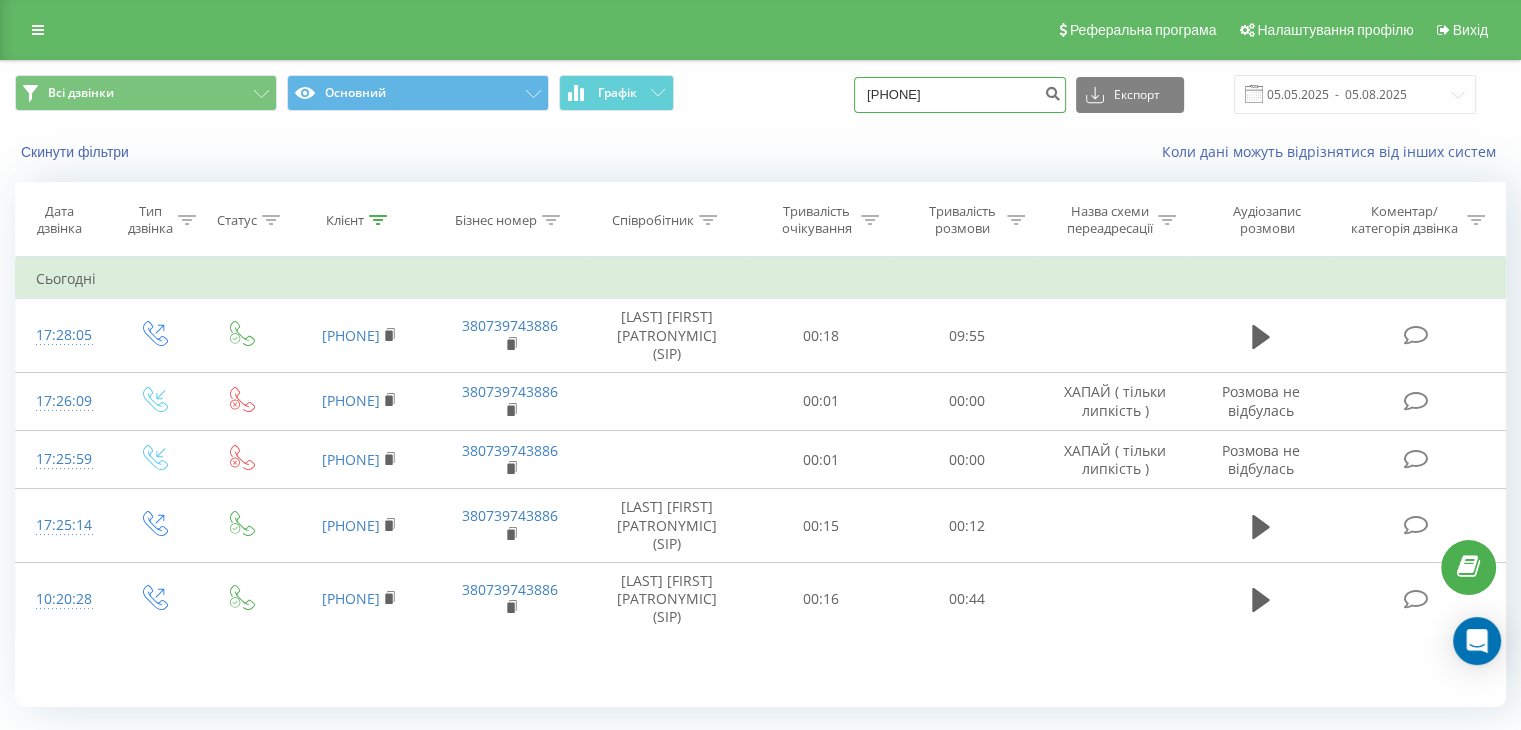 type on "[PHONE]" 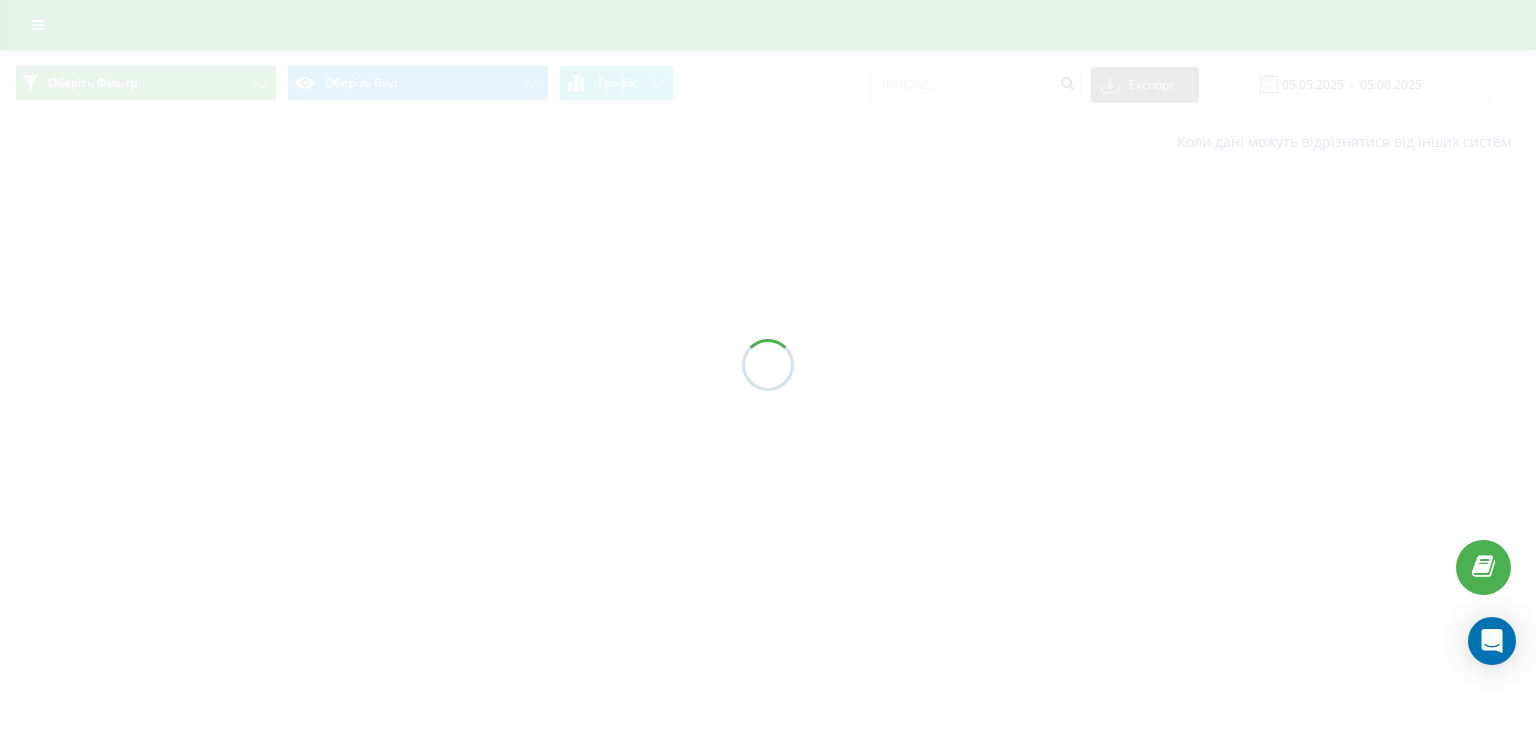 scroll, scrollTop: 0, scrollLeft: 0, axis: both 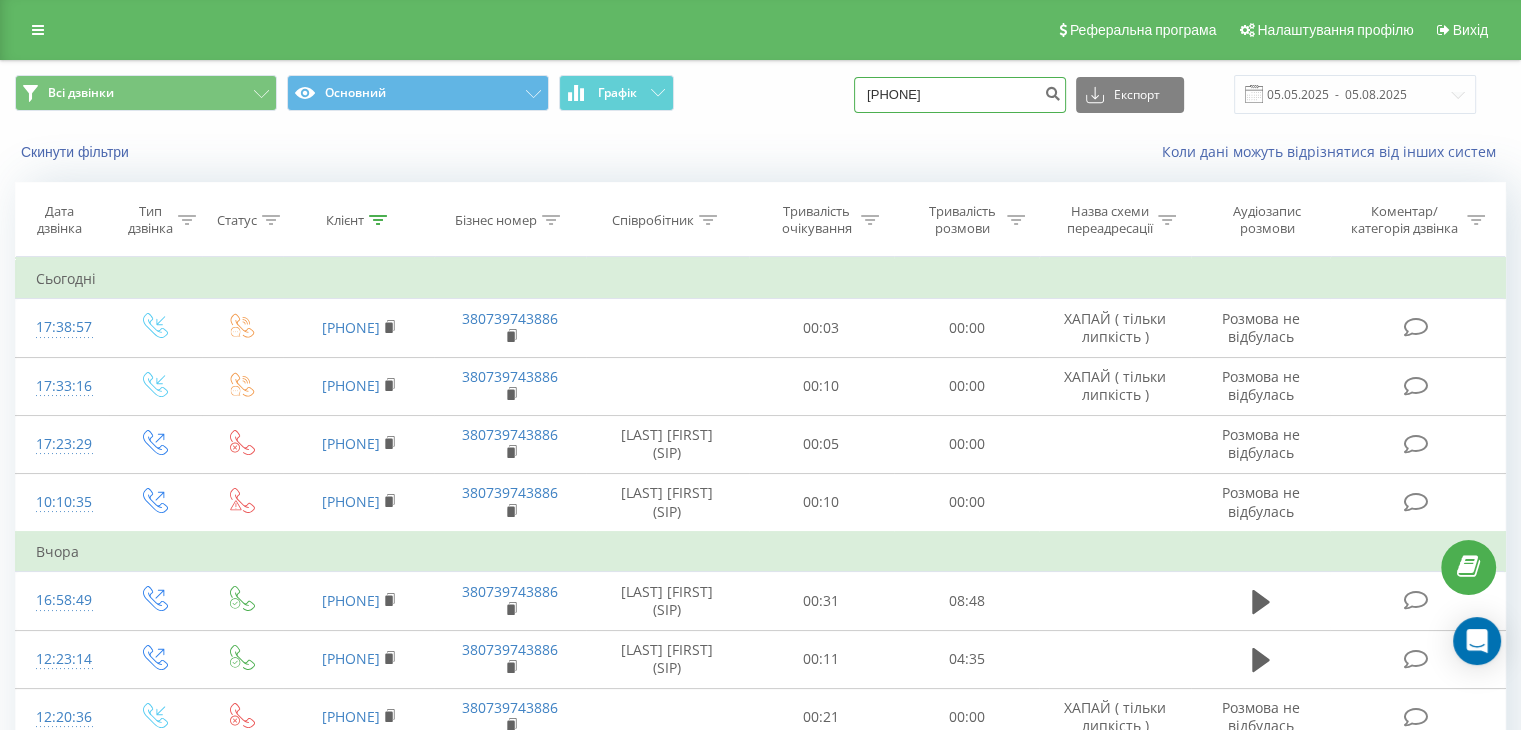 drag, startPoint x: 990, startPoint y: 87, endPoint x: 676, endPoint y: 130, distance: 316.9306 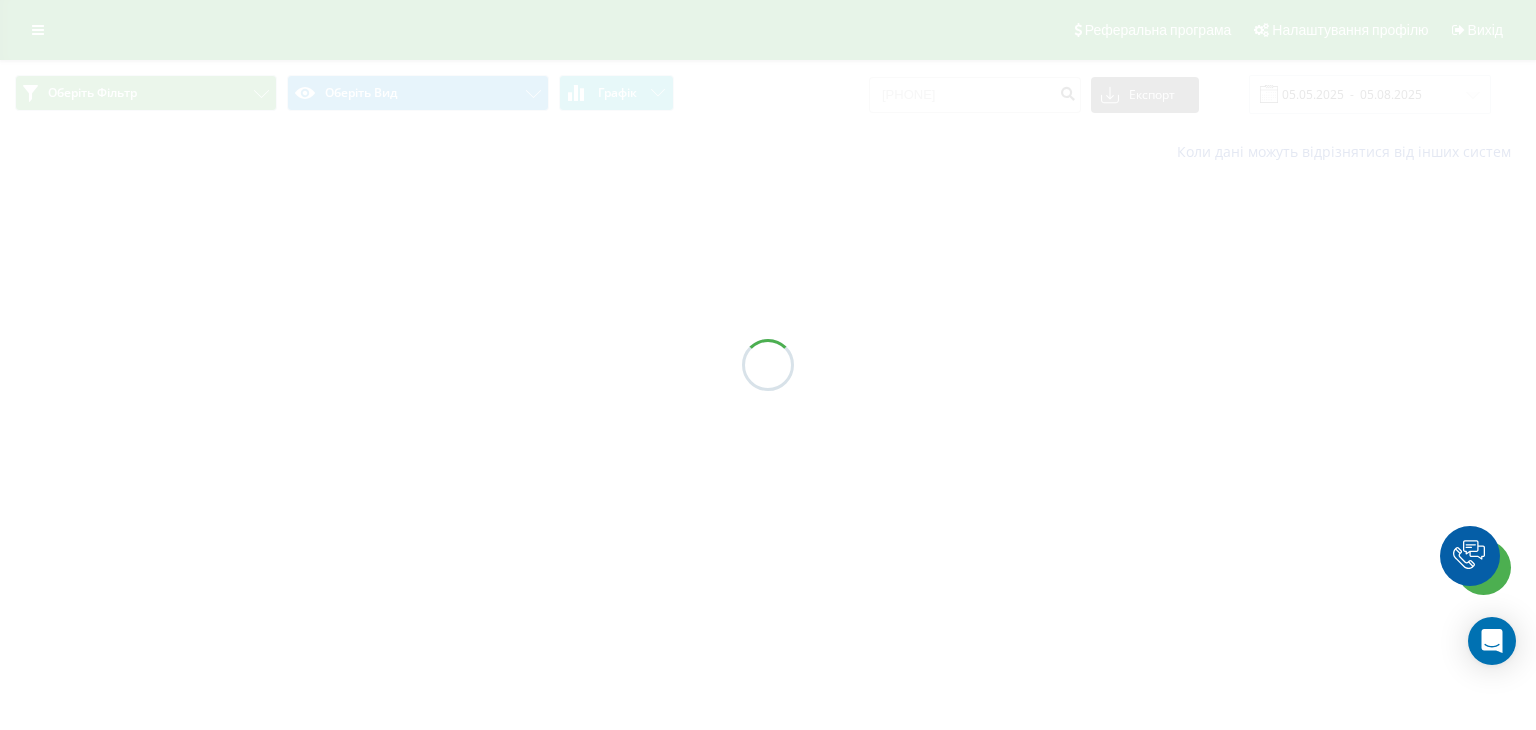 scroll, scrollTop: 0, scrollLeft: 0, axis: both 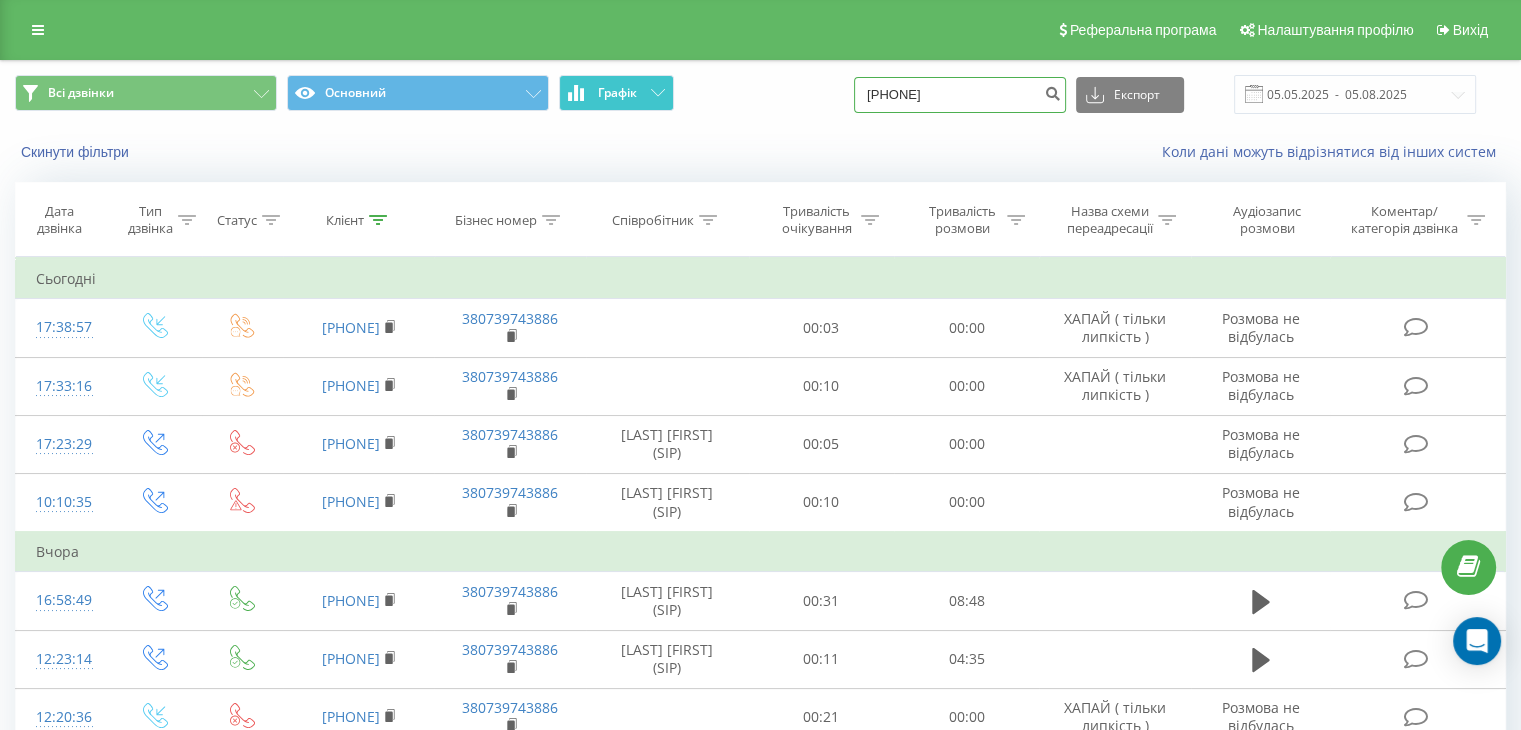 drag, startPoint x: 984, startPoint y: 94, endPoint x: 640, endPoint y: 101, distance: 344.07123 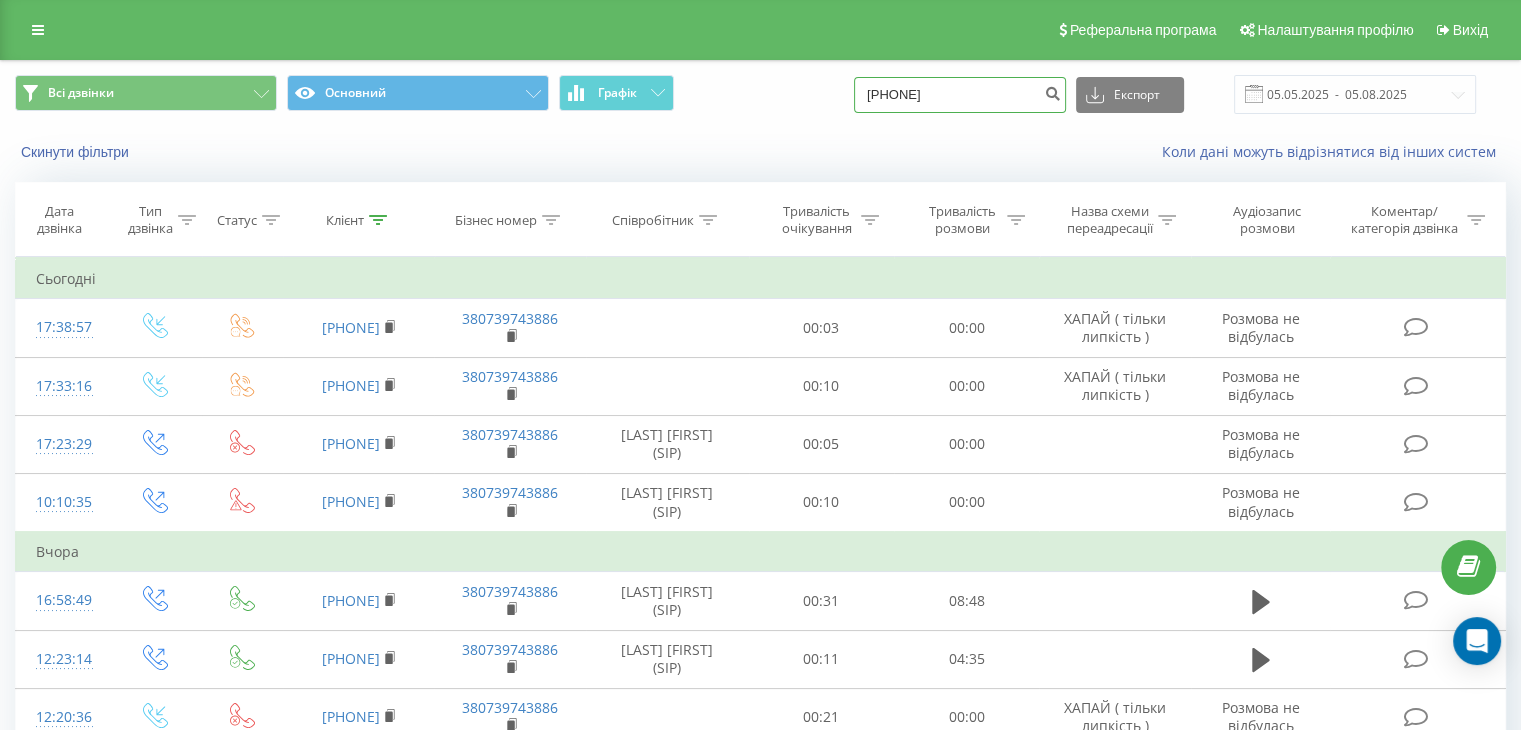type on "[PHONE]" 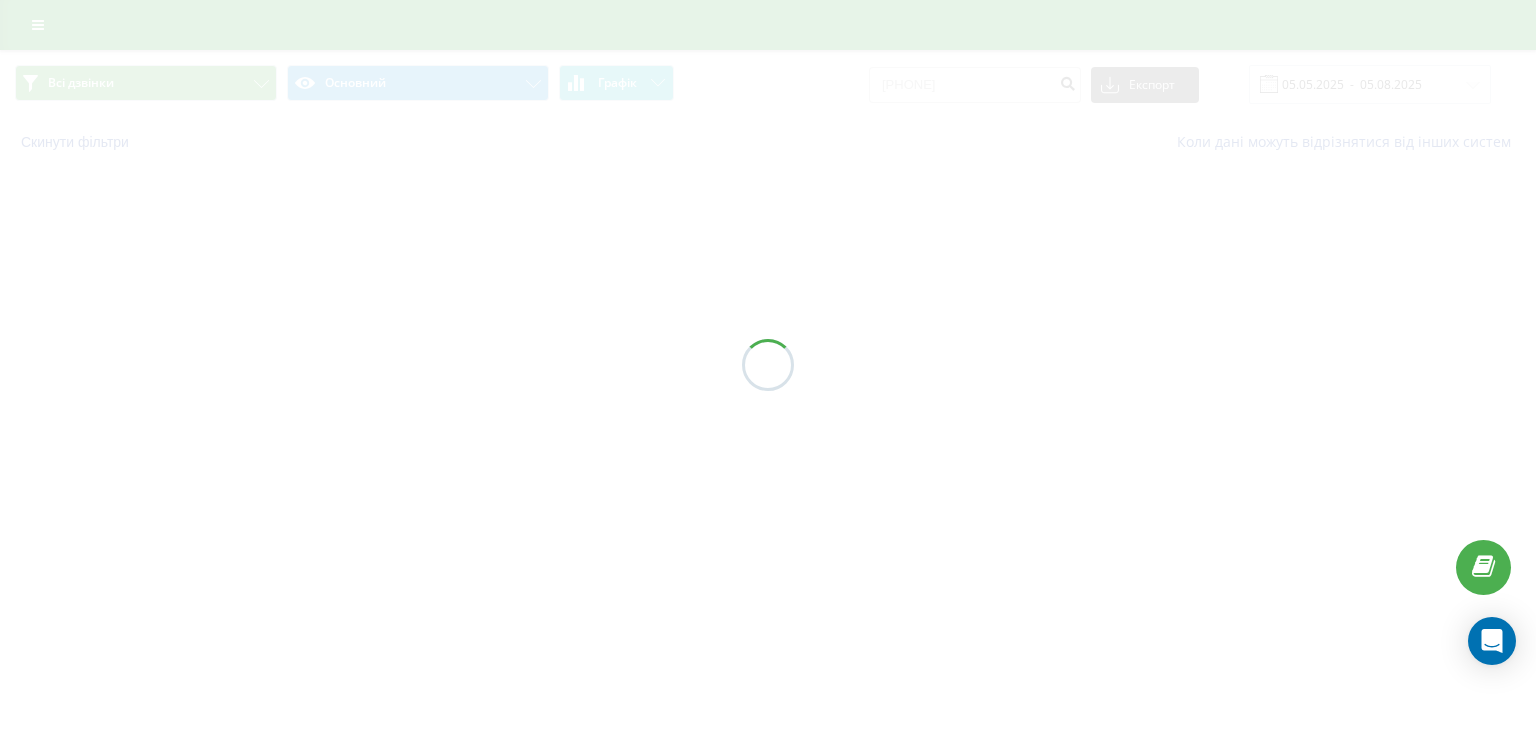 scroll, scrollTop: 0, scrollLeft: 0, axis: both 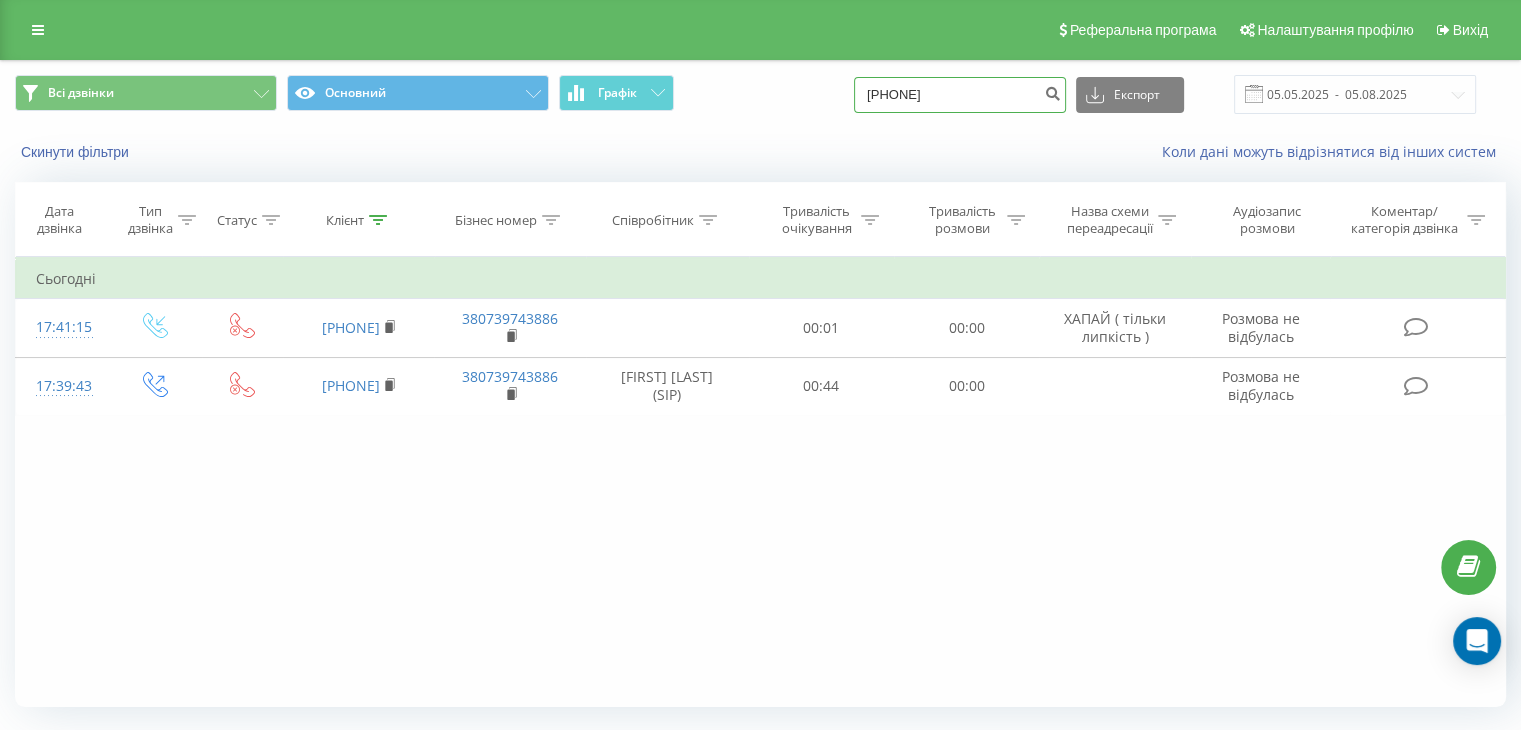 drag, startPoint x: 949, startPoint y: 91, endPoint x: 595, endPoint y: 112, distance: 354.62234 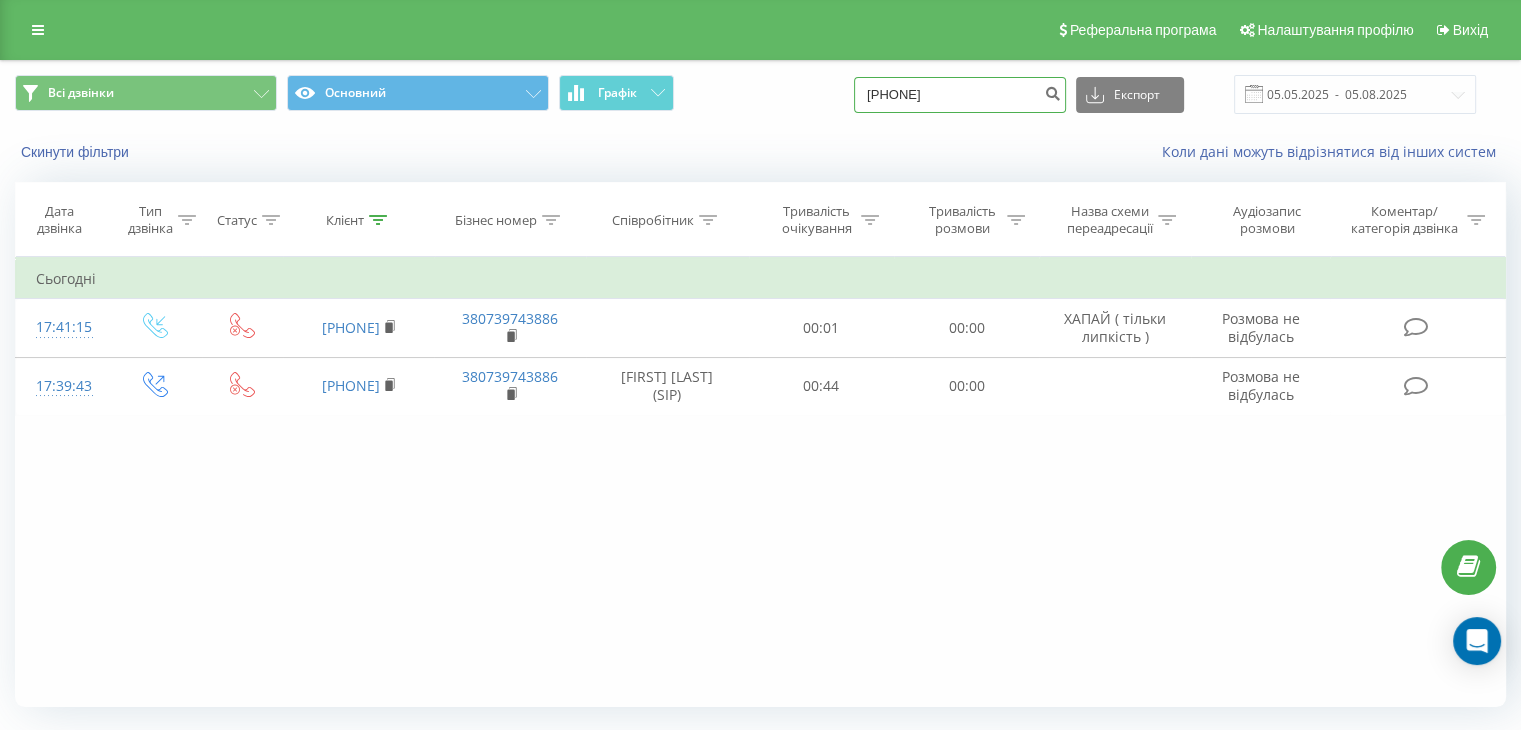 type on "[PHONE]" 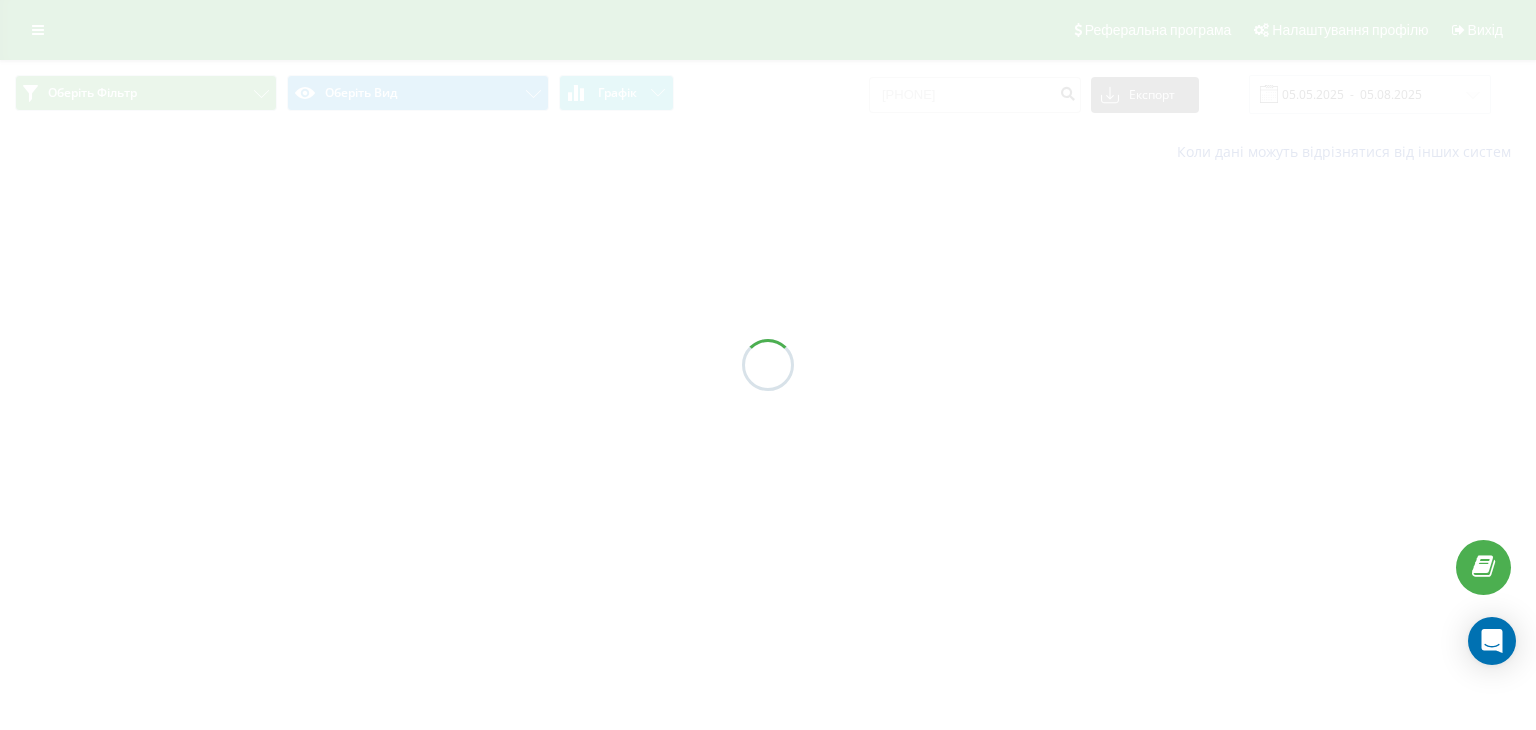 scroll, scrollTop: 0, scrollLeft: 0, axis: both 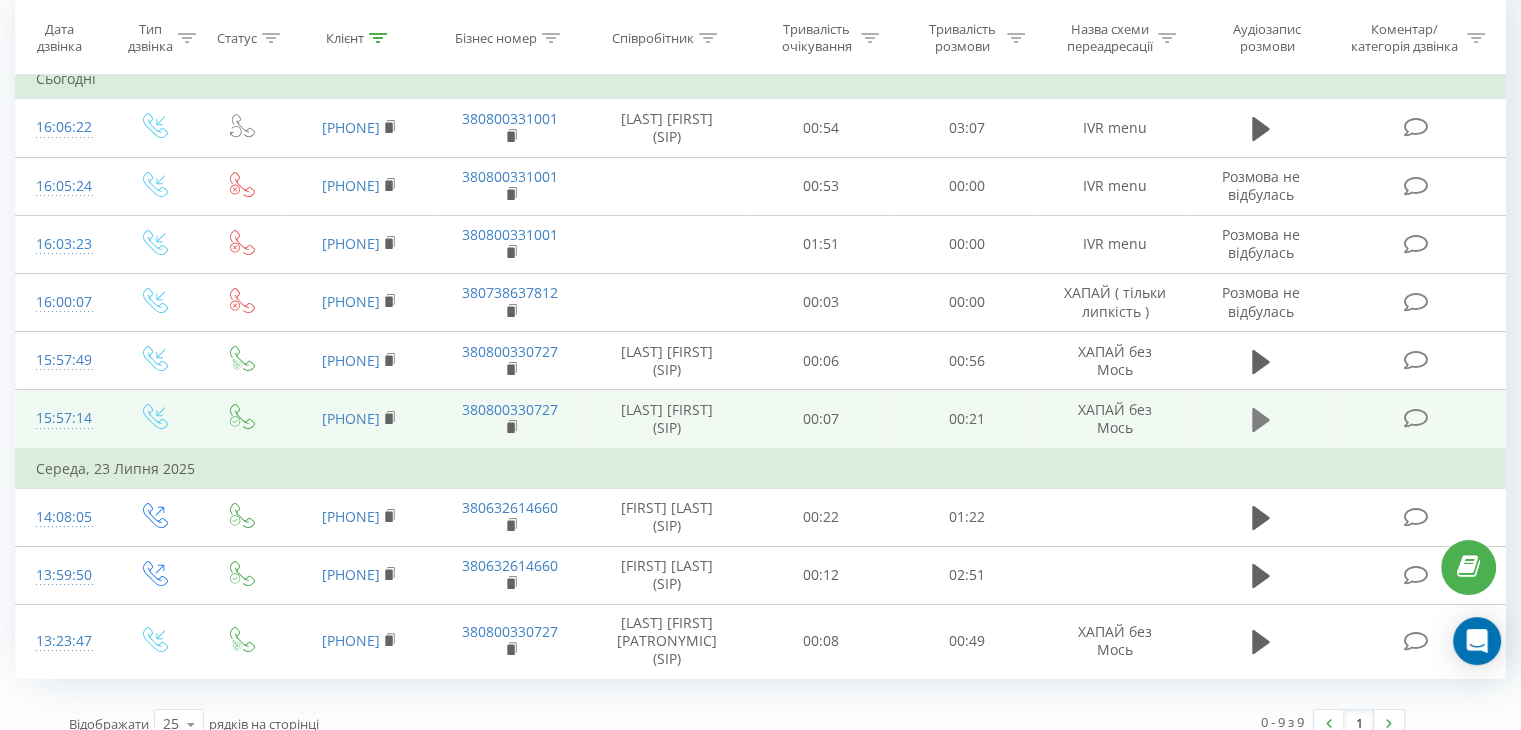 click 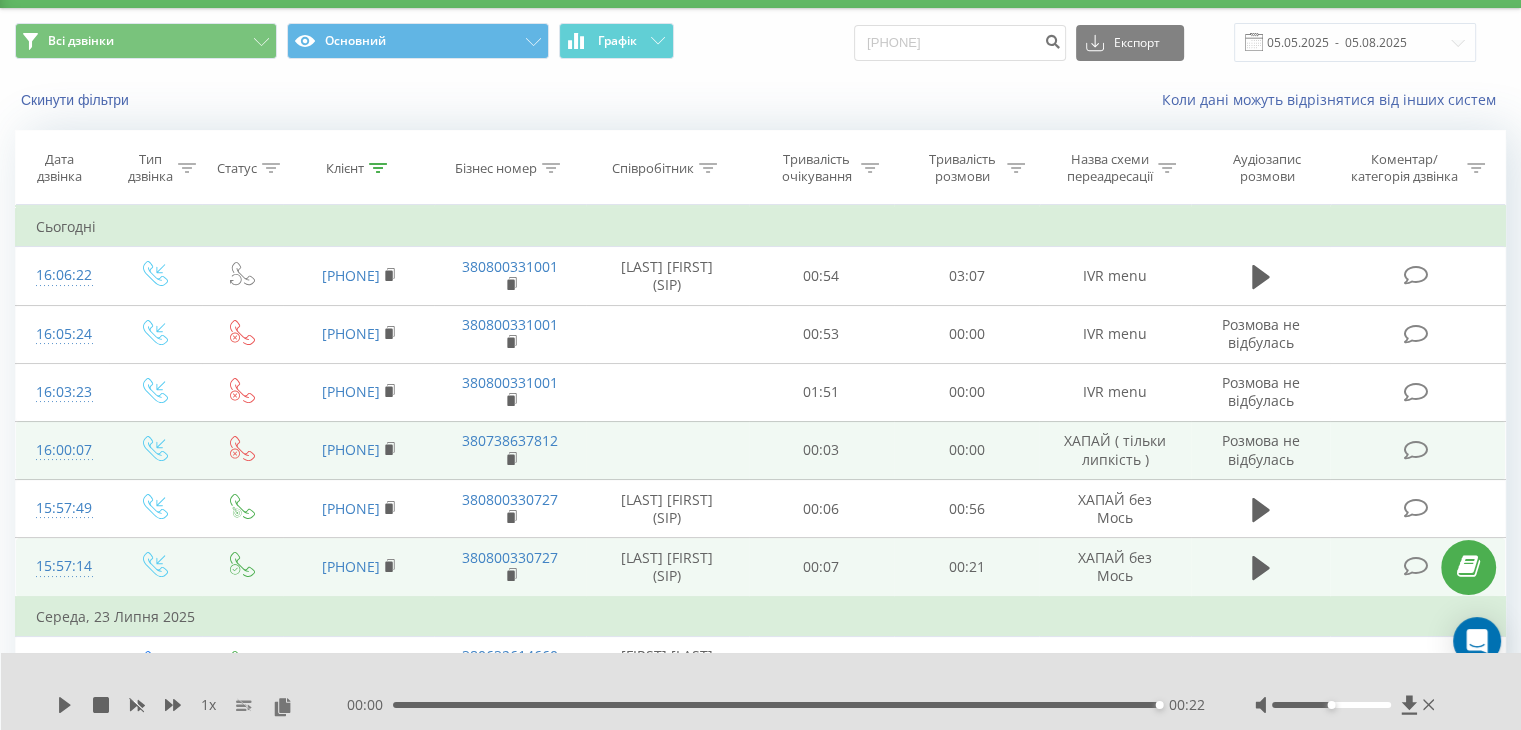 scroll, scrollTop: 0, scrollLeft: 0, axis: both 